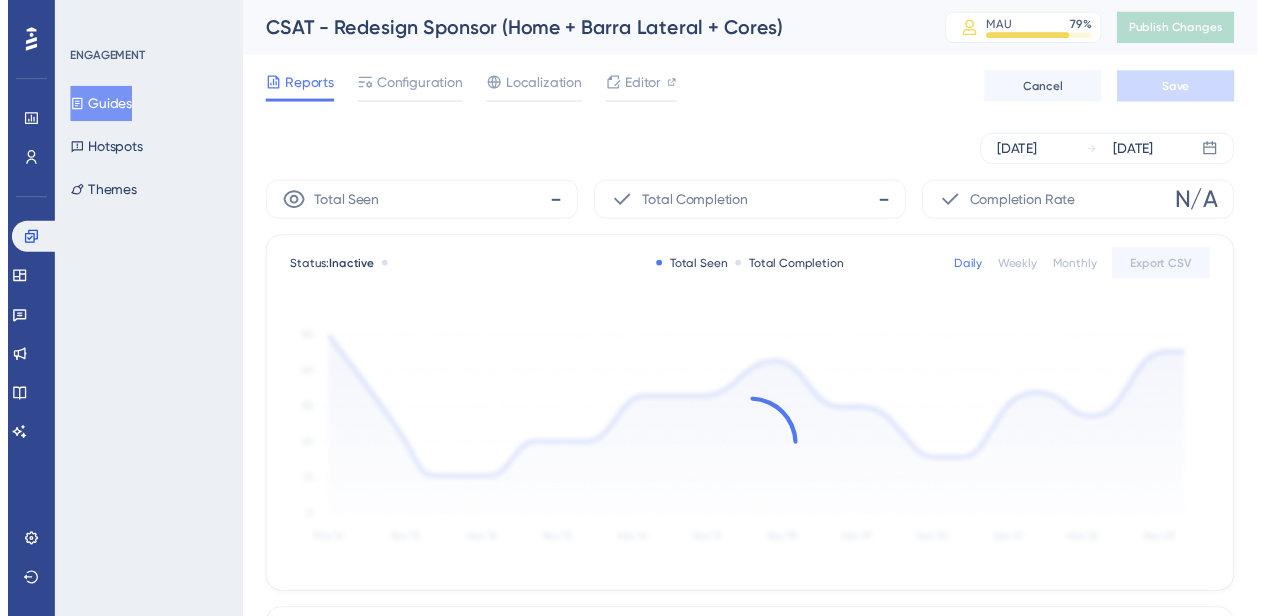 scroll, scrollTop: 0, scrollLeft: 0, axis: both 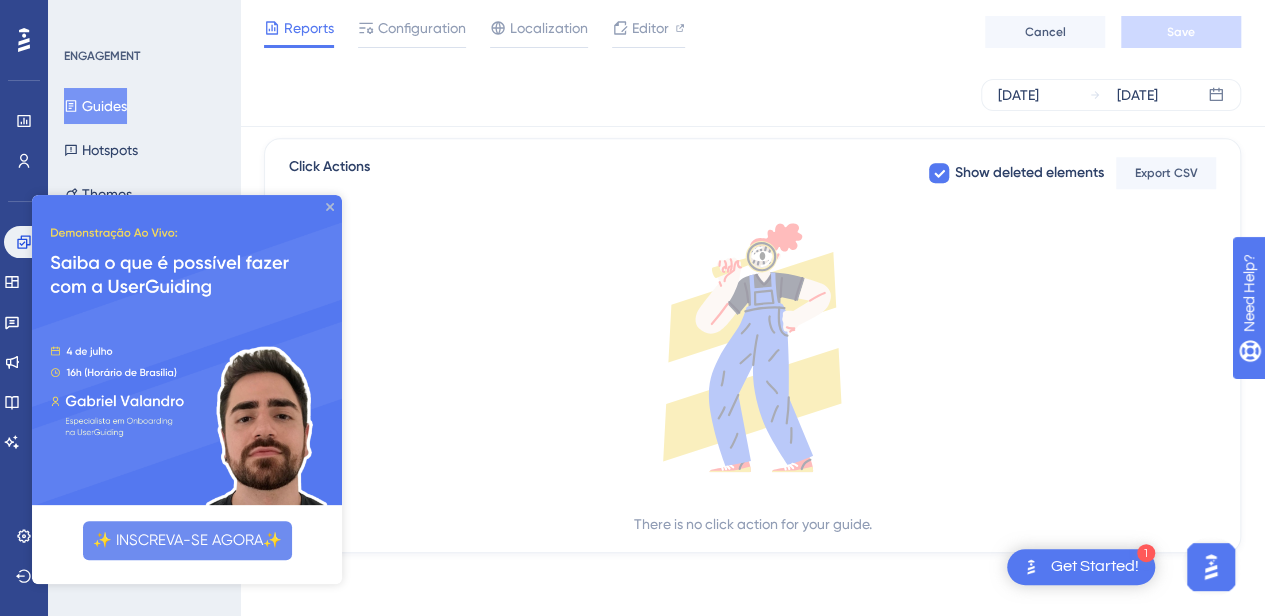 click 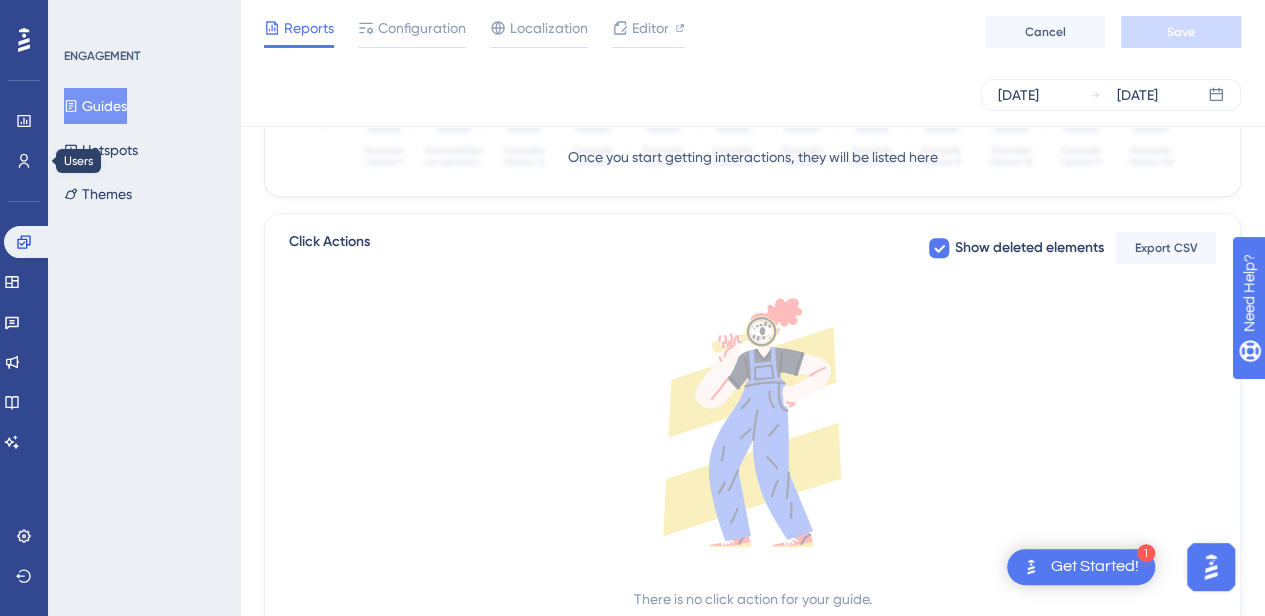 scroll, scrollTop: 579, scrollLeft: 0, axis: vertical 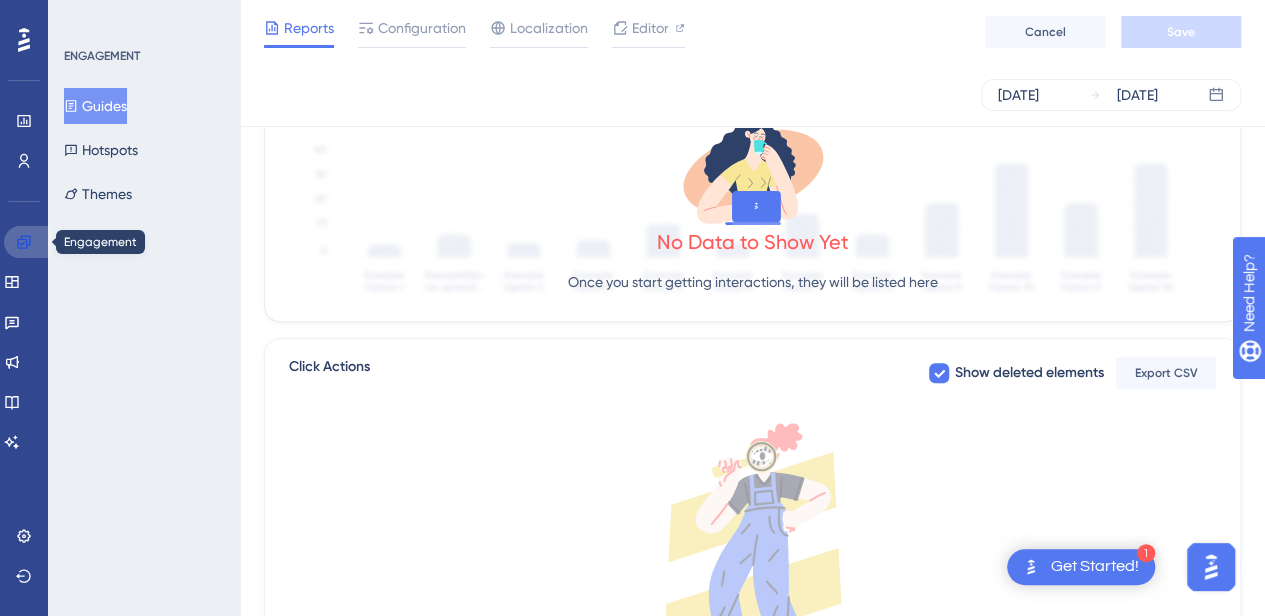 click 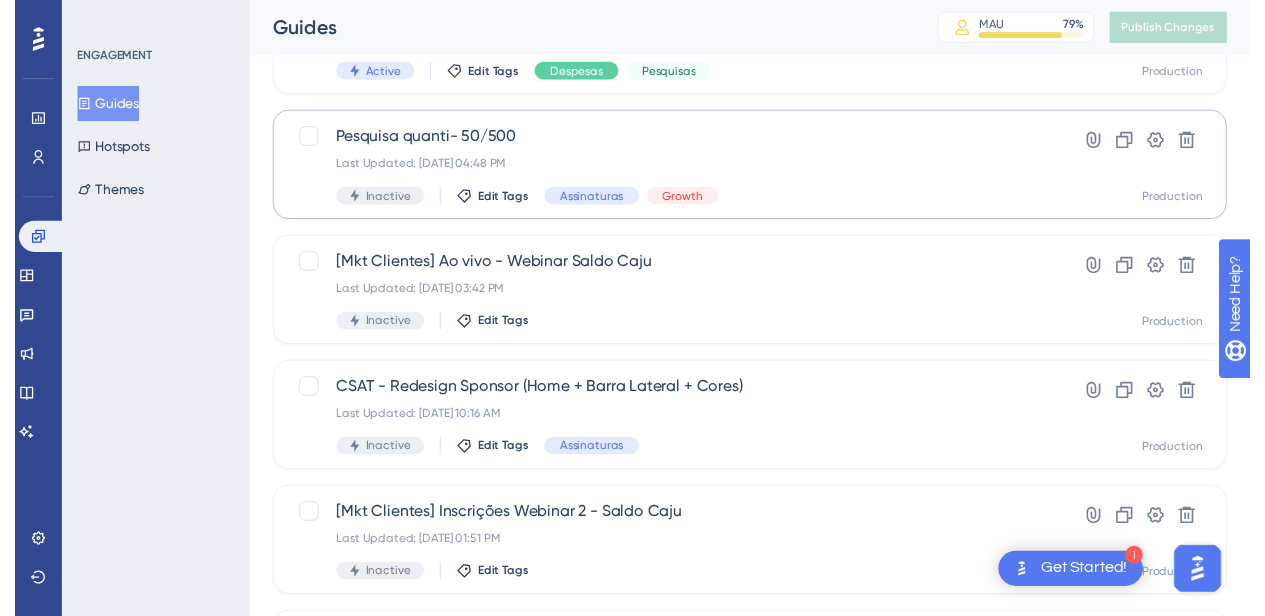 scroll, scrollTop: 0, scrollLeft: 0, axis: both 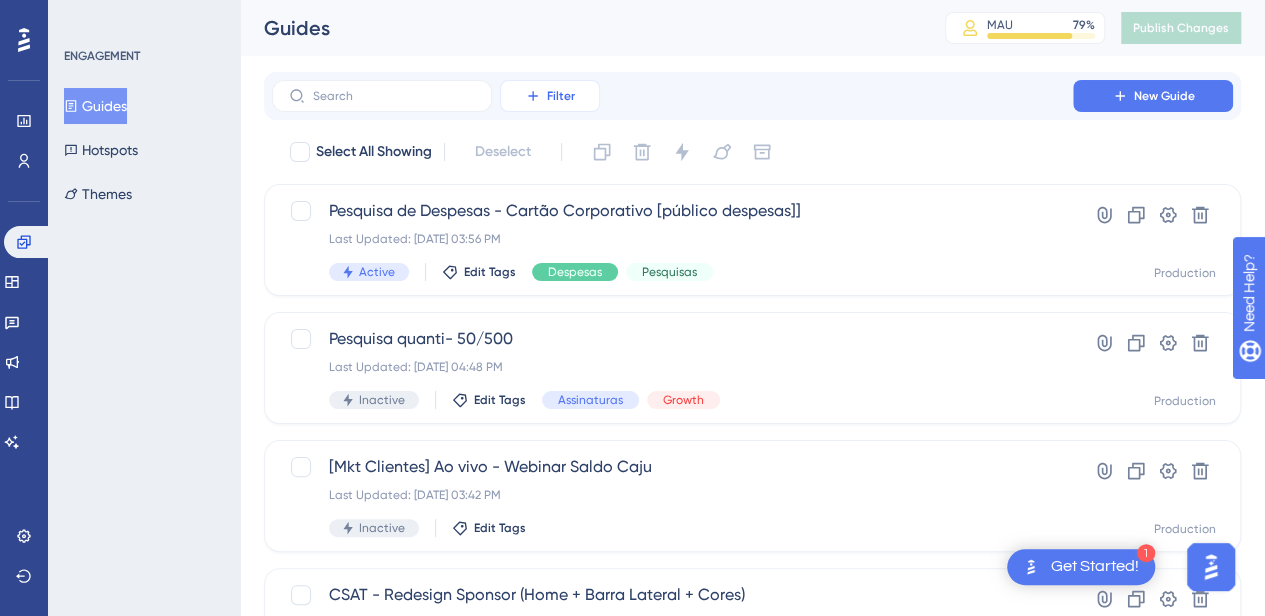 click on "Filter" at bounding box center [550, 96] 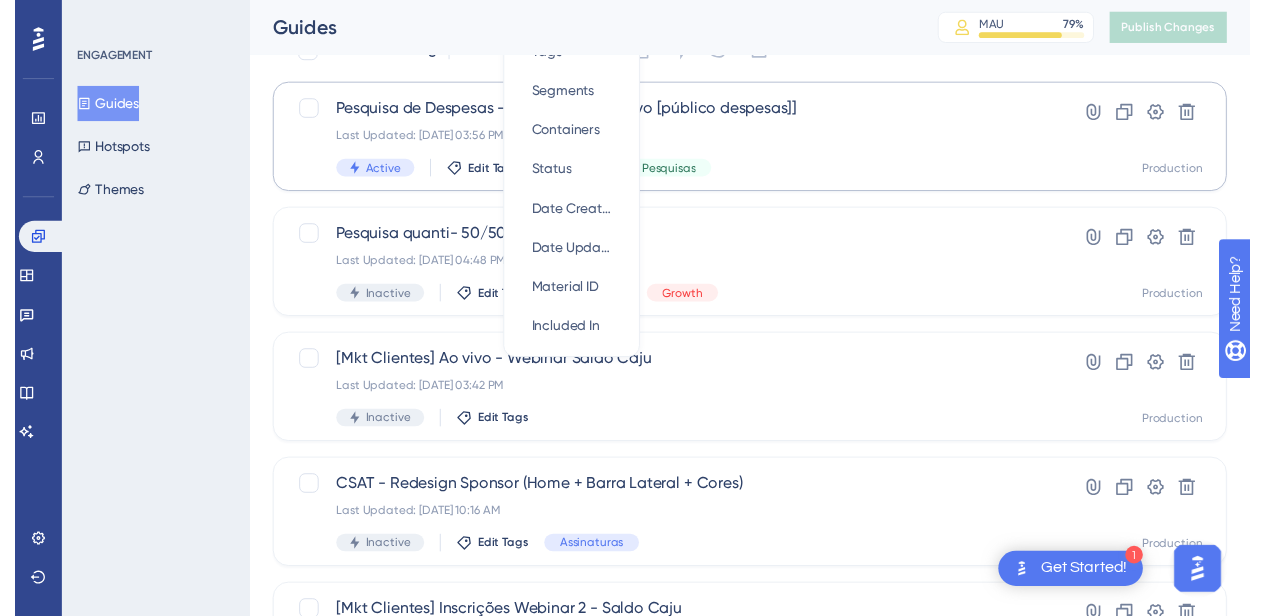 scroll, scrollTop: 0, scrollLeft: 0, axis: both 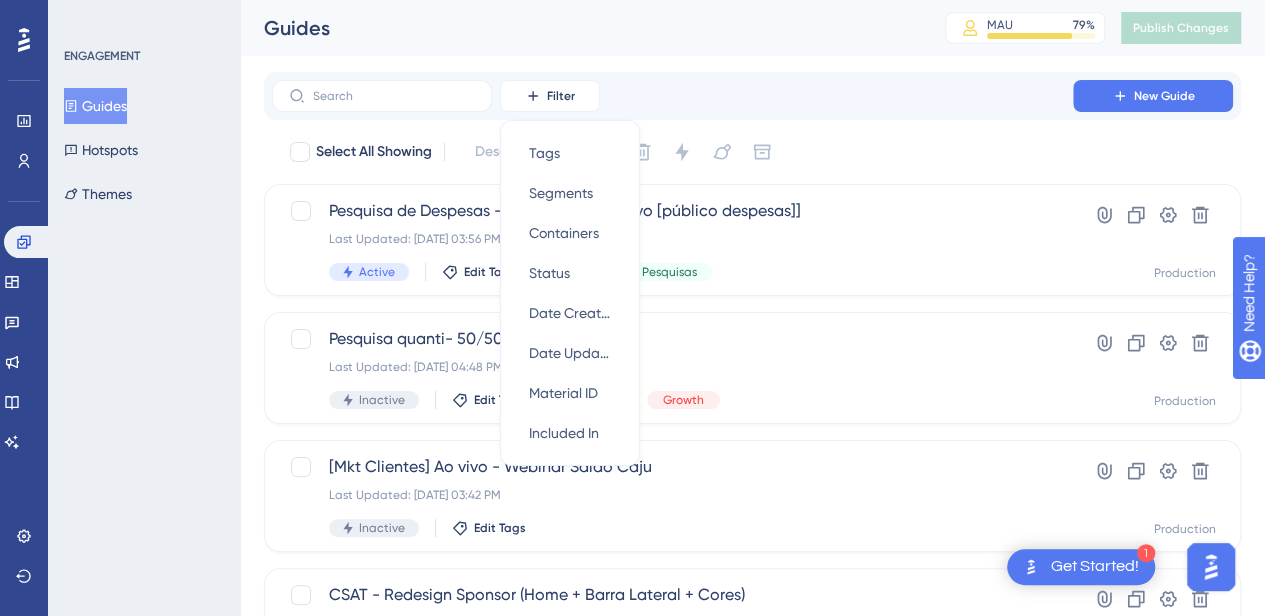 click on "Filter Tags Tags Segments Segments Containers Containers Status Status Date Created Date Created Date Updated Date Updated Material ID Material ID Included In Included In New Guide" at bounding box center [752, 96] 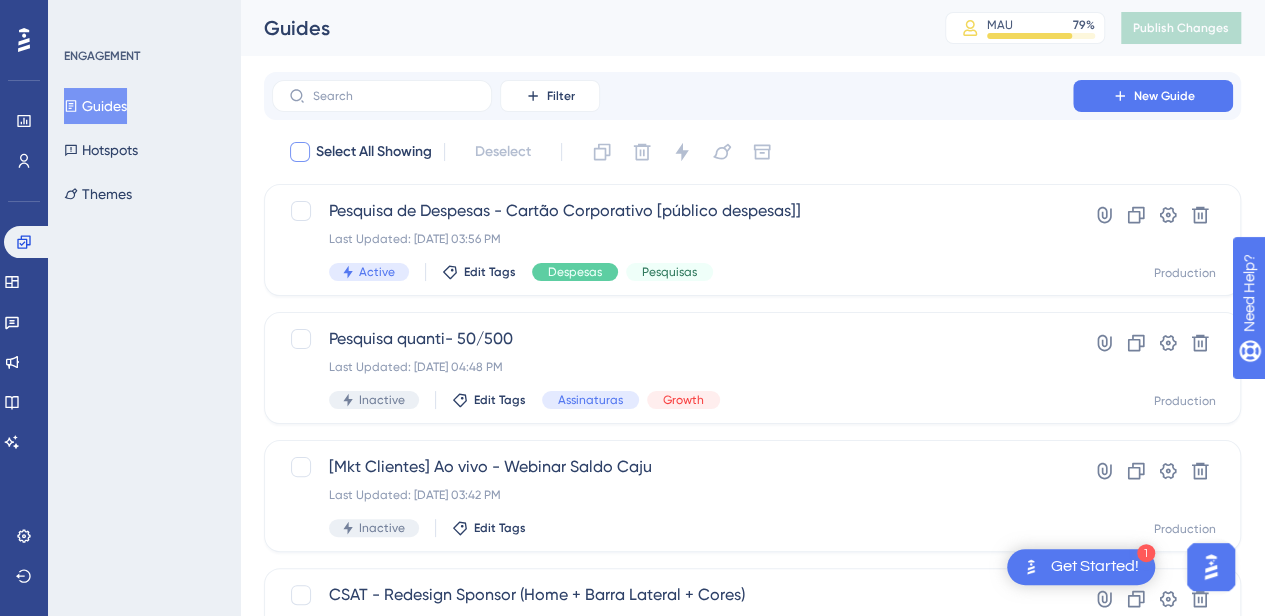 click on "Select All Showing" at bounding box center [374, 152] 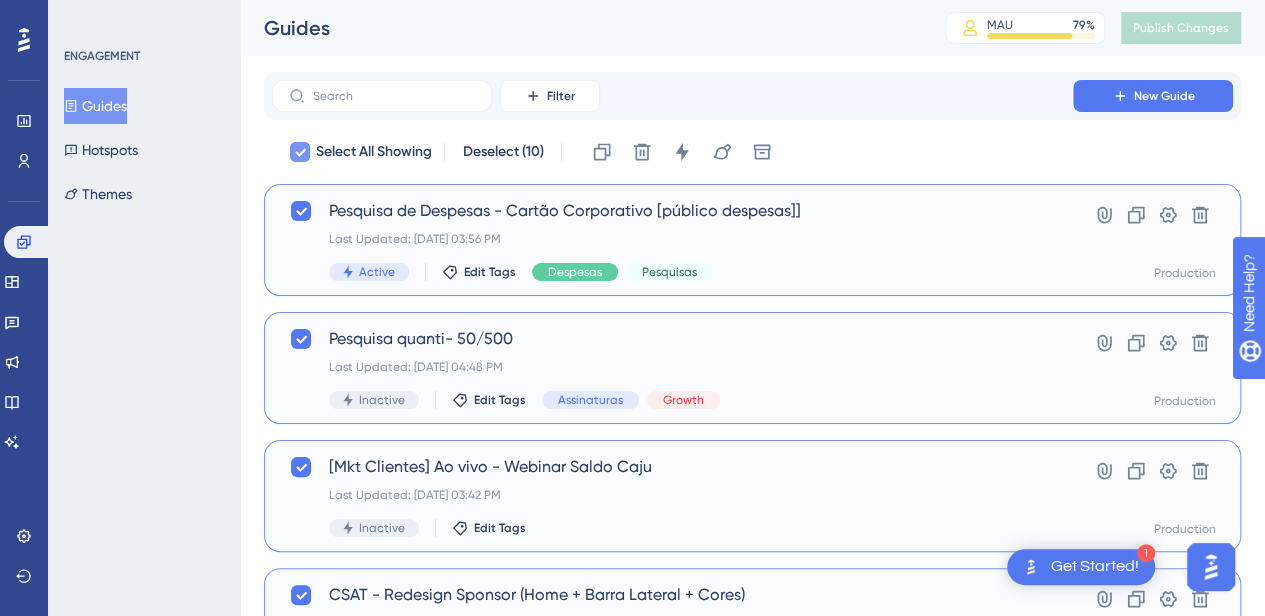 click on "Select All Showing" at bounding box center [374, 152] 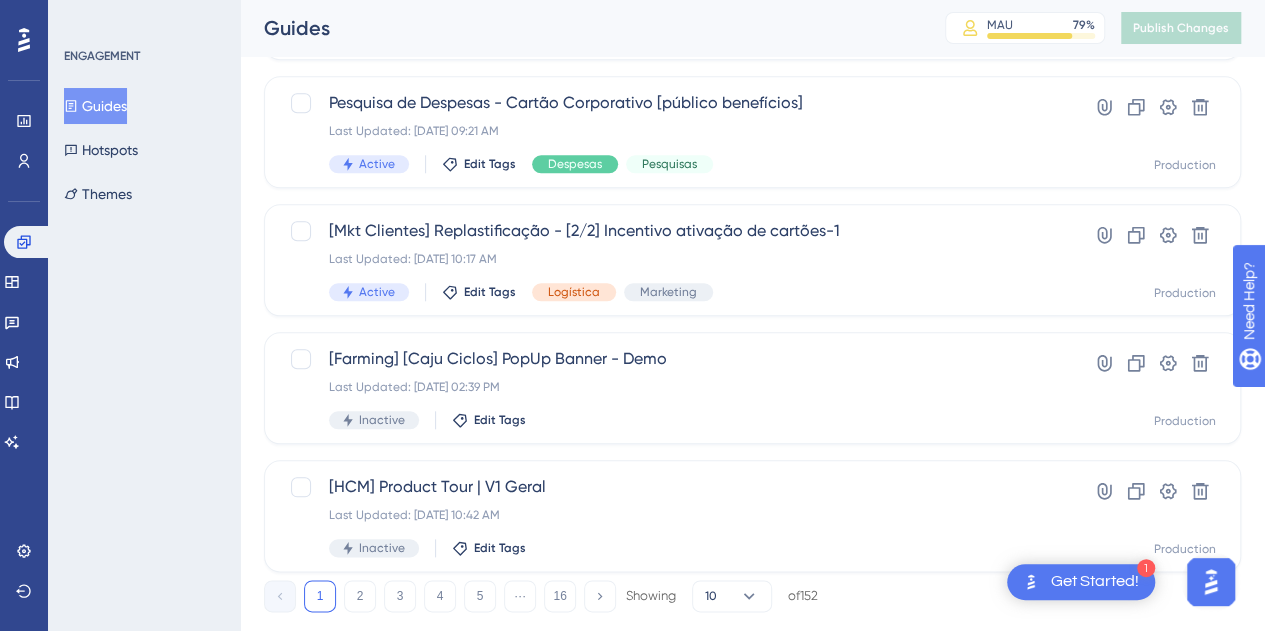 scroll, scrollTop: 920, scrollLeft: 0, axis: vertical 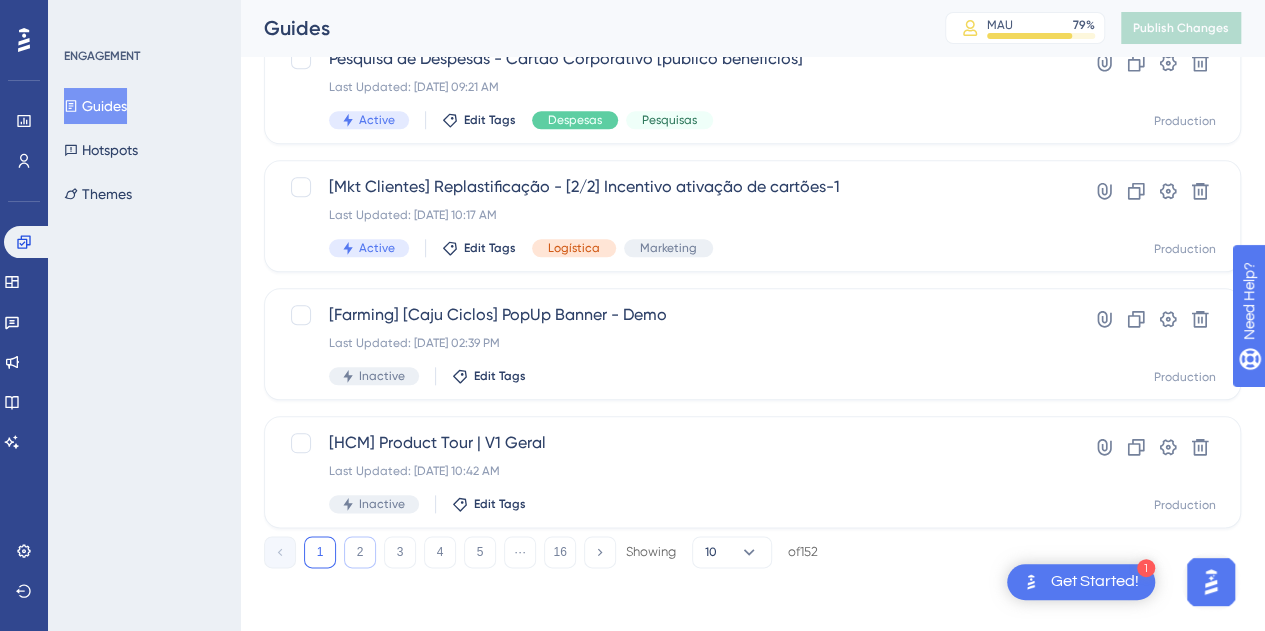 click on "2" at bounding box center (360, 552) 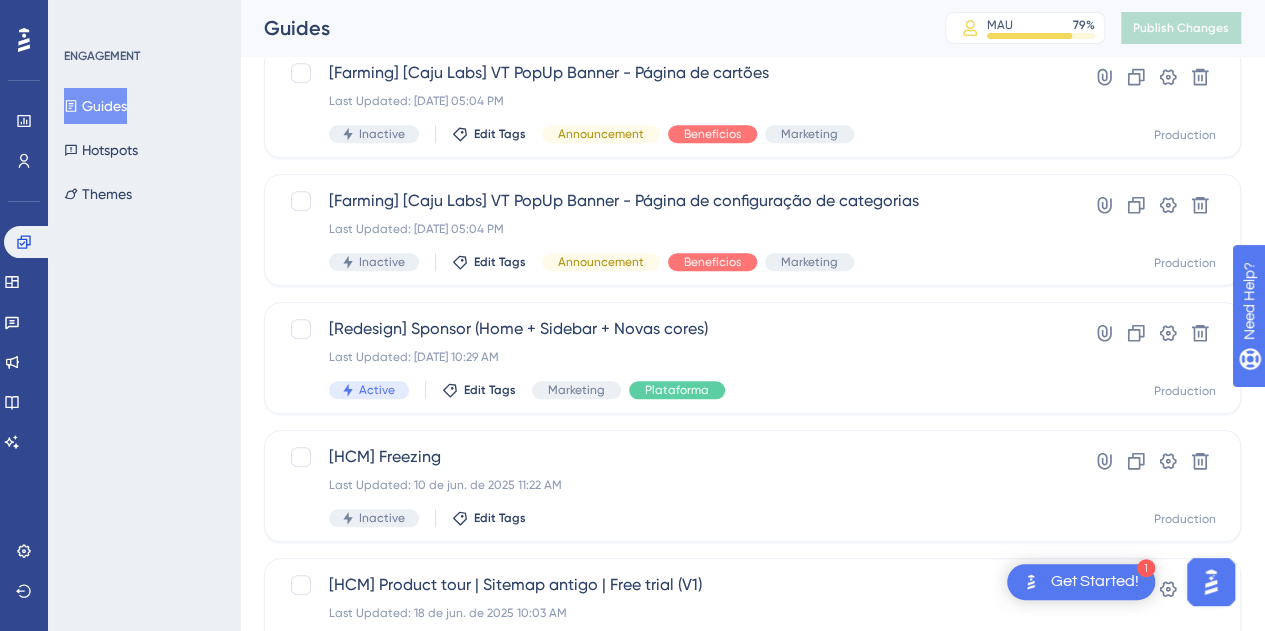 scroll, scrollTop: 620, scrollLeft: 0, axis: vertical 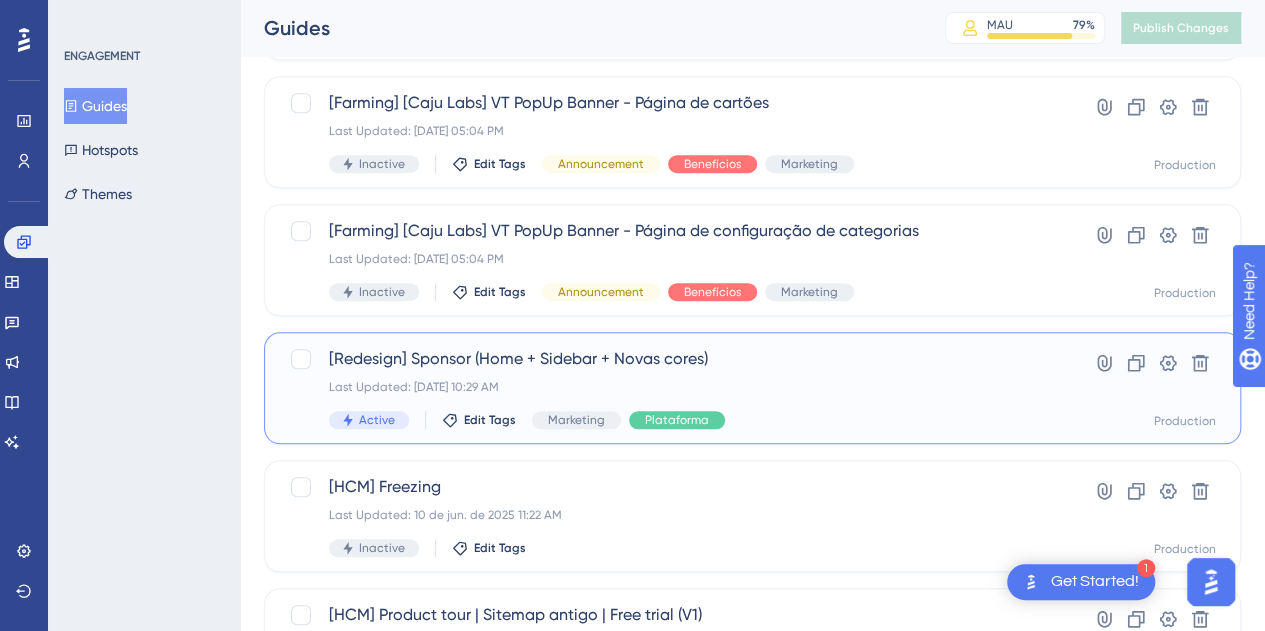 drag, startPoint x: 519, startPoint y: 369, endPoint x: 435, endPoint y: 377, distance: 84.38009 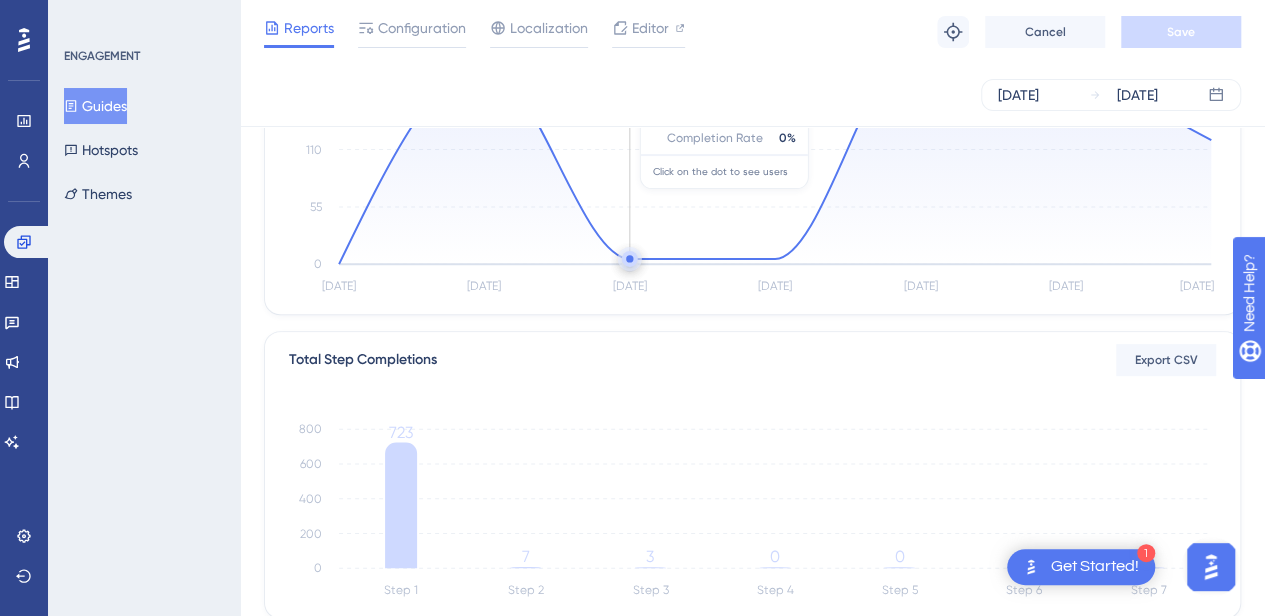 scroll, scrollTop: 0, scrollLeft: 0, axis: both 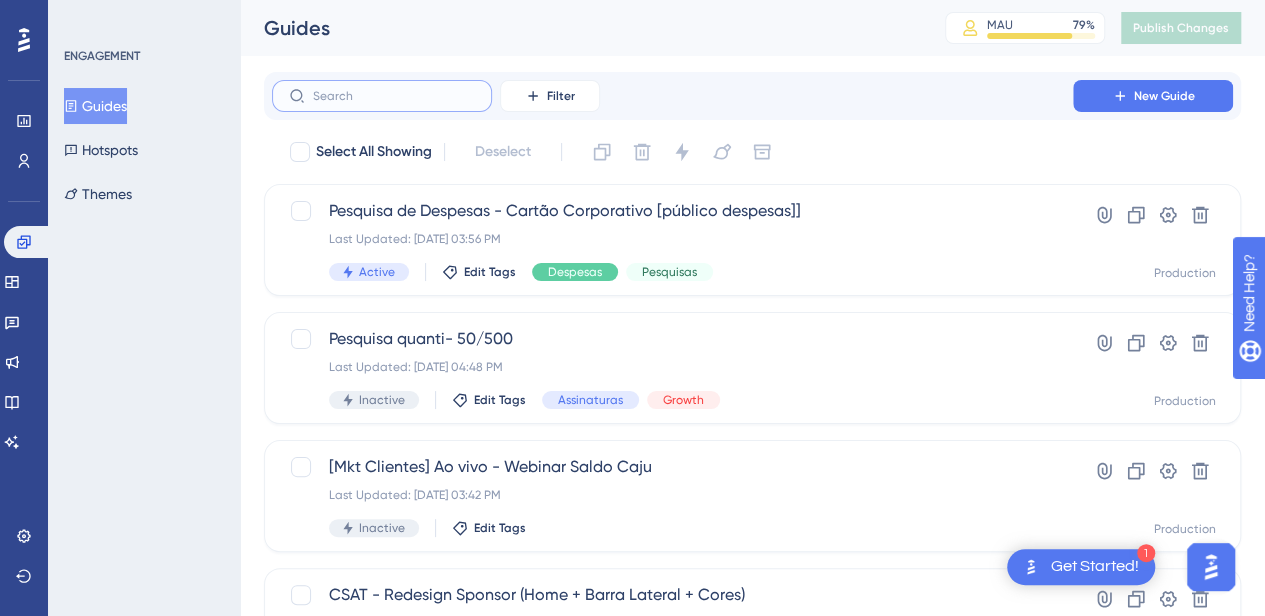 click at bounding box center (394, 96) 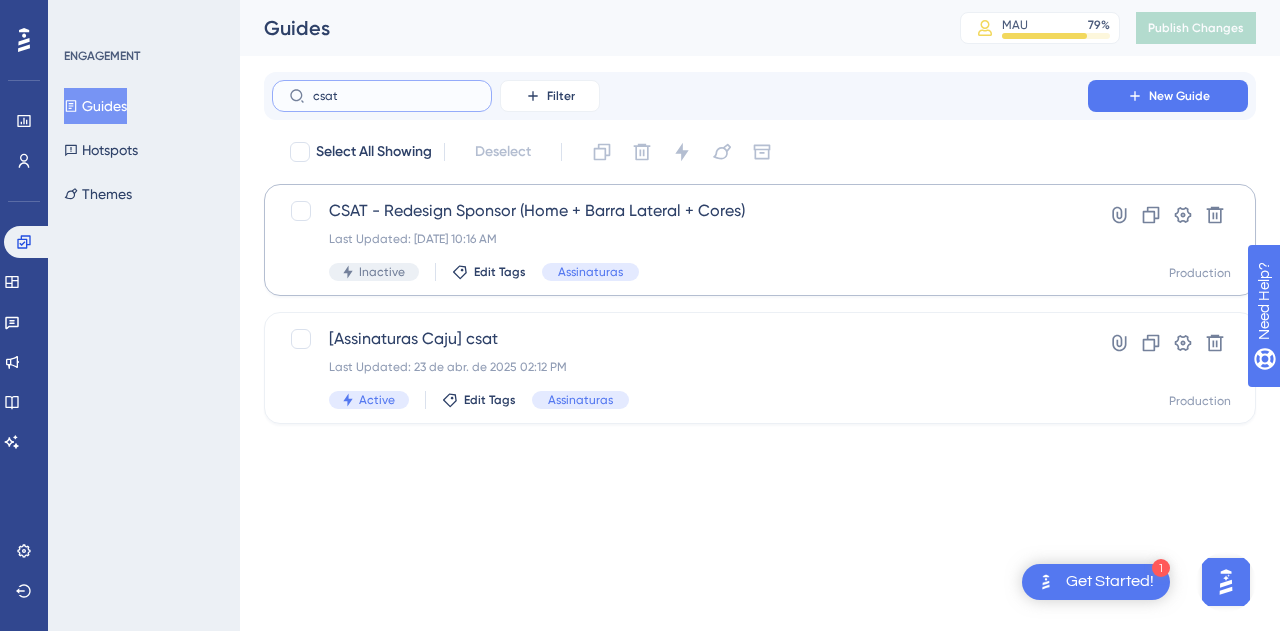 type on "csat" 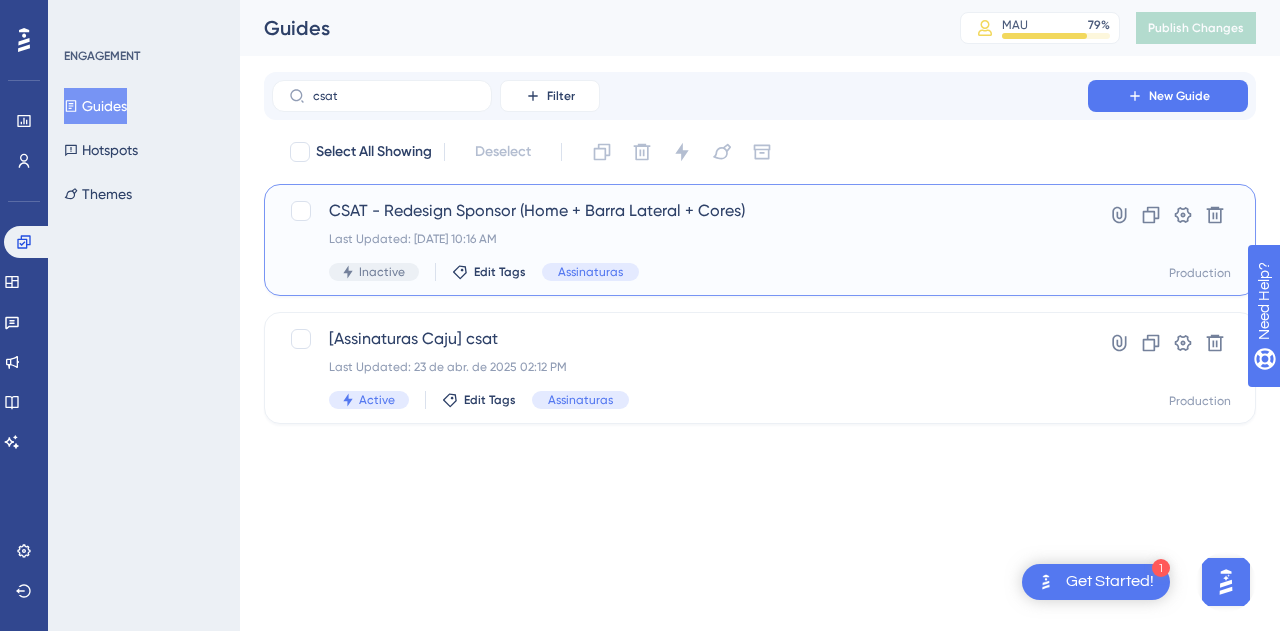 click on "CSAT - Redesign Sponsor (Home + Barra Lateral + Cores) Last Updated: [DATE] 10:16 AM Inactive Edit Tags Assinaturas" at bounding box center (680, 240) 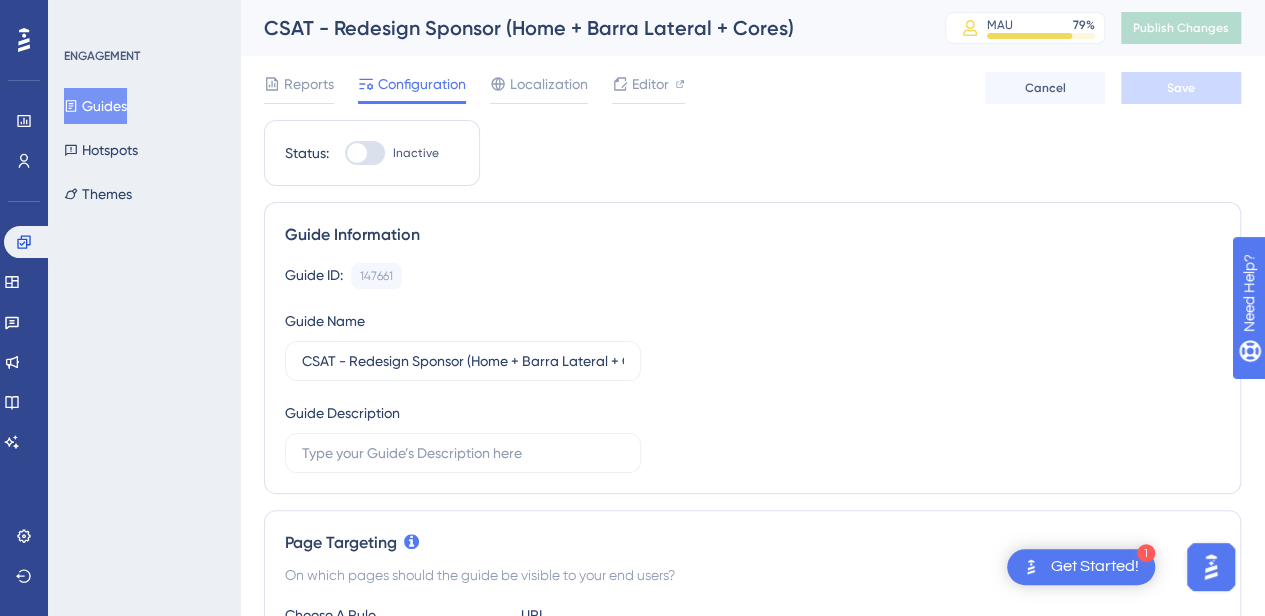 click at bounding box center [365, 153] 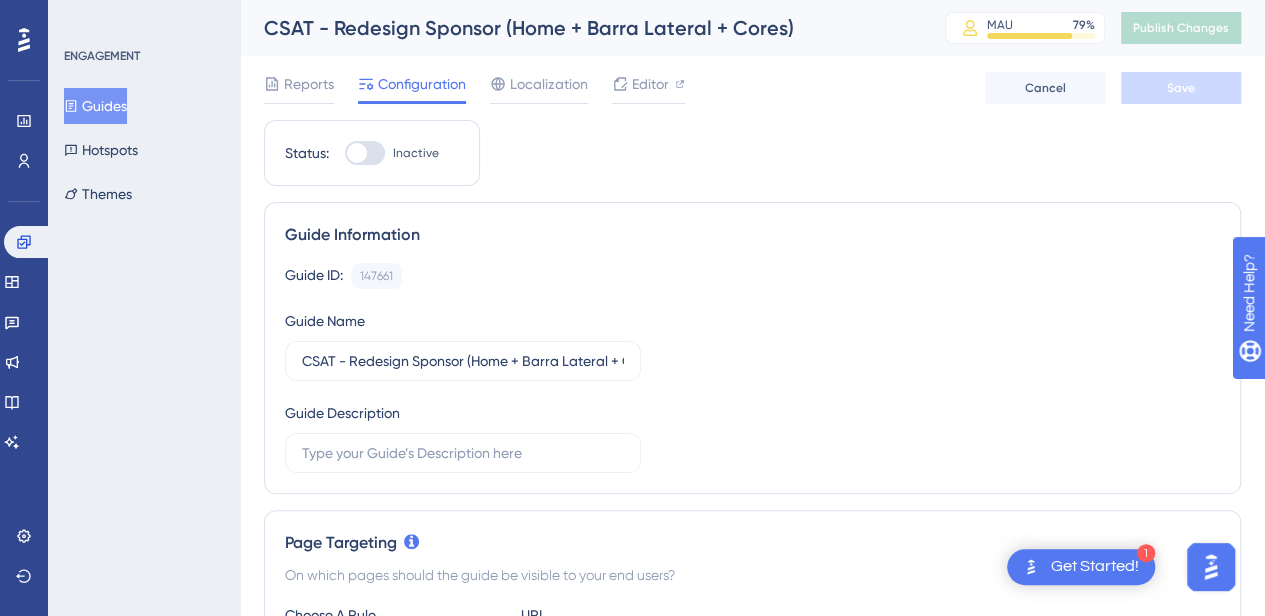 checkbox on "true" 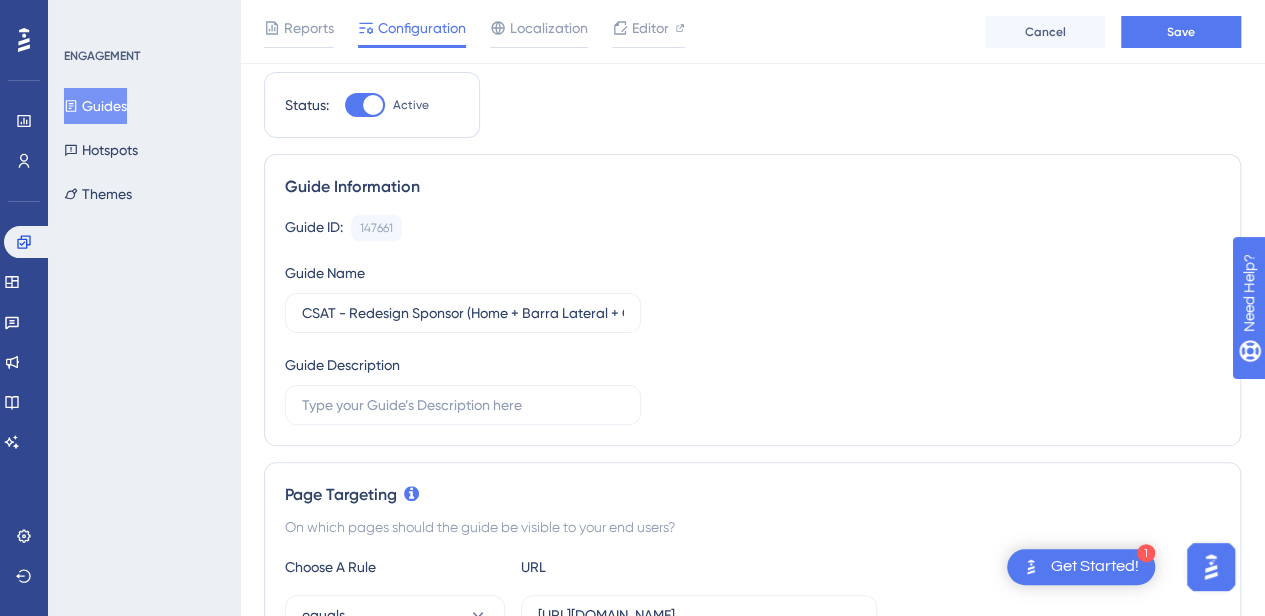 scroll, scrollTop: 0, scrollLeft: 0, axis: both 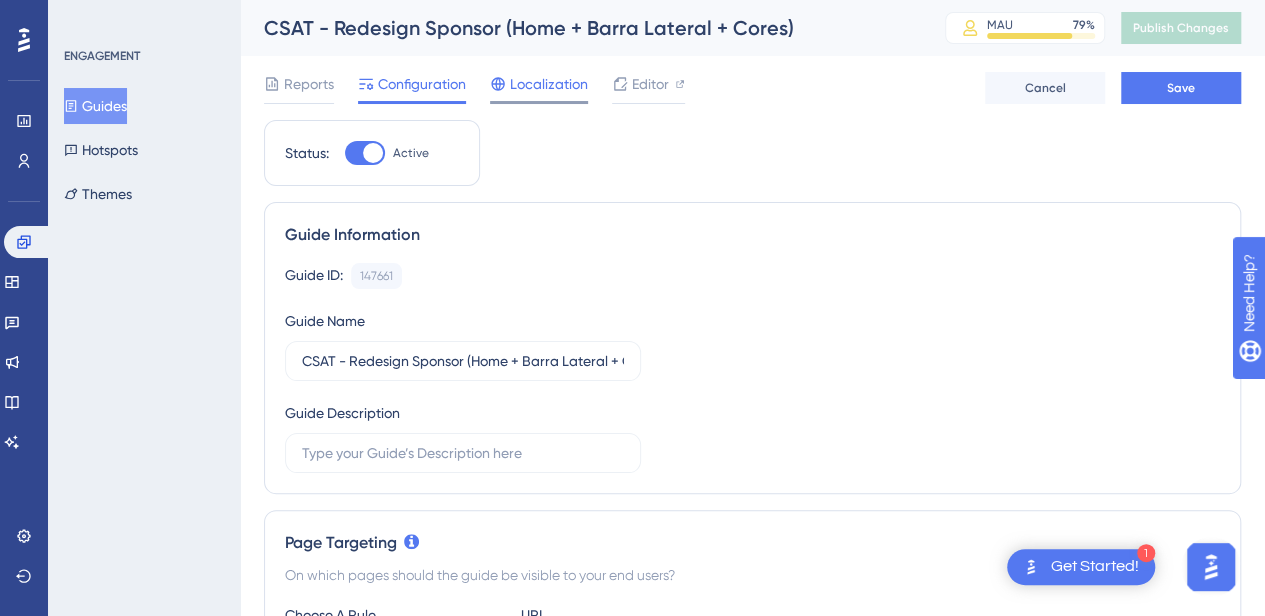 click on "Localization" at bounding box center (549, 84) 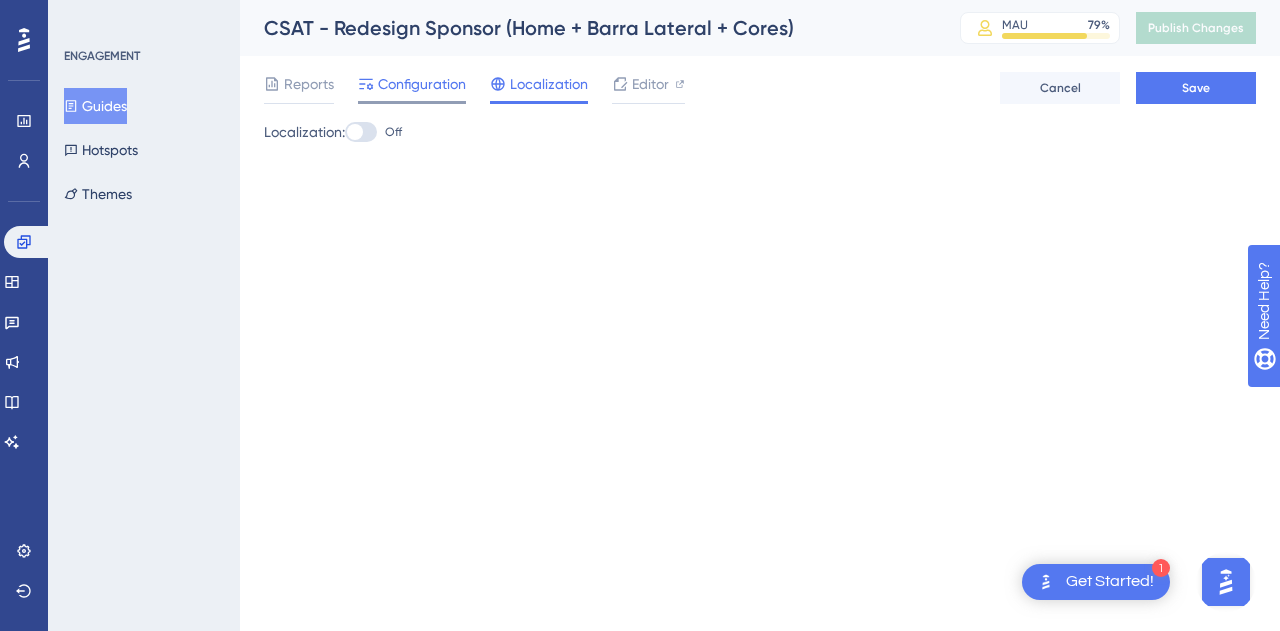 click on "Configuration" at bounding box center [422, 84] 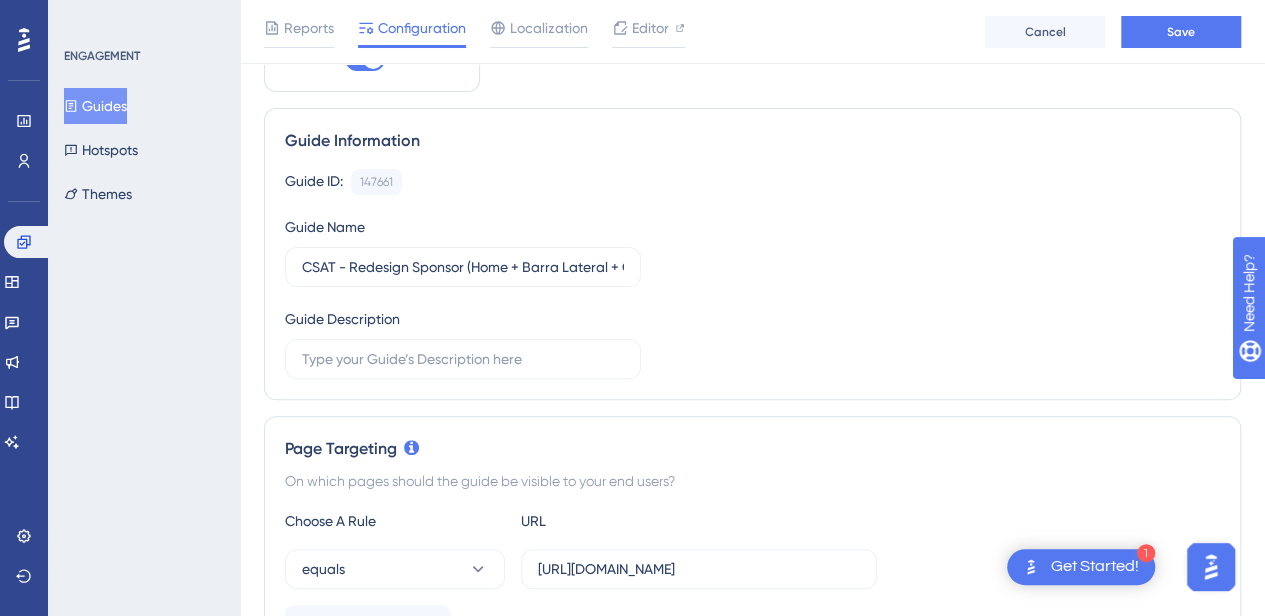 scroll, scrollTop: 0, scrollLeft: 0, axis: both 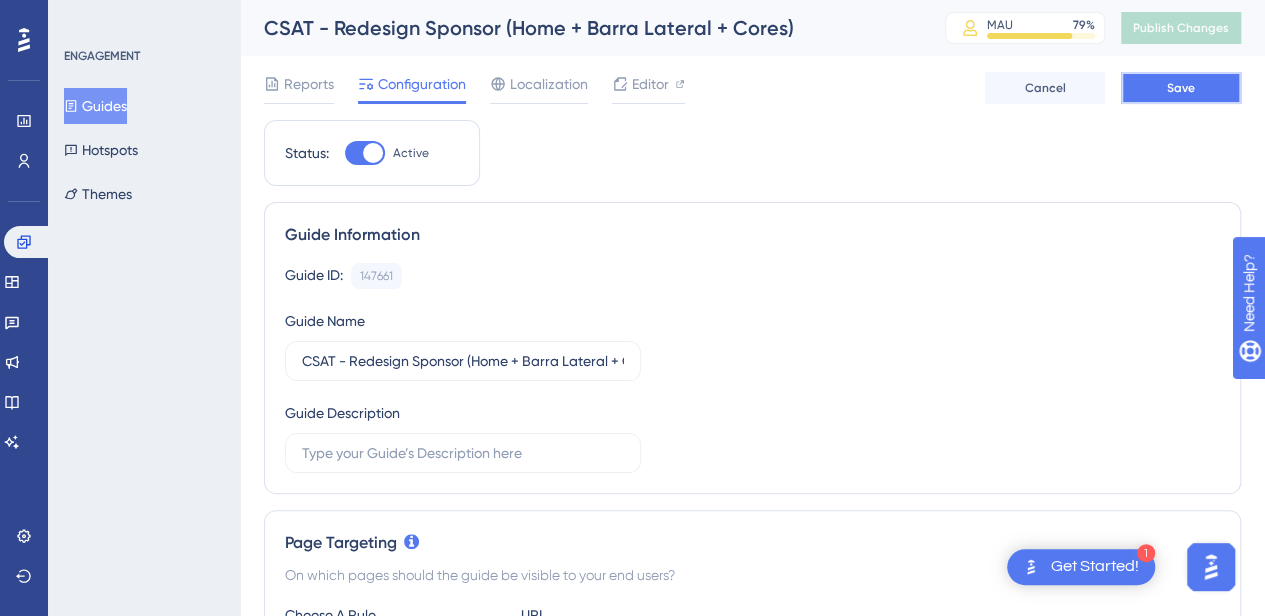 click on "Save" at bounding box center [1181, 88] 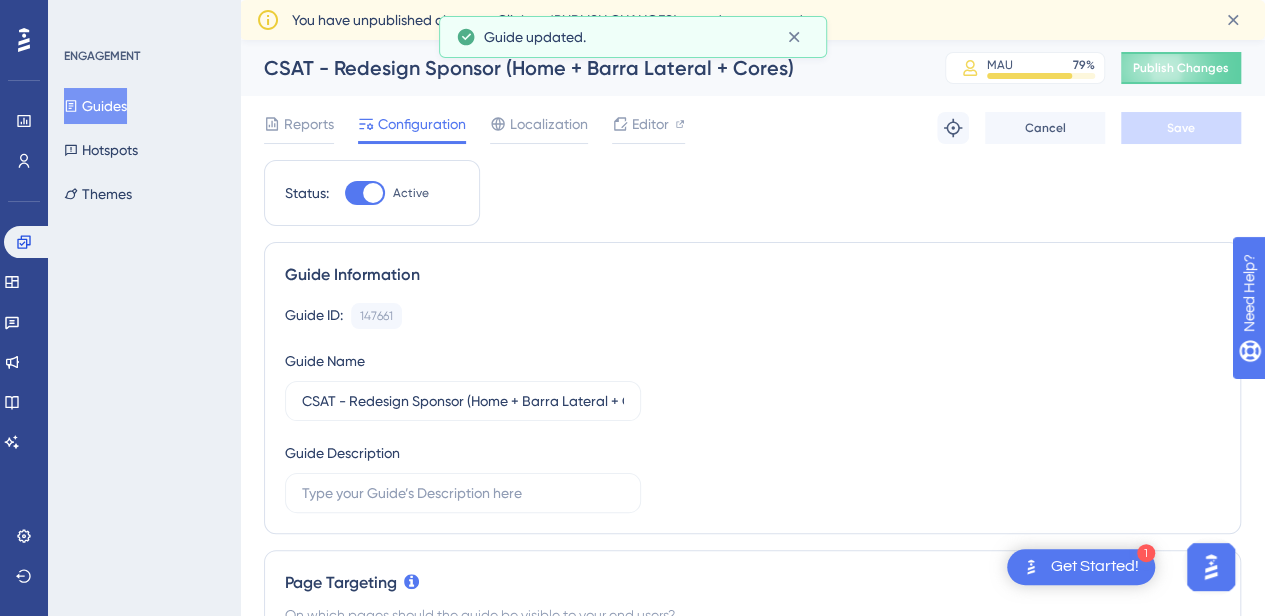 click on "CSAT - Redesign Sponsor (Home + Barra Lateral + Cores)" at bounding box center (579, 68) 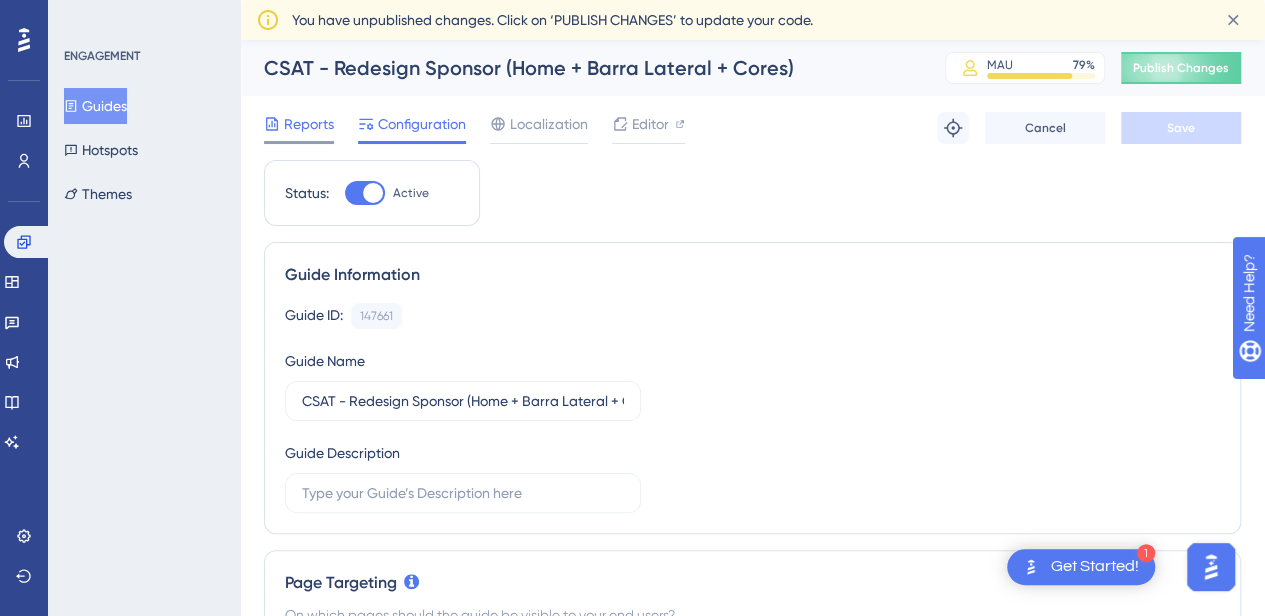 click on "Reports" at bounding box center [309, 124] 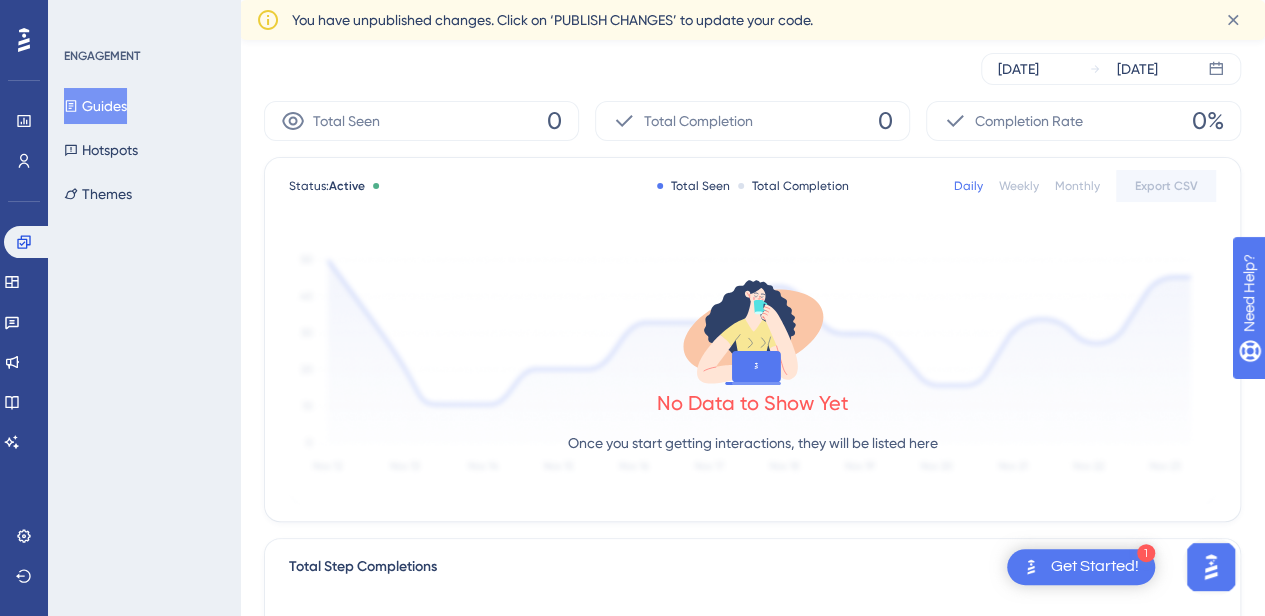 scroll, scrollTop: 0, scrollLeft: 0, axis: both 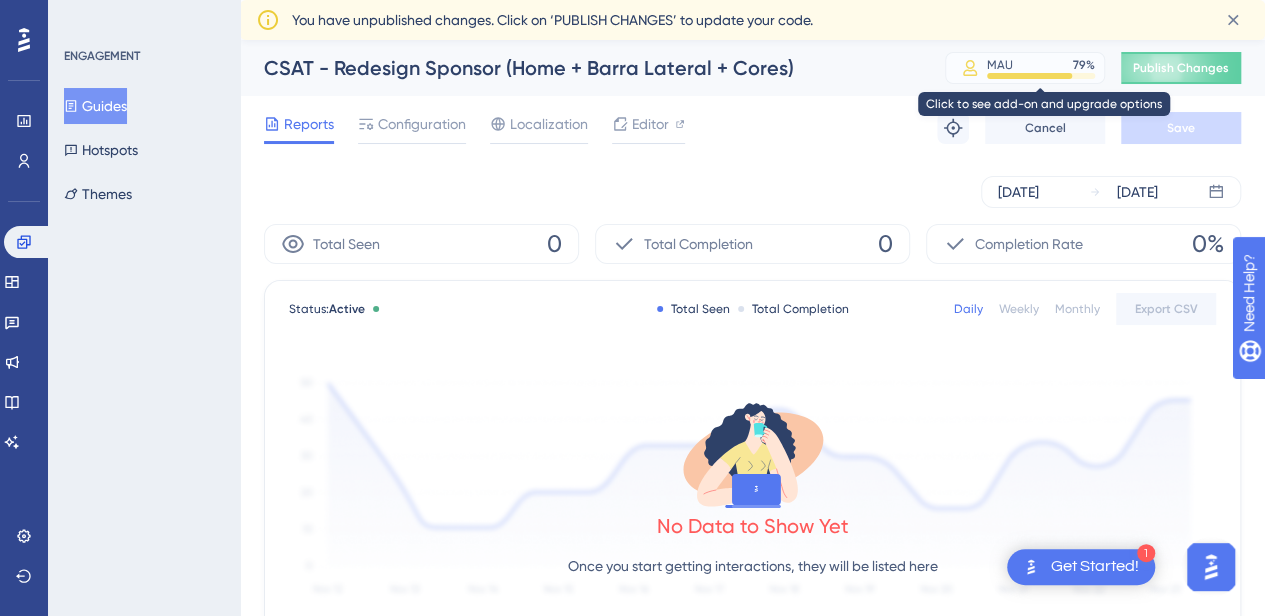 click 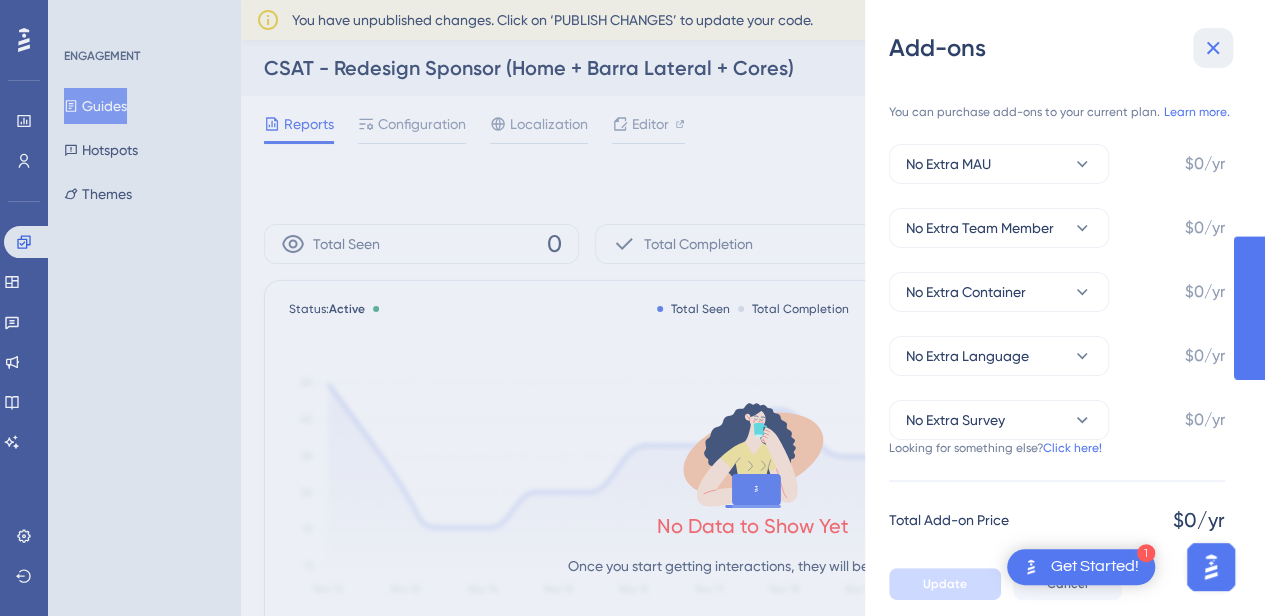 click 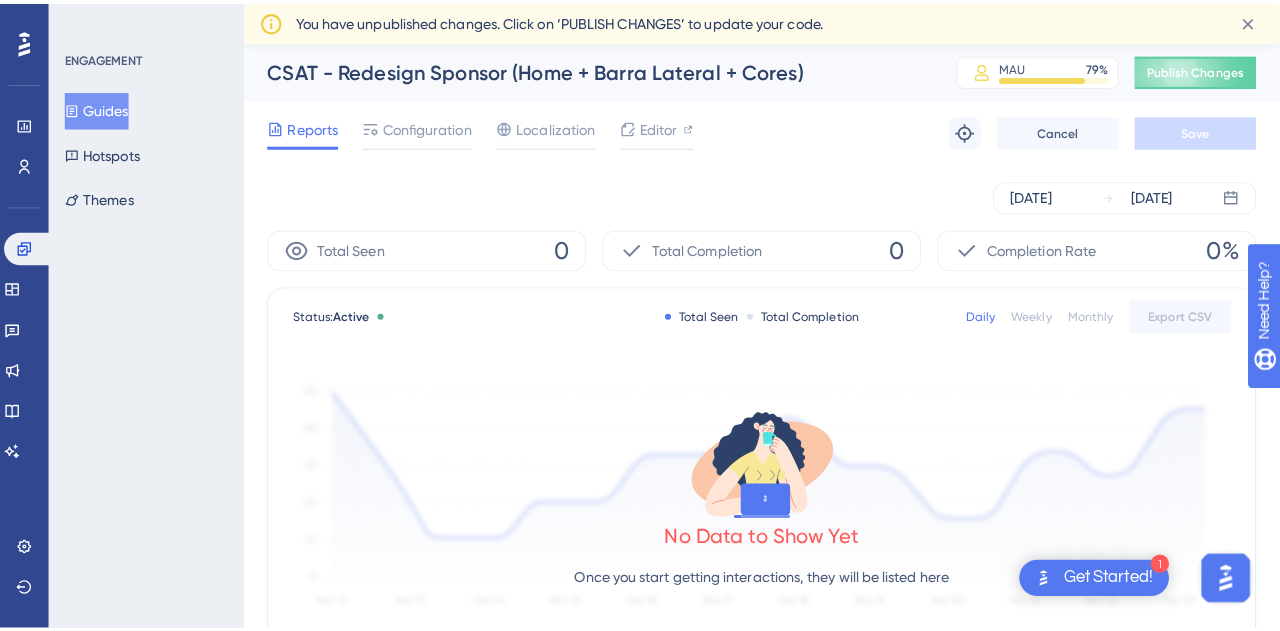 scroll, scrollTop: 0, scrollLeft: 0, axis: both 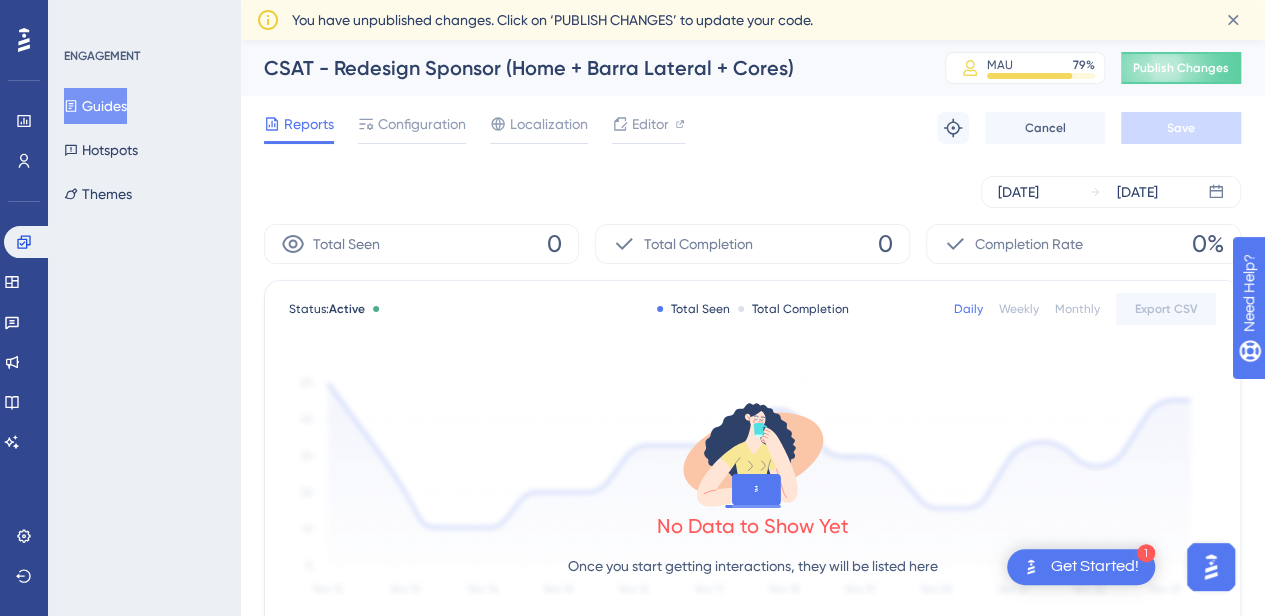 click on "Reports Configuration Localization Editor Troubleshoot Cancel Save" at bounding box center [752, 128] 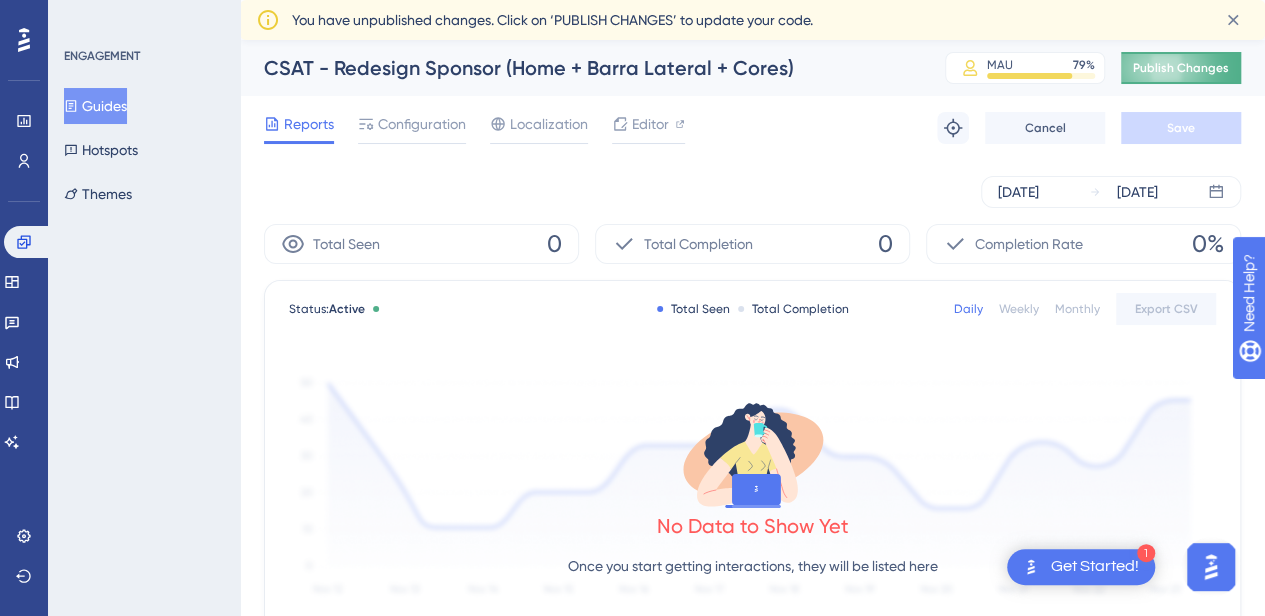 click on "Publish Changes" at bounding box center (1181, 68) 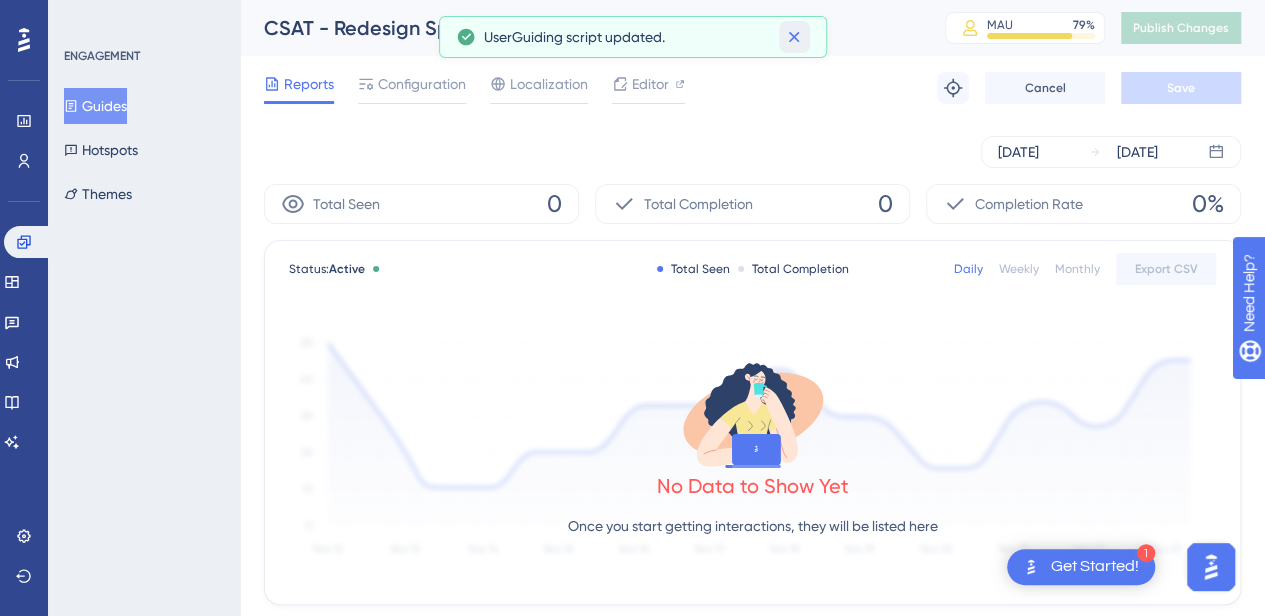 click 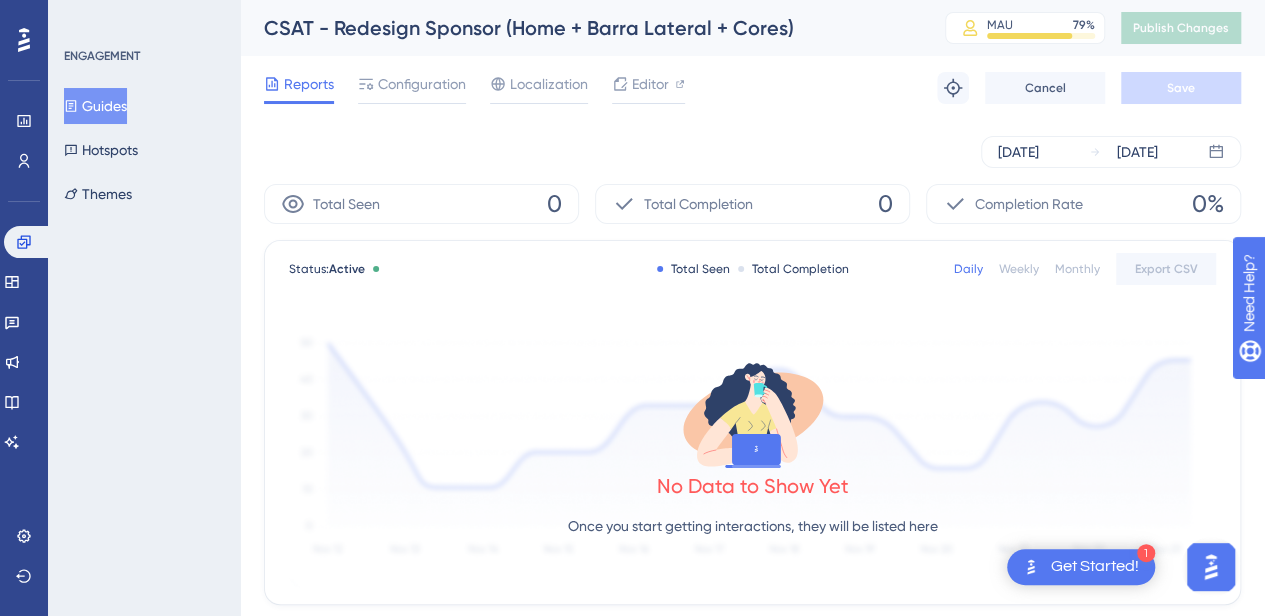 click on "Guides" at bounding box center (95, 106) 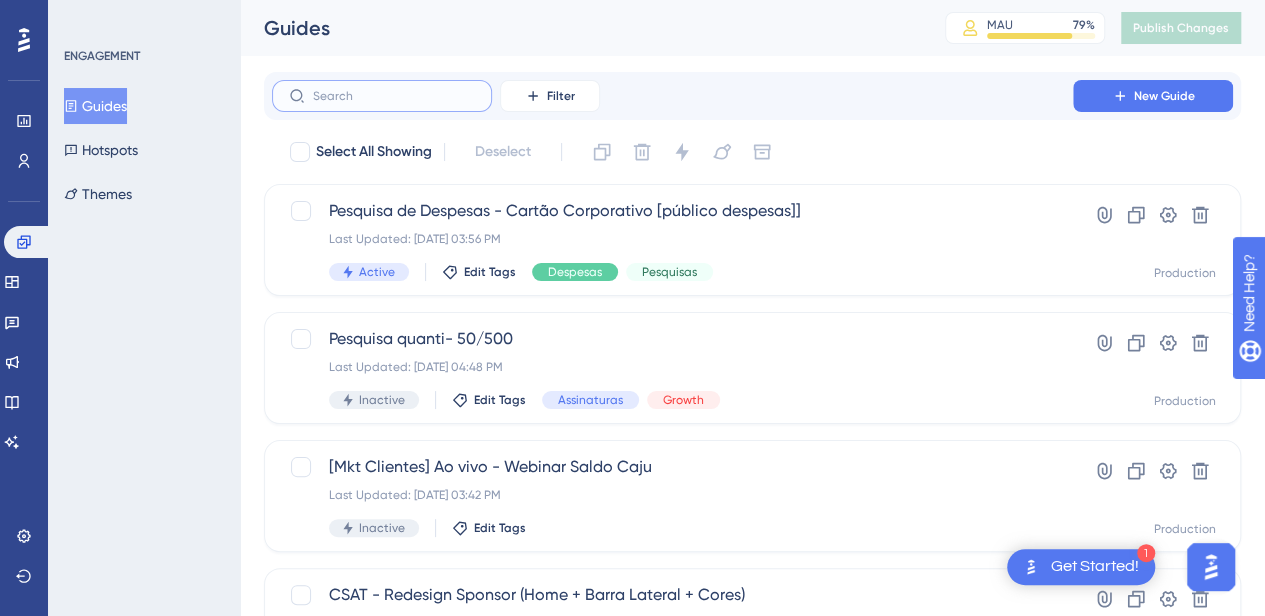 click at bounding box center [394, 96] 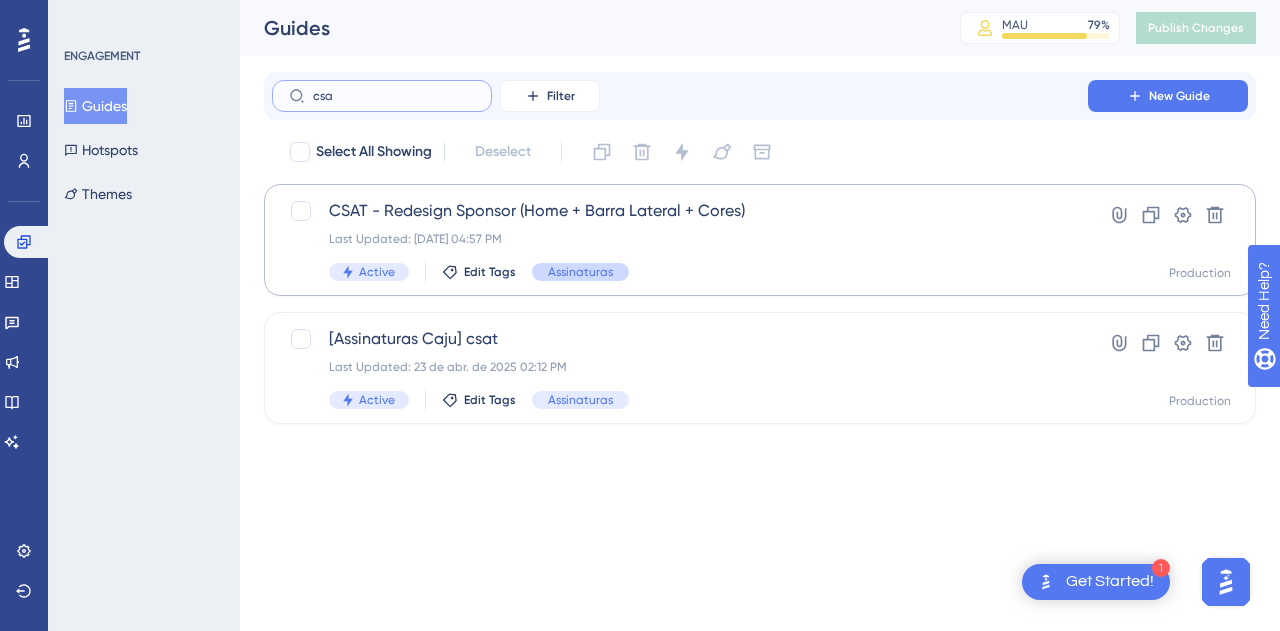 type on "csa" 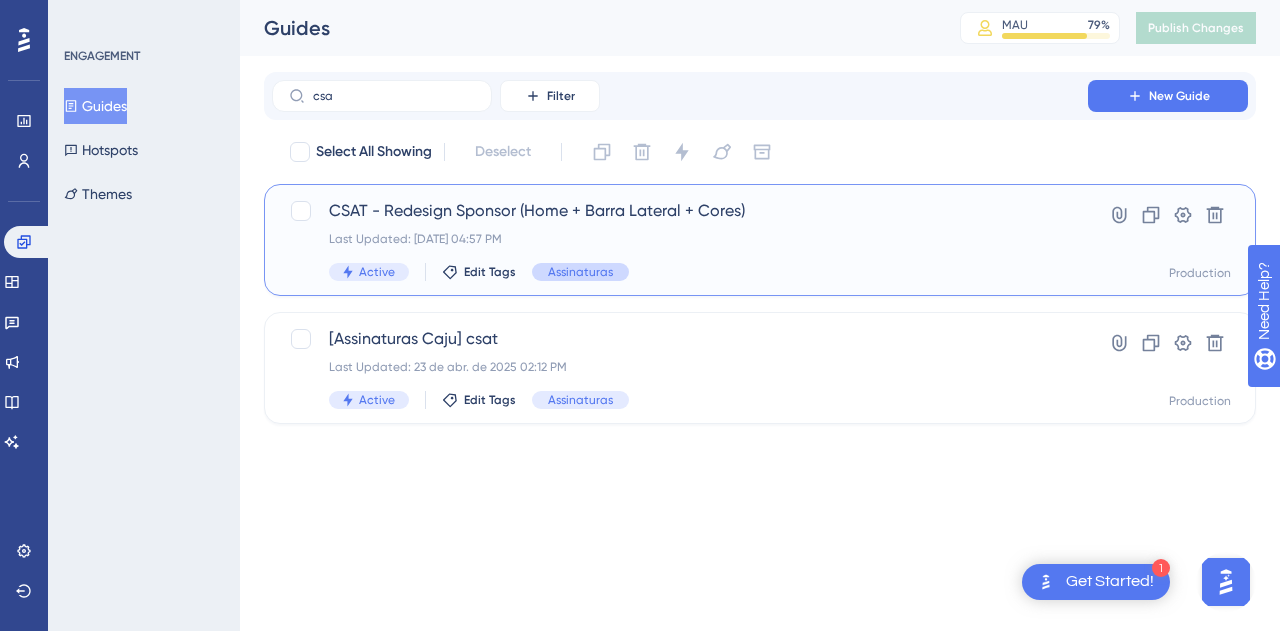 click on "Assinaturas" at bounding box center (580, 272) 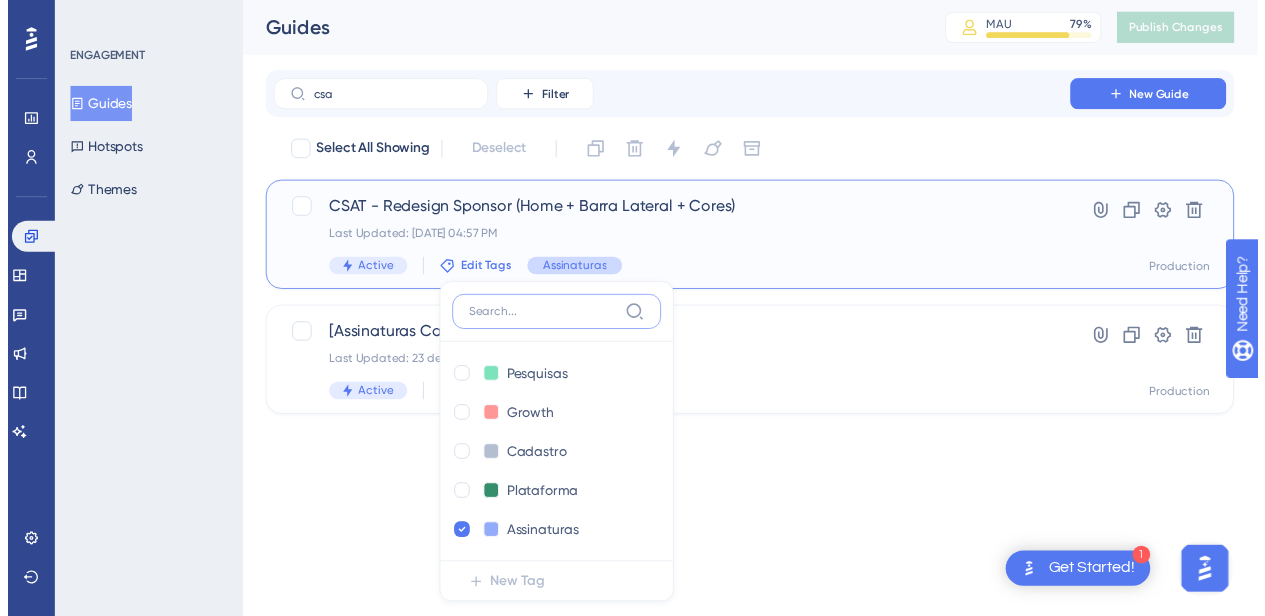 scroll, scrollTop: 144, scrollLeft: 0, axis: vertical 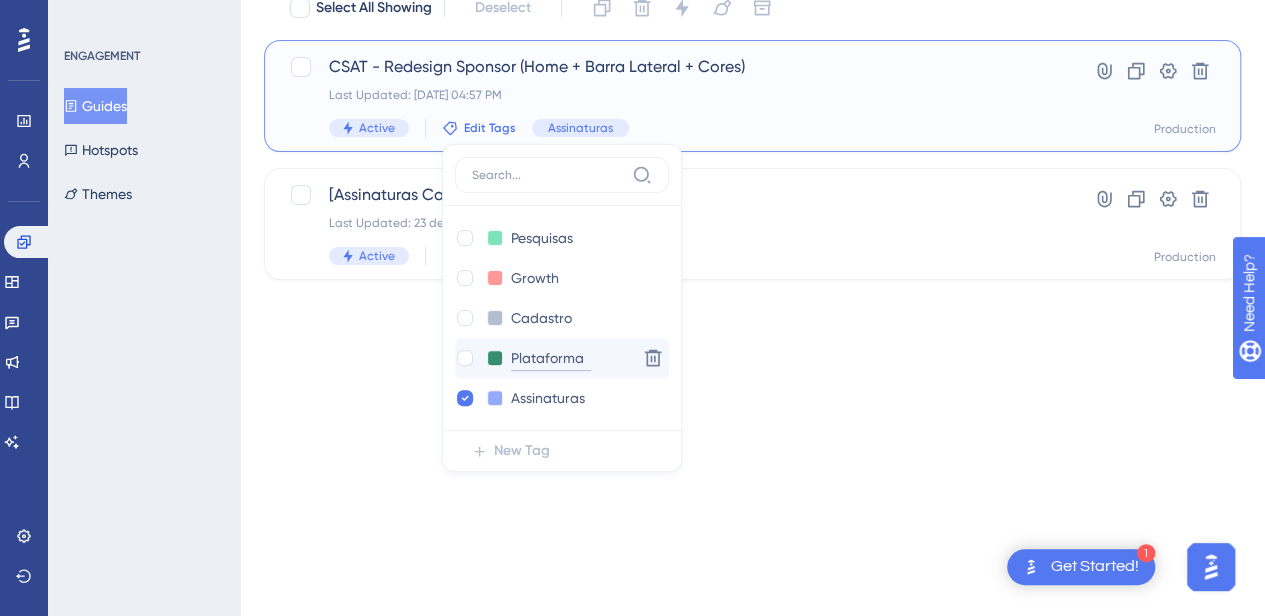 click on "Plataforma" at bounding box center (551, 358) 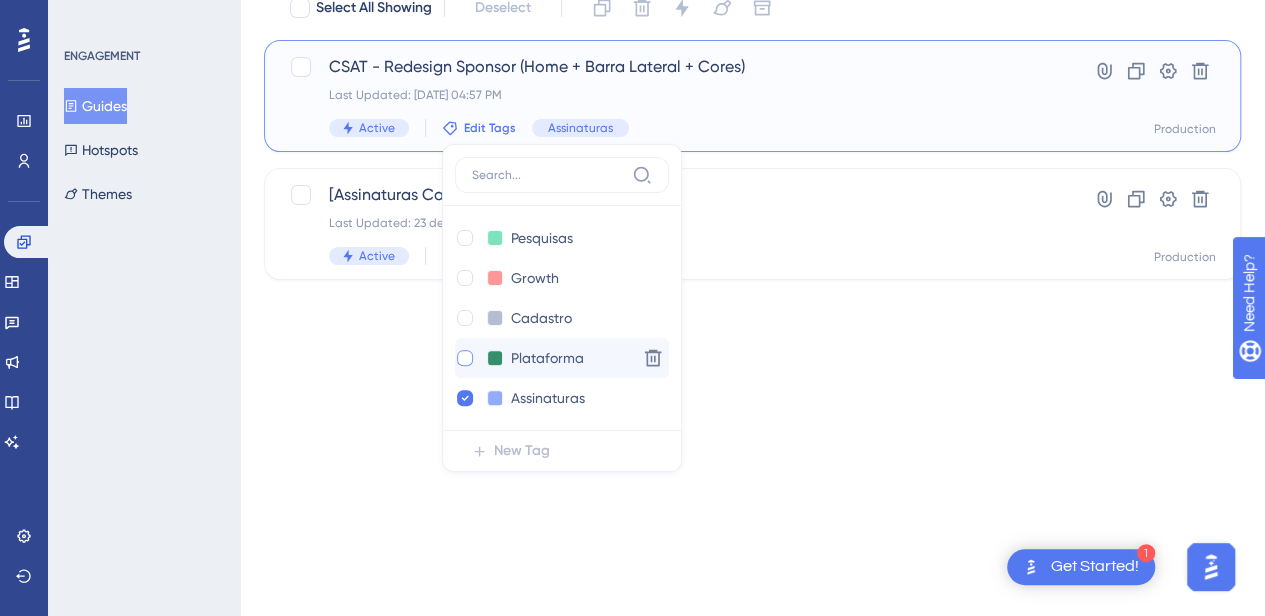 click at bounding box center (465, 358) 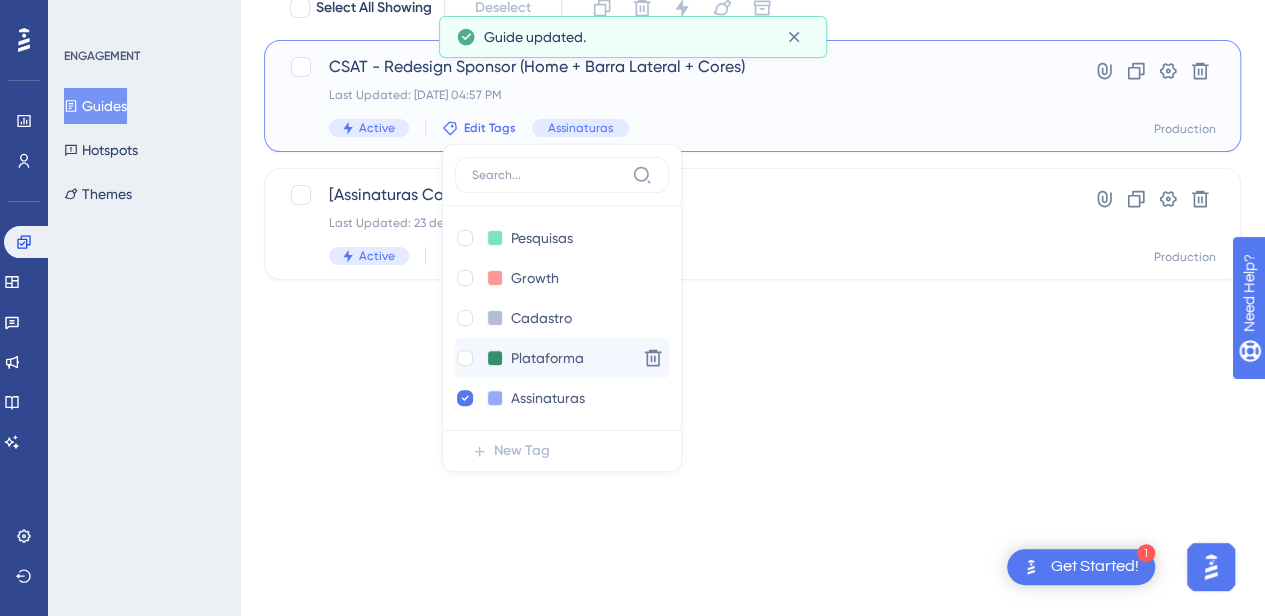 checkbox on "true" 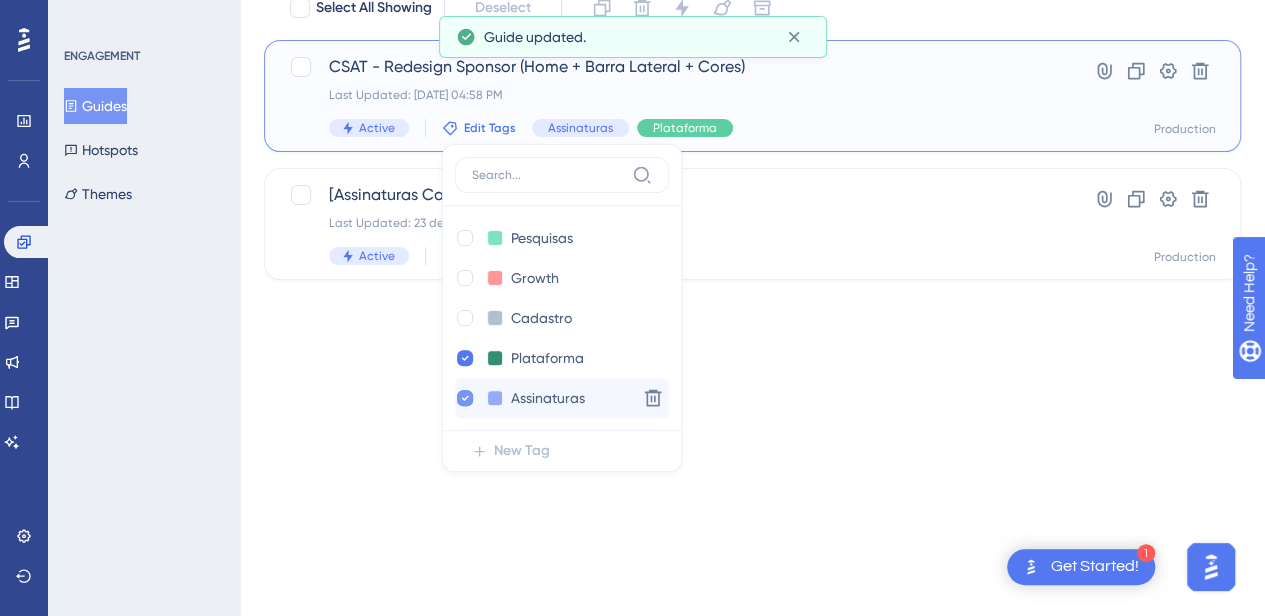 click 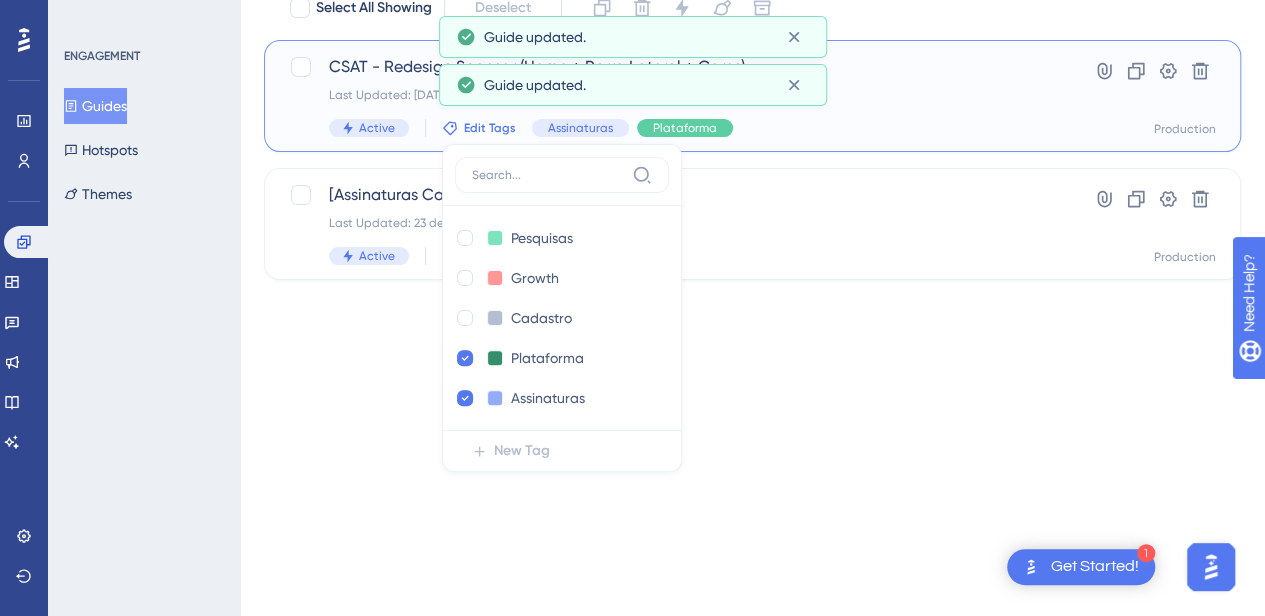 checkbox on "false" 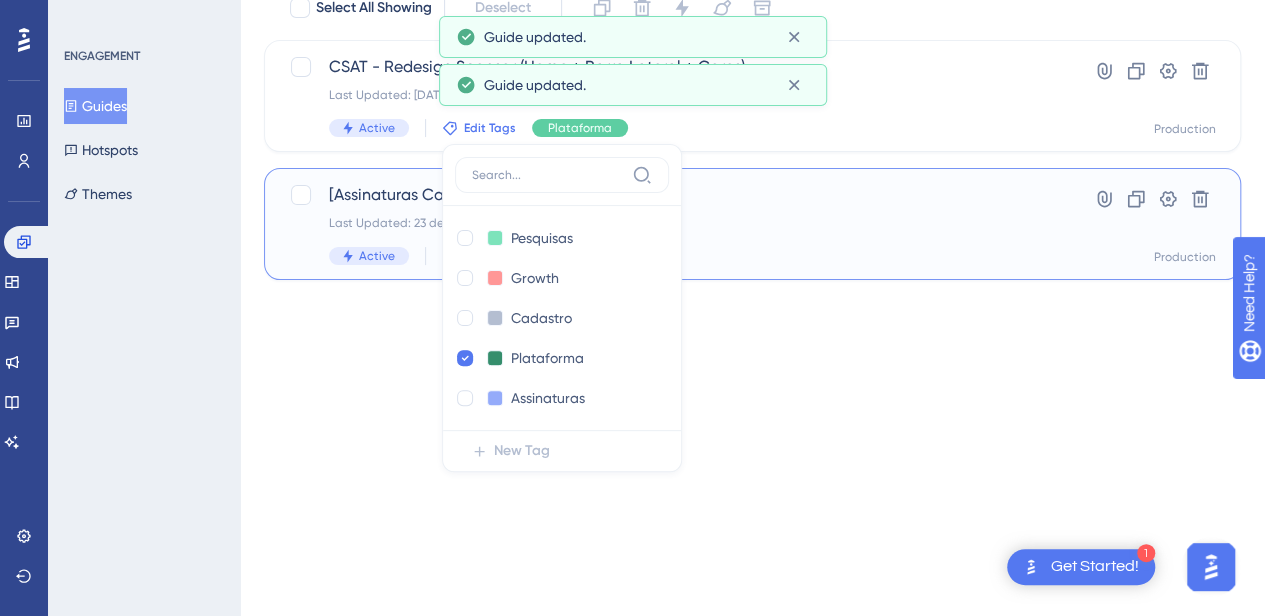 click on "Last Updated: 23 de abr. de 2025 02:12 PM" at bounding box center [672, 223] 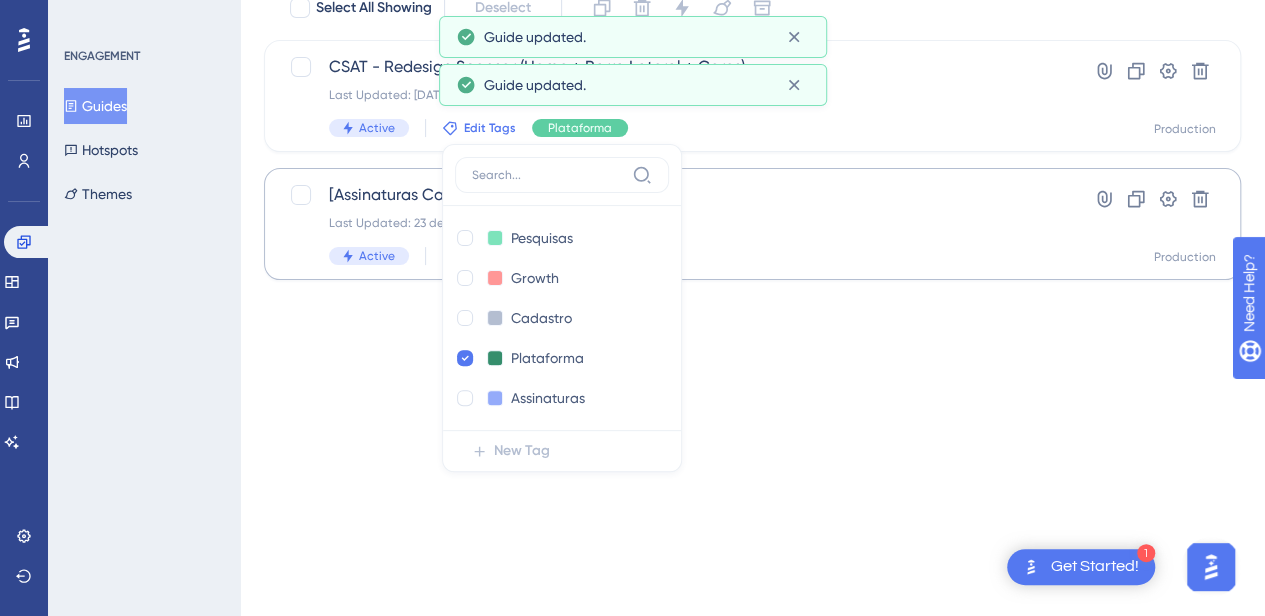 scroll, scrollTop: 0, scrollLeft: 0, axis: both 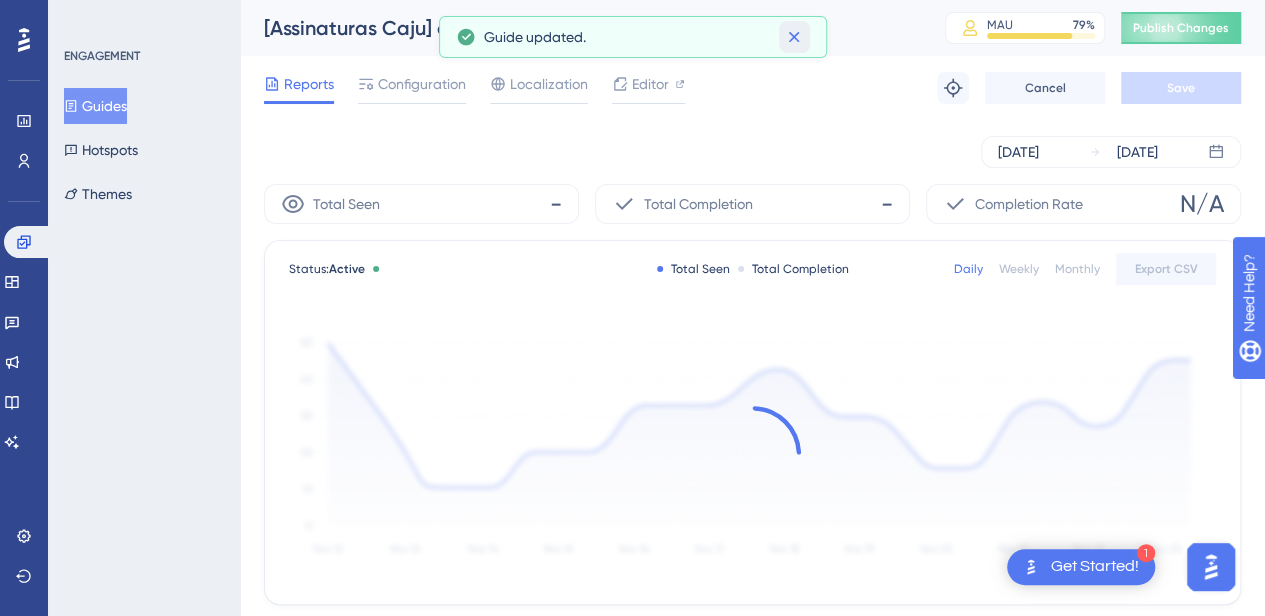 click on "Performance Users Engagement Widgets Feedback Product Updates Knowledge Base AI Assistant Settings Logout ENGAGEMENT Guides Hotspots Themes [Assinaturas Caju] csat MAU 79 % Click to see add-on and upgrade options Publish Changes Reports Configuration Localization Editor Troubleshoot Cancel Save [DATE] [DATE] Total Seen - Total Completion - Completion Rate N/A Status:  Active Total Seen Total Completion Daily Weekly Monthly Export CSV Total Step Completions Click Actions Show deleted elements Export CSV There is no click action for your guide. Guide updated." at bounding box center (632, 0) 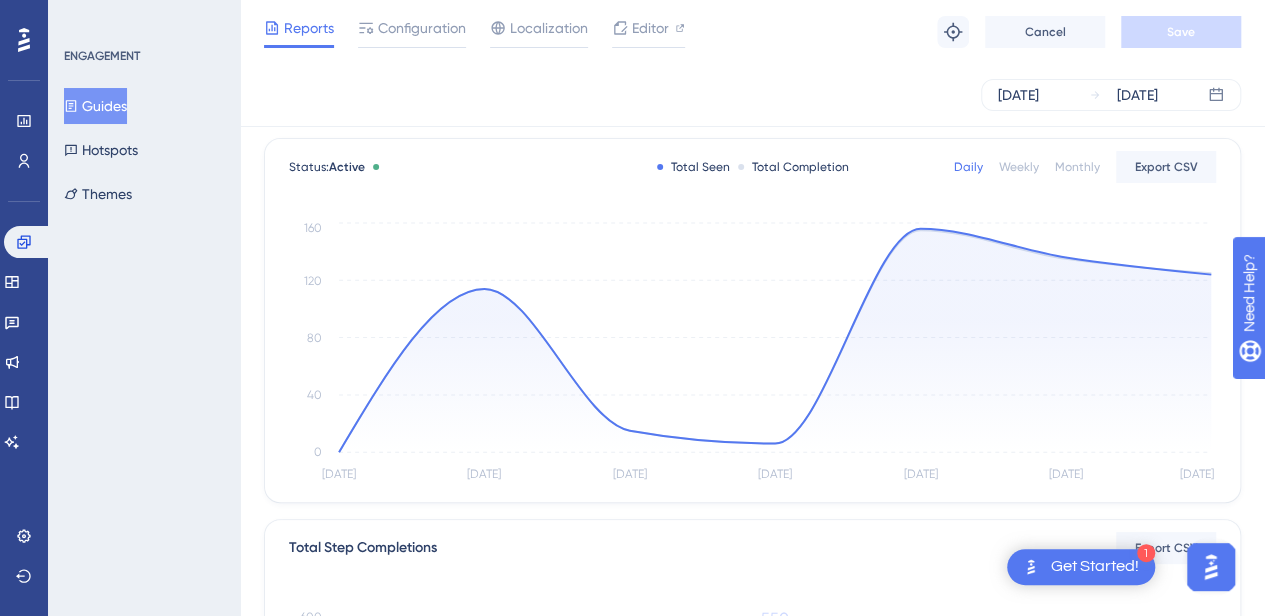 scroll, scrollTop: 0, scrollLeft: 0, axis: both 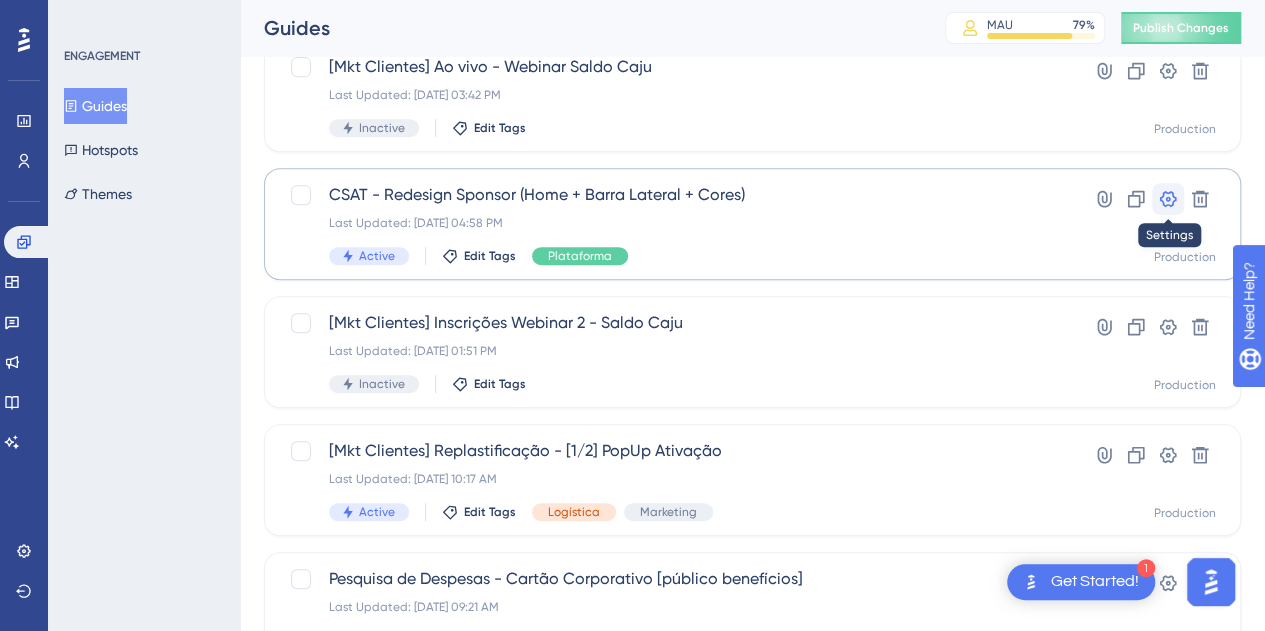 click 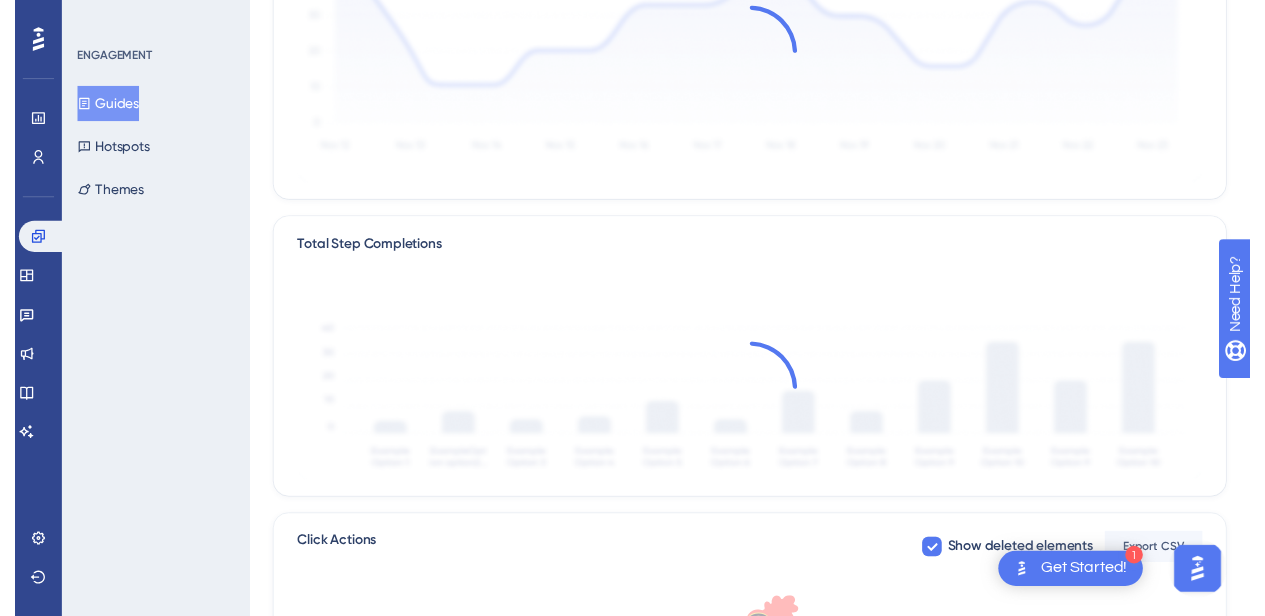 scroll, scrollTop: 0, scrollLeft: 0, axis: both 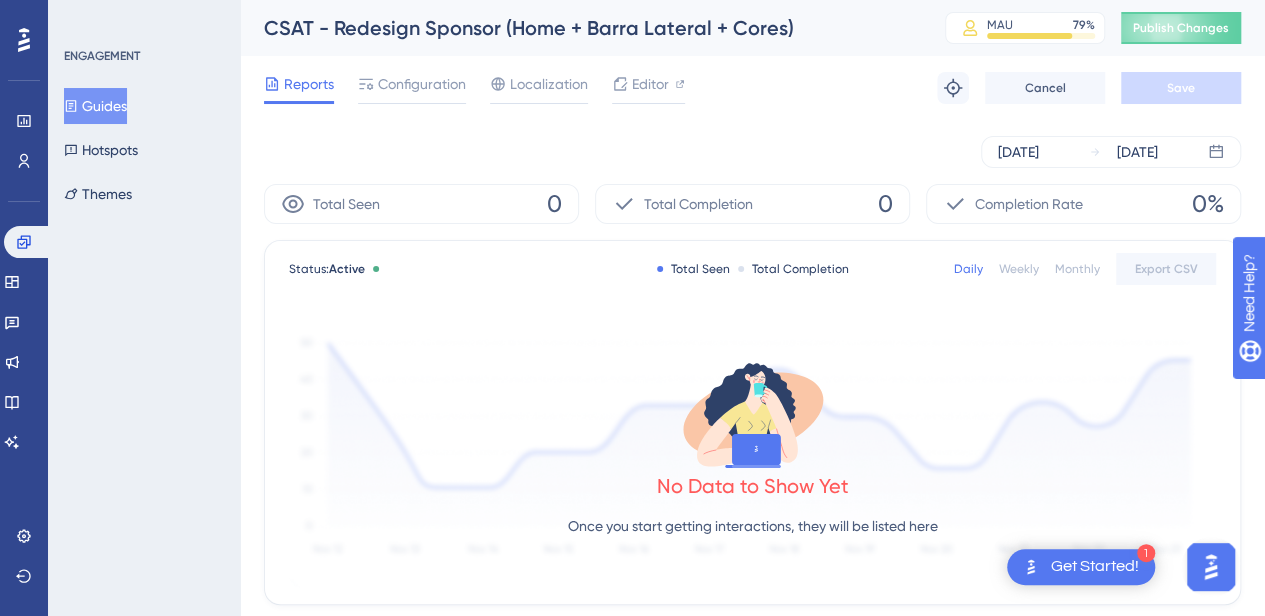 click on "Reports Configuration Localization Editor Troubleshoot Cancel Save" at bounding box center [752, 88] 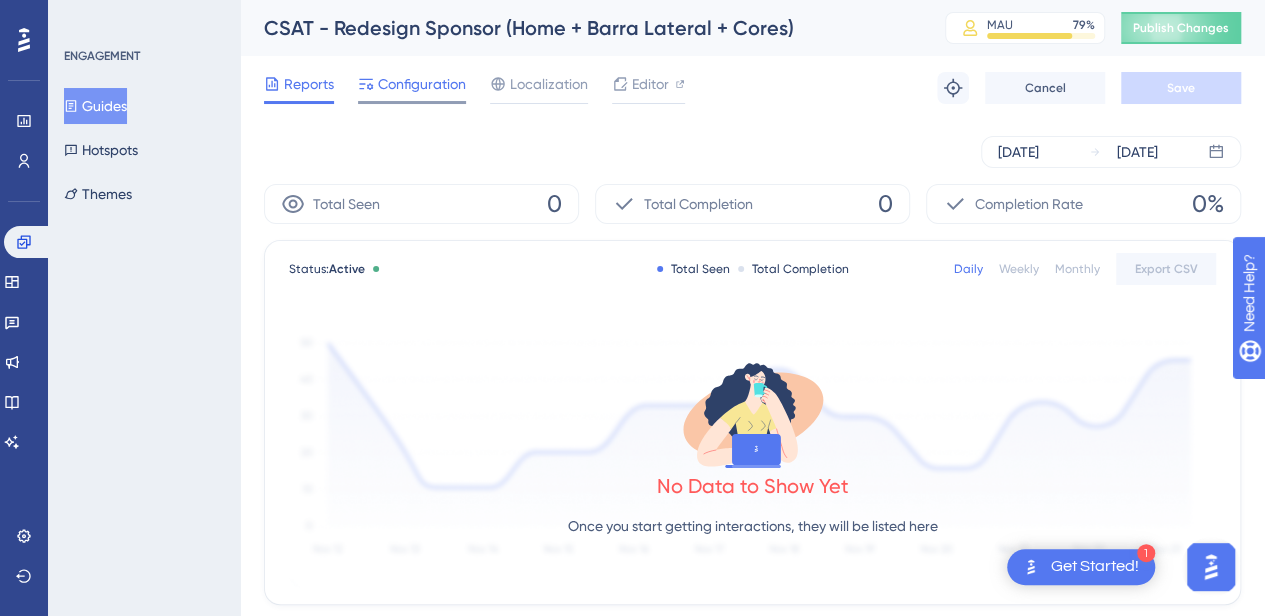 click on "Configuration" at bounding box center (422, 84) 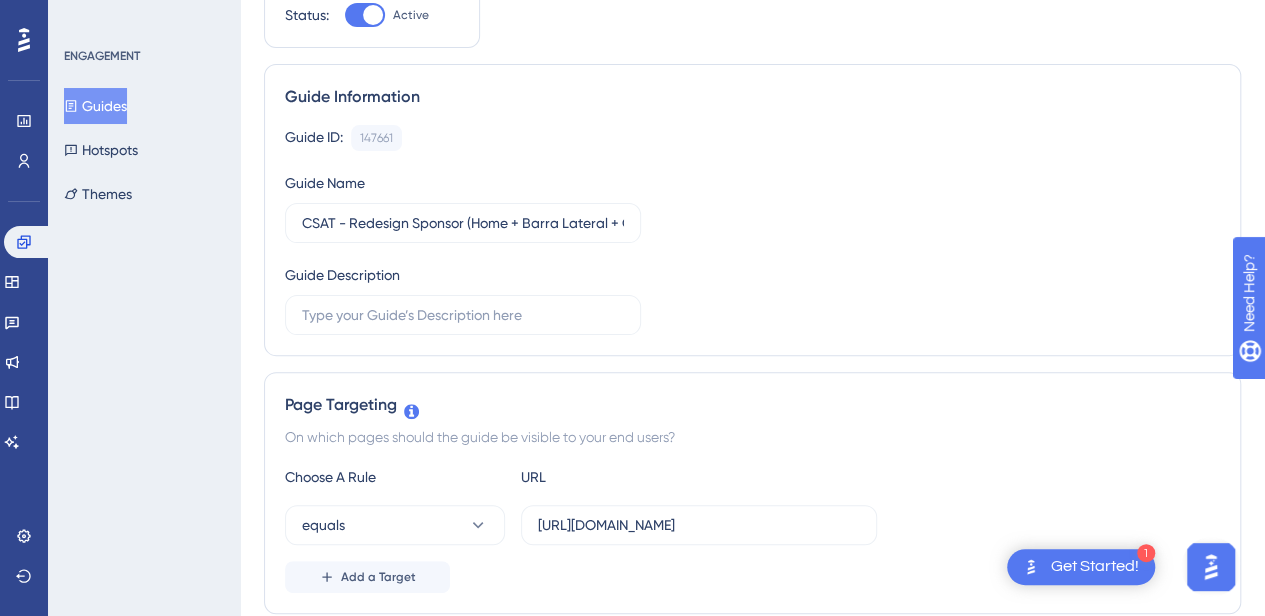 scroll, scrollTop: 0, scrollLeft: 0, axis: both 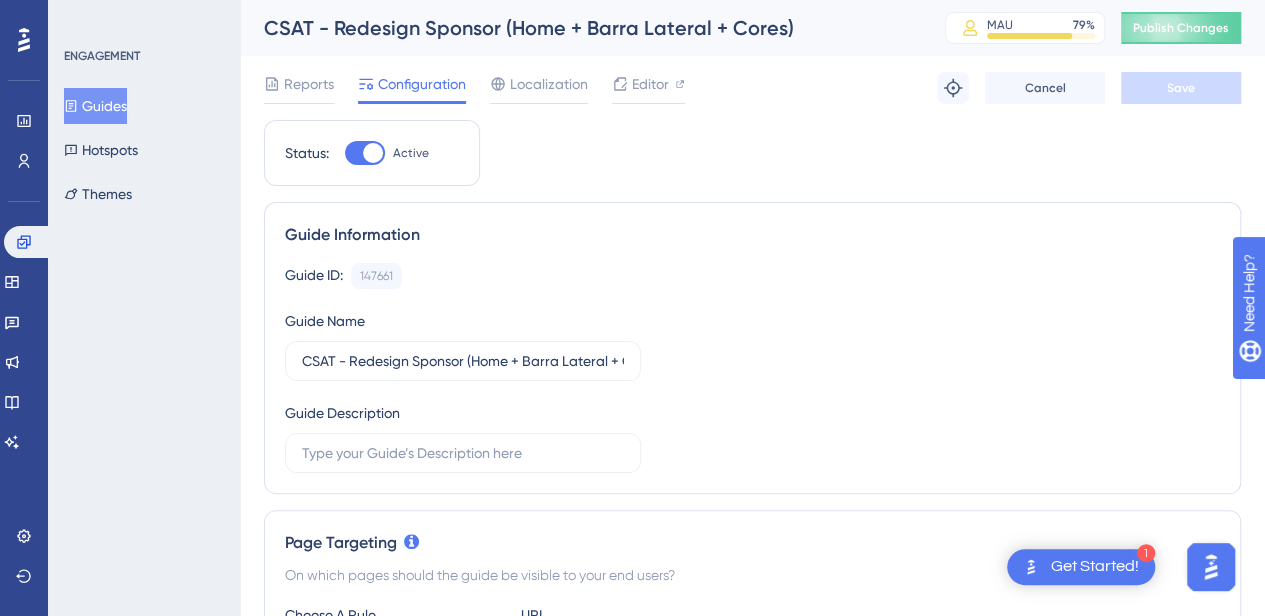 click on "Get Started!" at bounding box center (1095, 567) 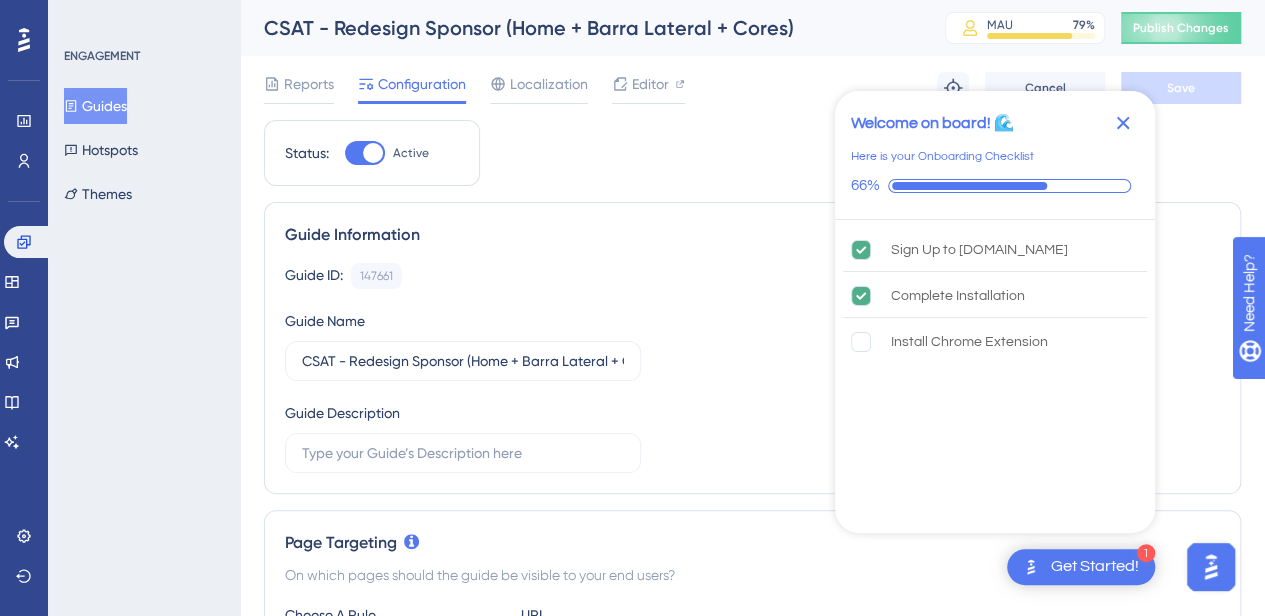 click on "Guide ID: 147661 Copy Guide Name CSAT - Redesign Sponsor (Home + Barra Lateral + Cores) Guide Description" at bounding box center [752, 368] 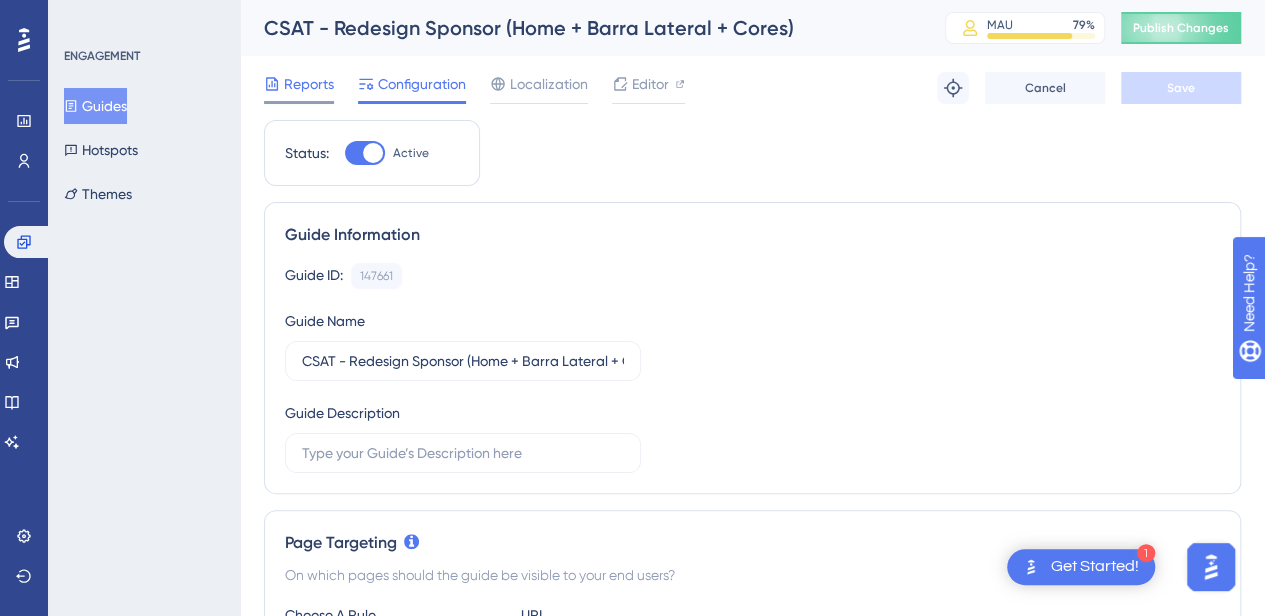click on "Reports" at bounding box center (309, 84) 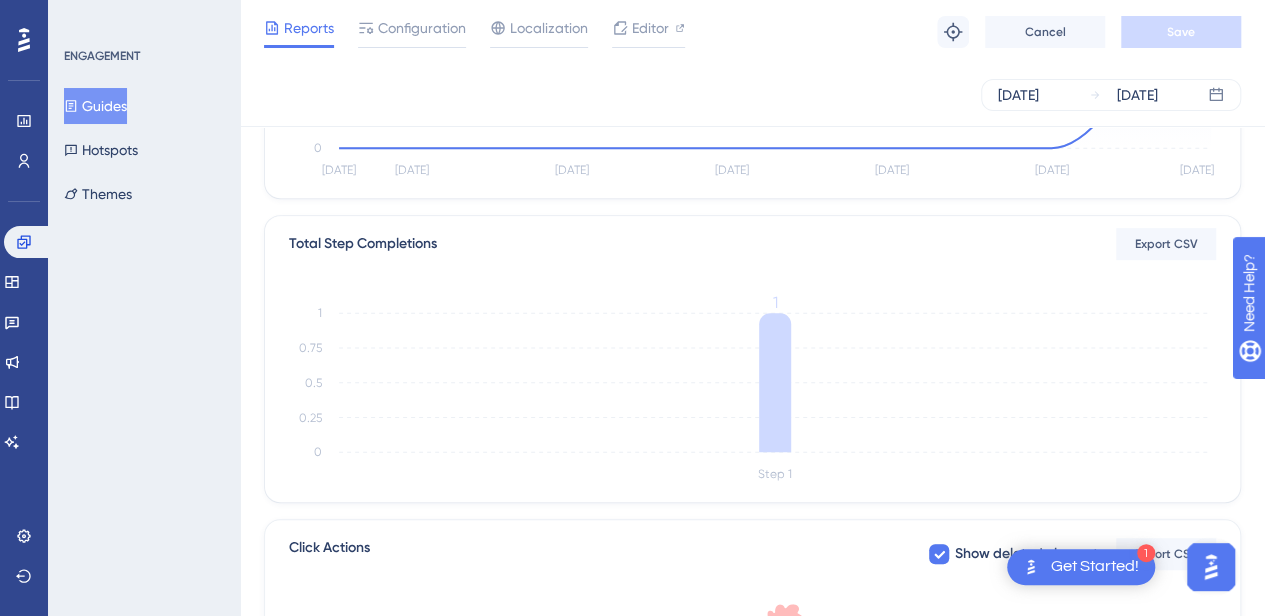 scroll, scrollTop: 400, scrollLeft: 0, axis: vertical 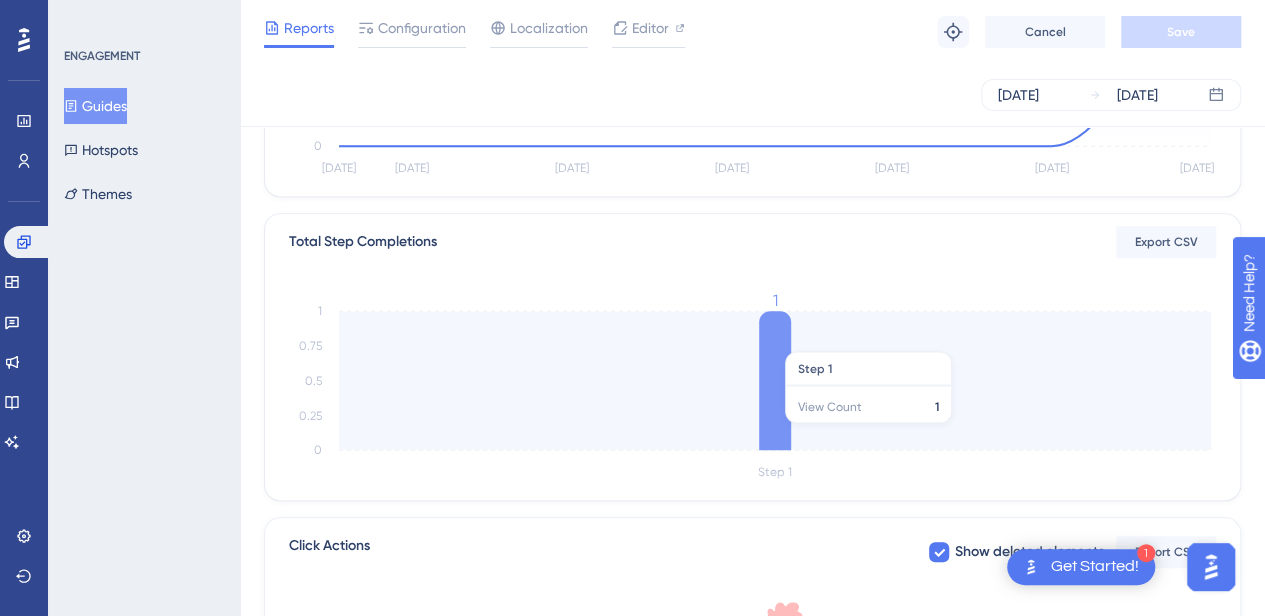 click 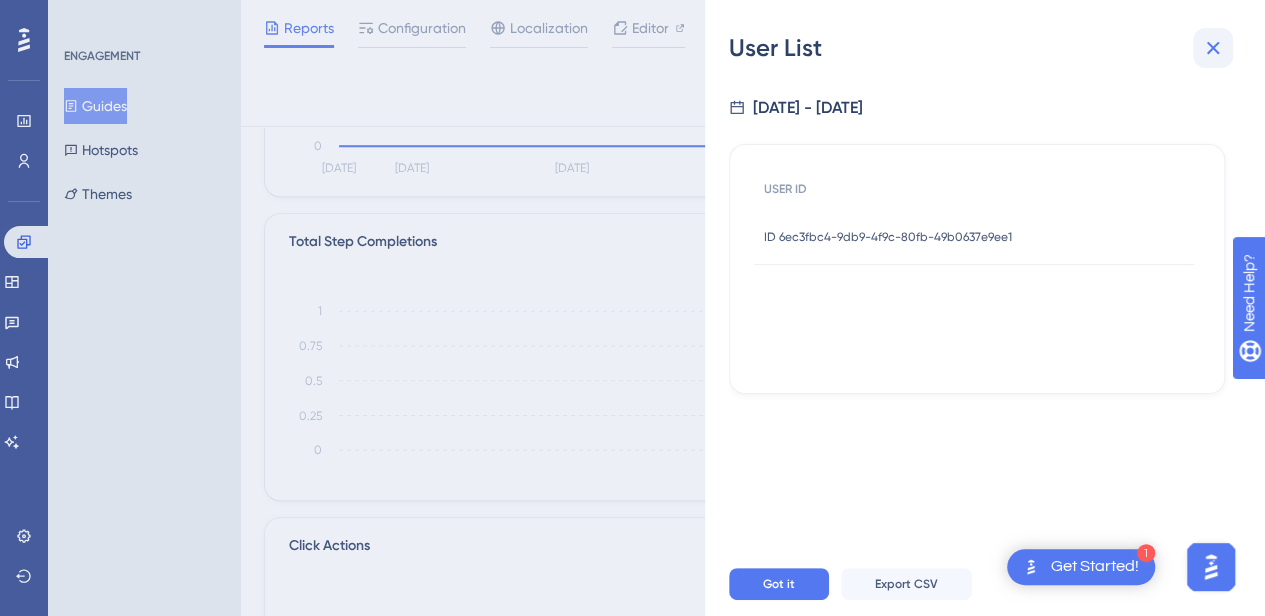 click 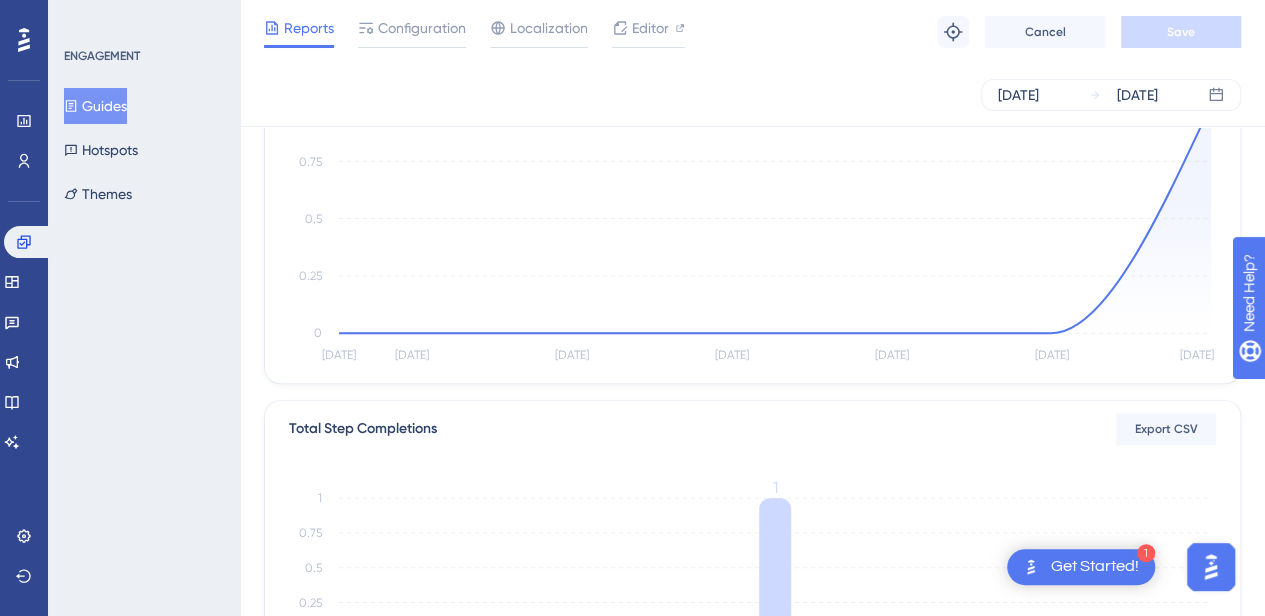 scroll, scrollTop: 0, scrollLeft: 0, axis: both 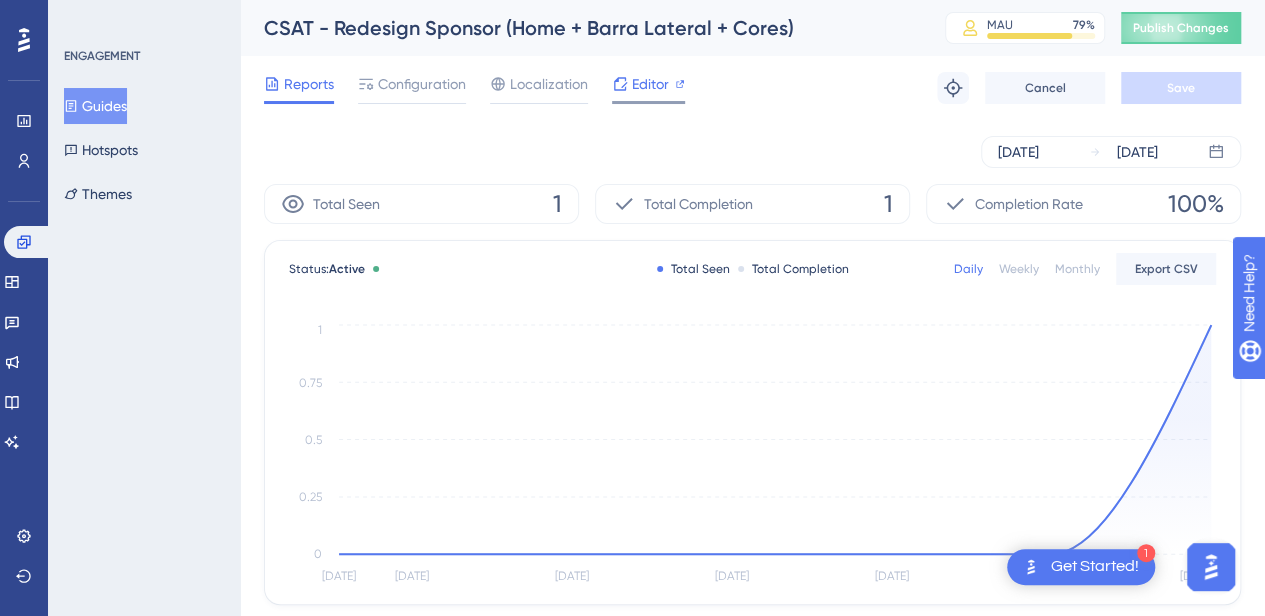 click on "Editor" at bounding box center [650, 84] 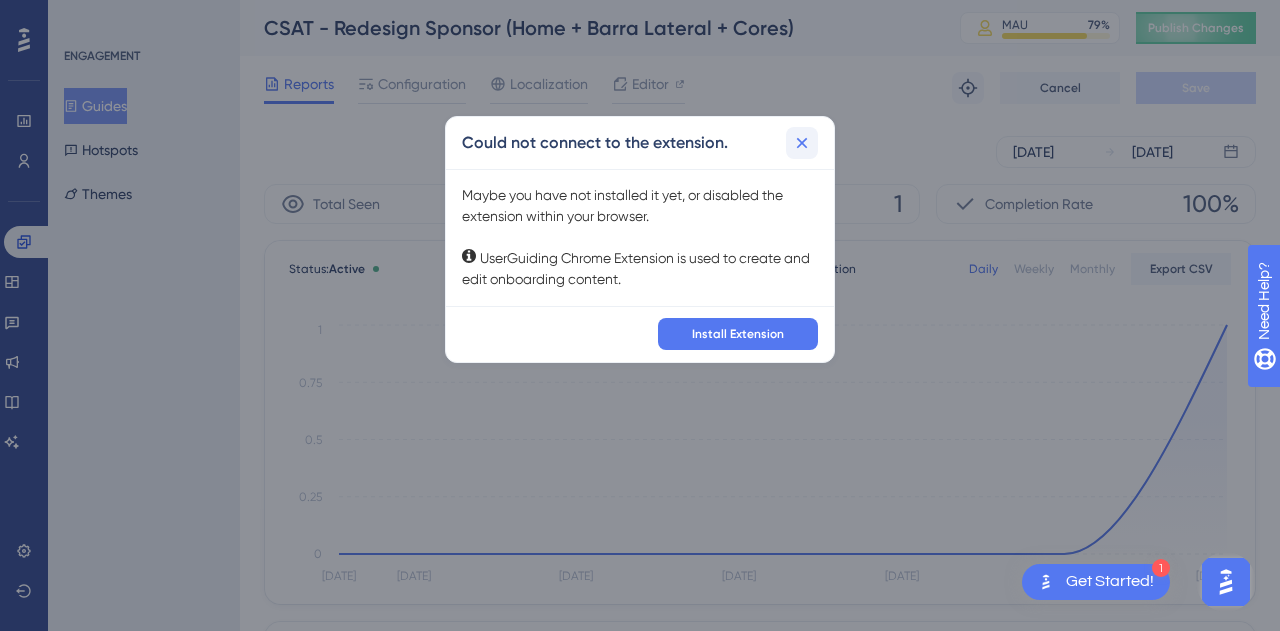 click 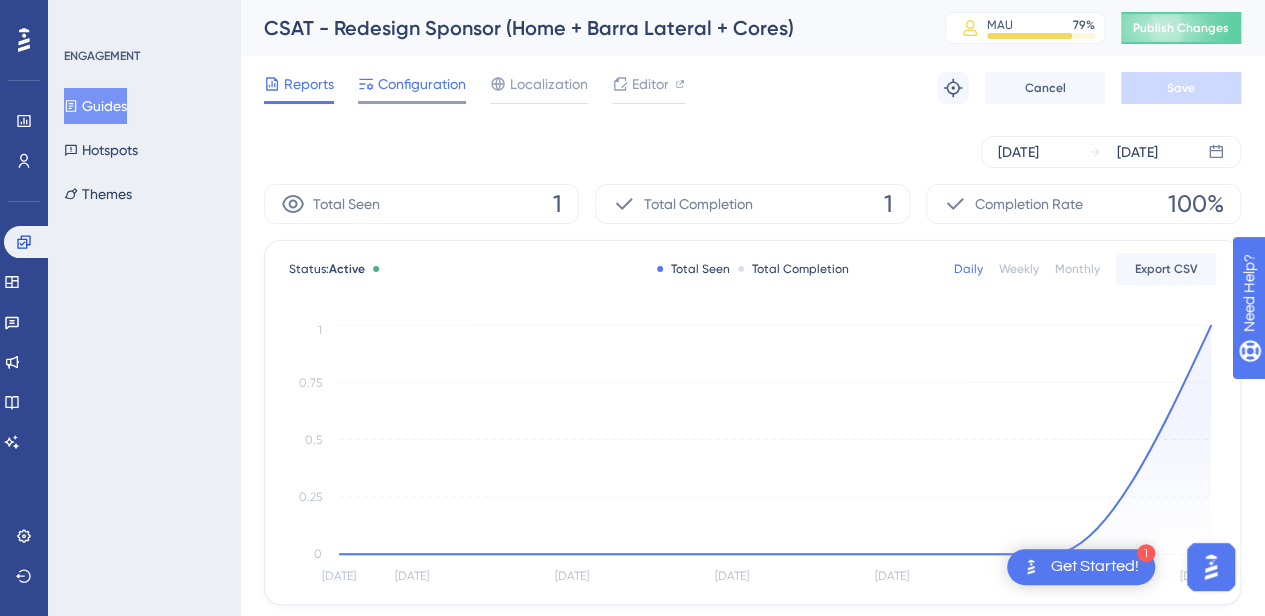 click on "Configuration" at bounding box center [422, 84] 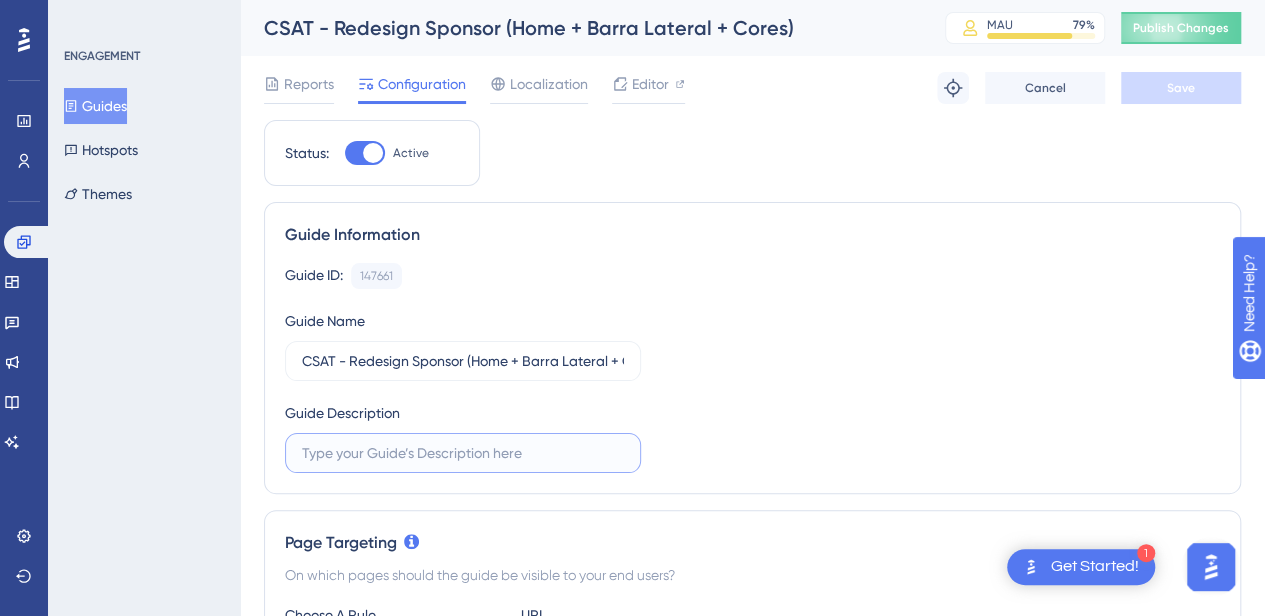 click at bounding box center (463, 453) 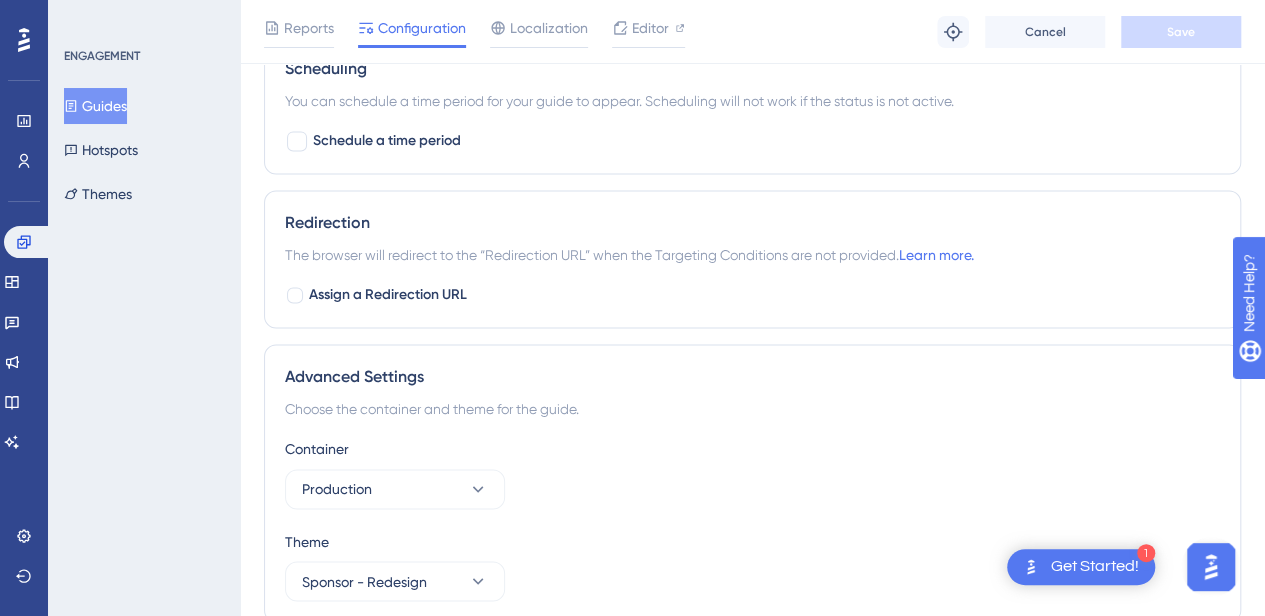 scroll, scrollTop: 1479, scrollLeft: 0, axis: vertical 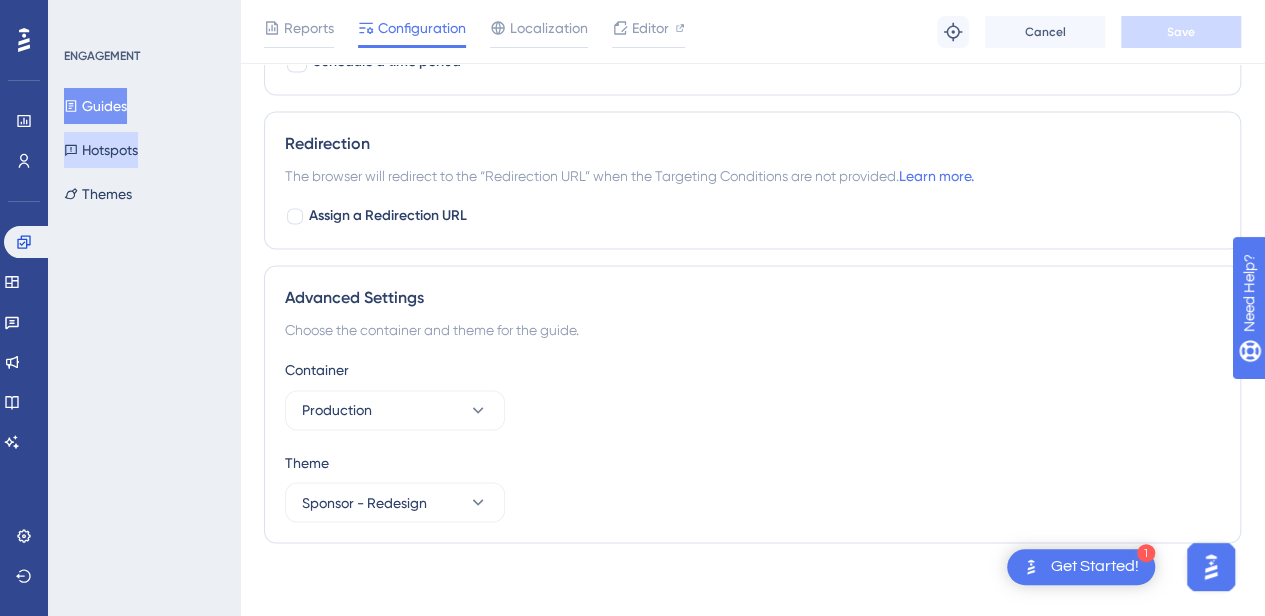 click on "Hotspots" at bounding box center (101, 150) 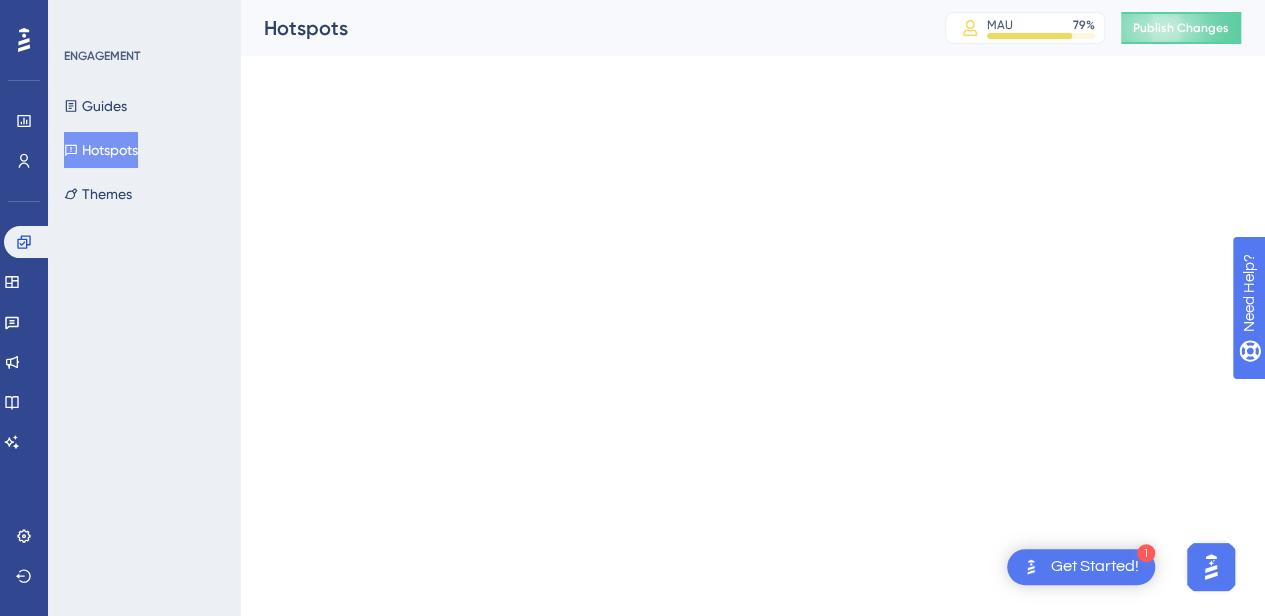 scroll, scrollTop: 0, scrollLeft: 0, axis: both 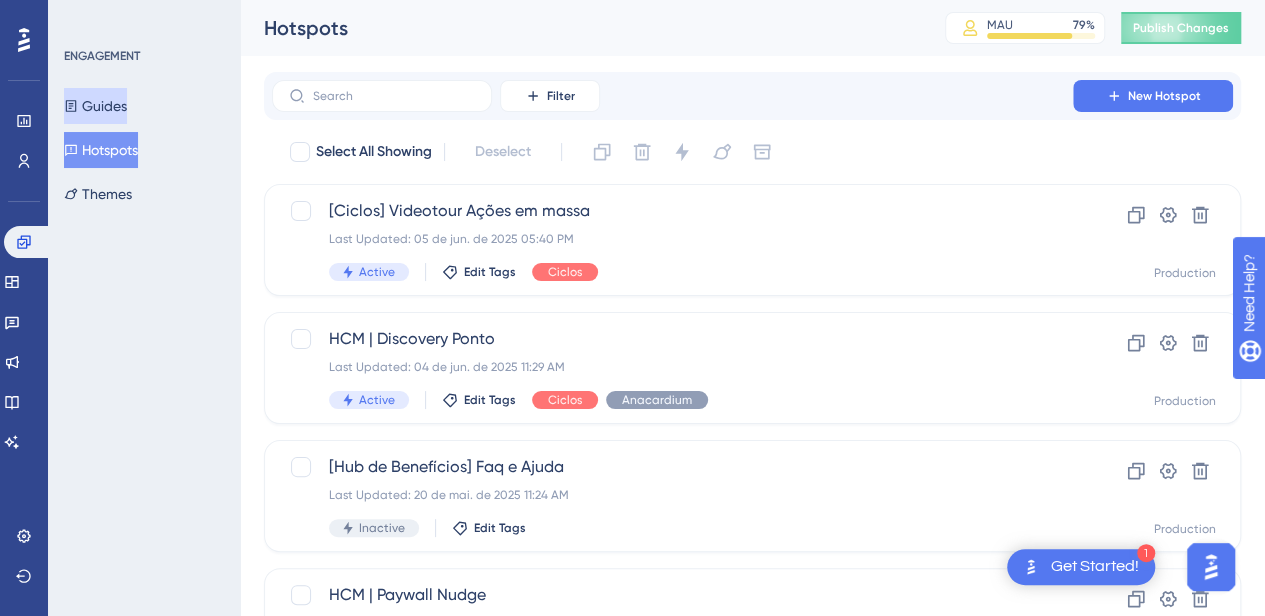 click on "Guides" at bounding box center (95, 106) 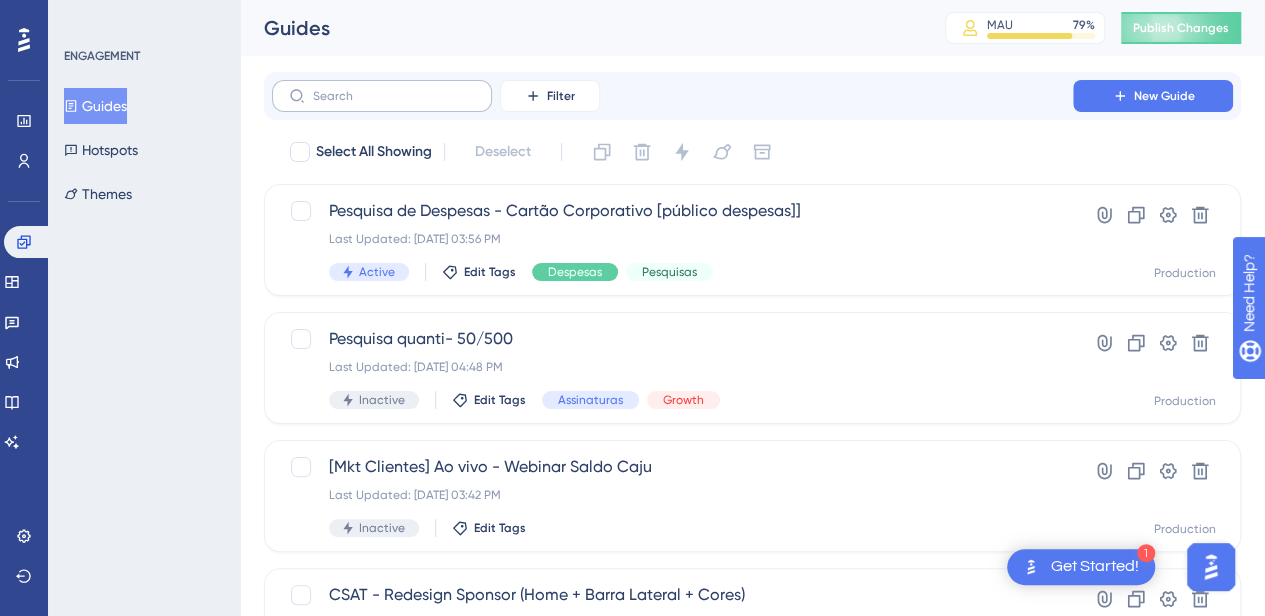 click at bounding box center (382, 96) 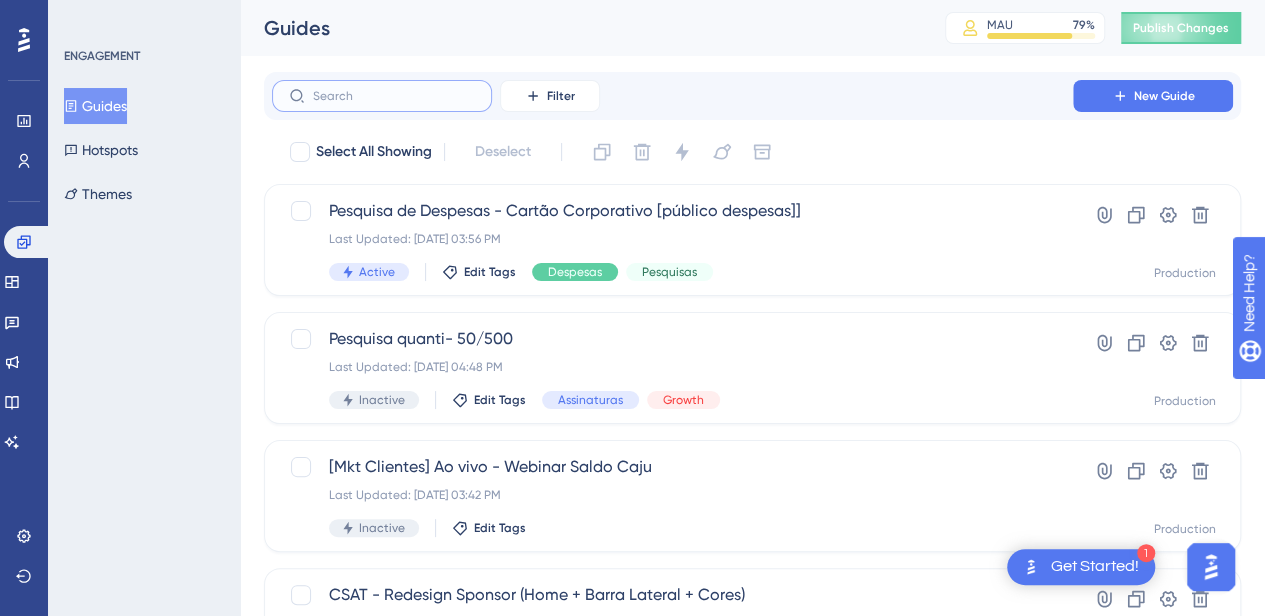 click at bounding box center [394, 96] 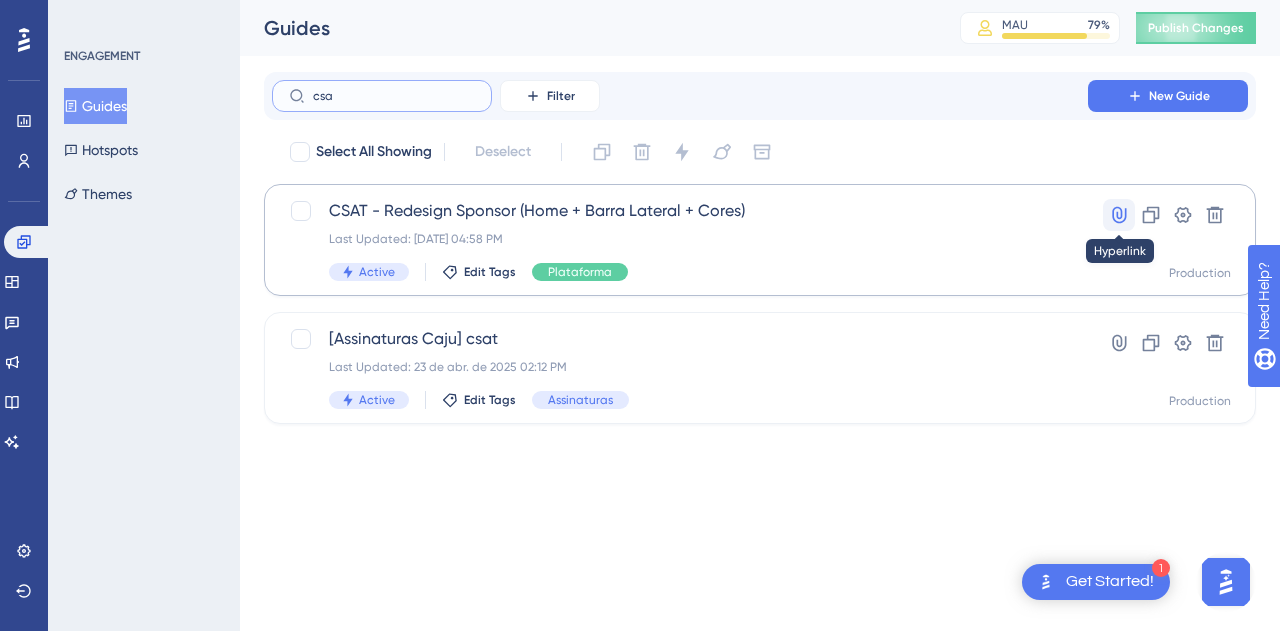 type on "csa" 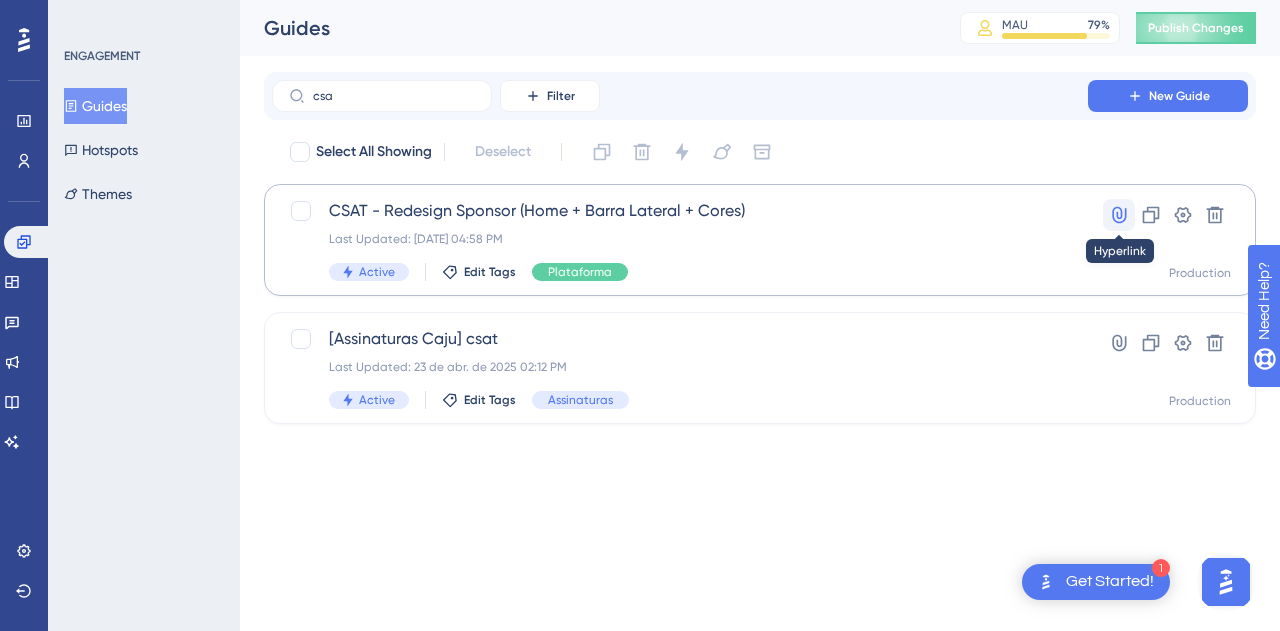 click 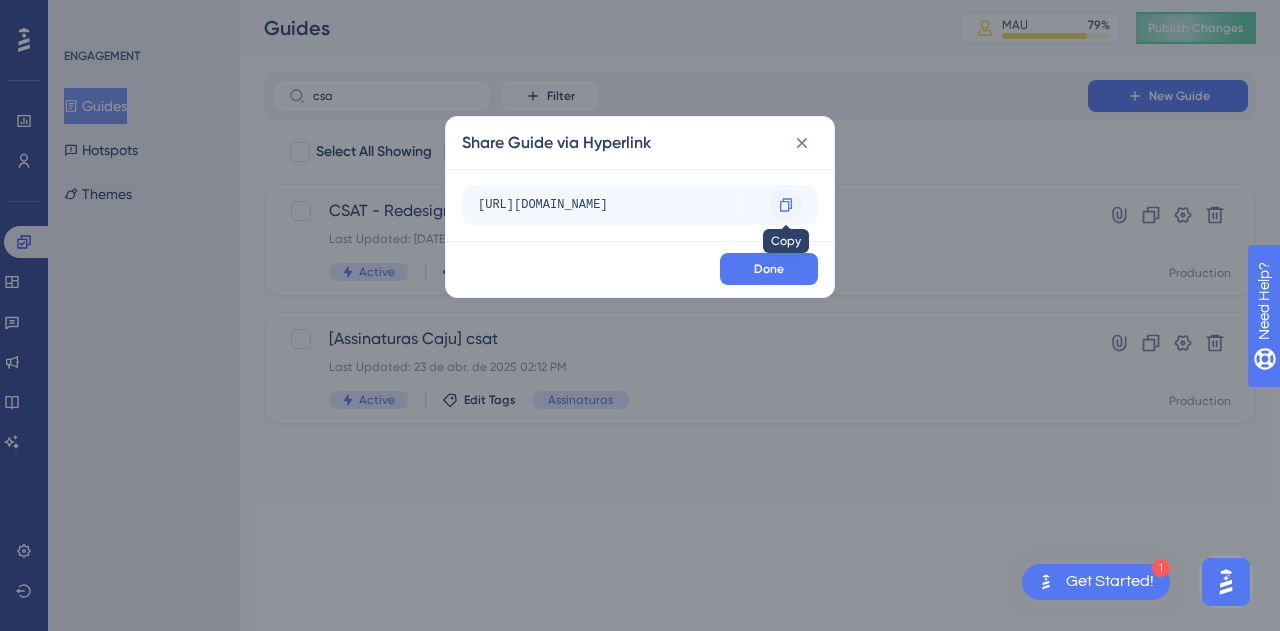 click at bounding box center [786, 205] 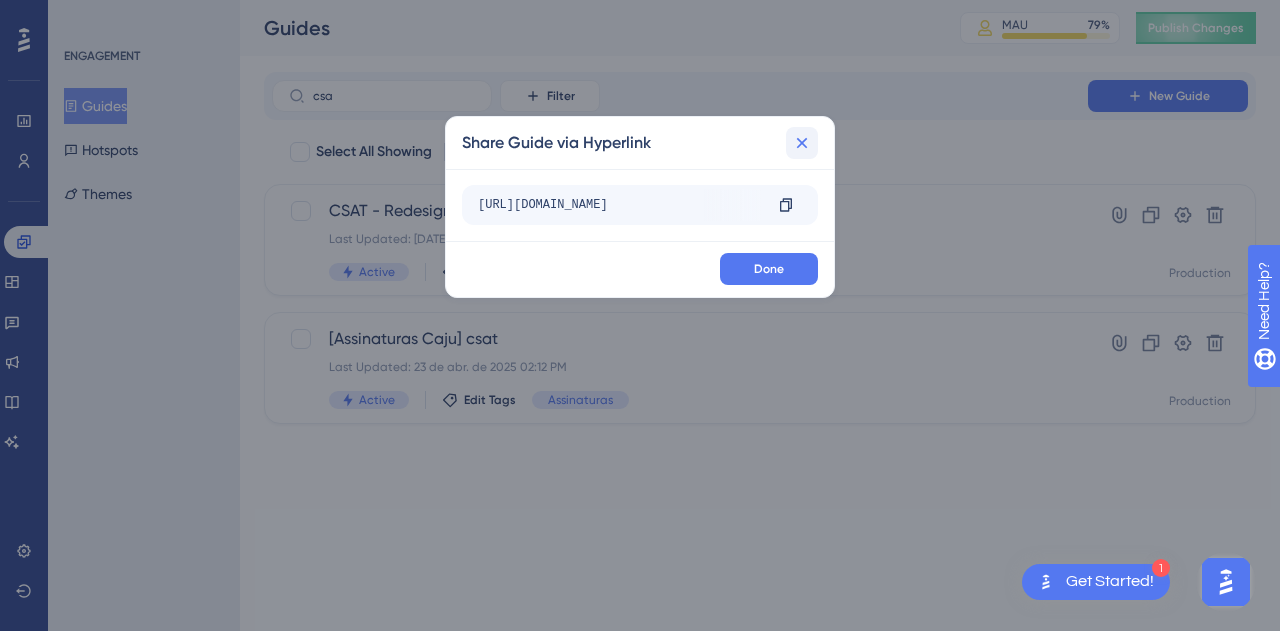 click 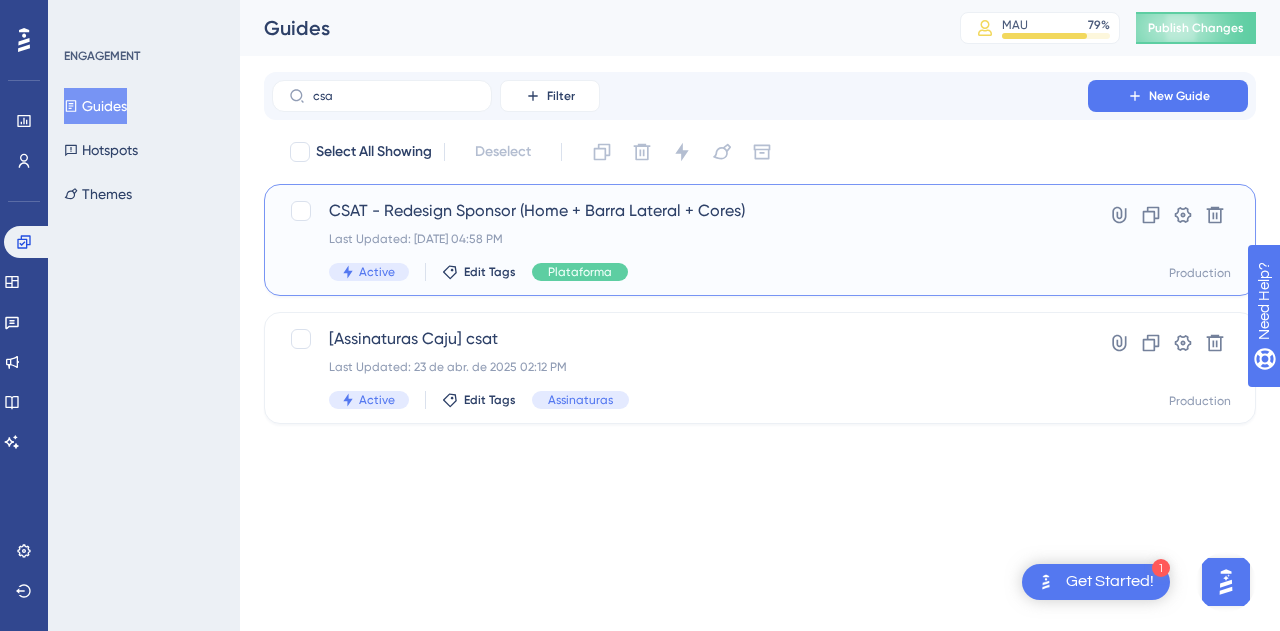 click on "Last Updated: [DATE] 04:58 PM" at bounding box center [680, 239] 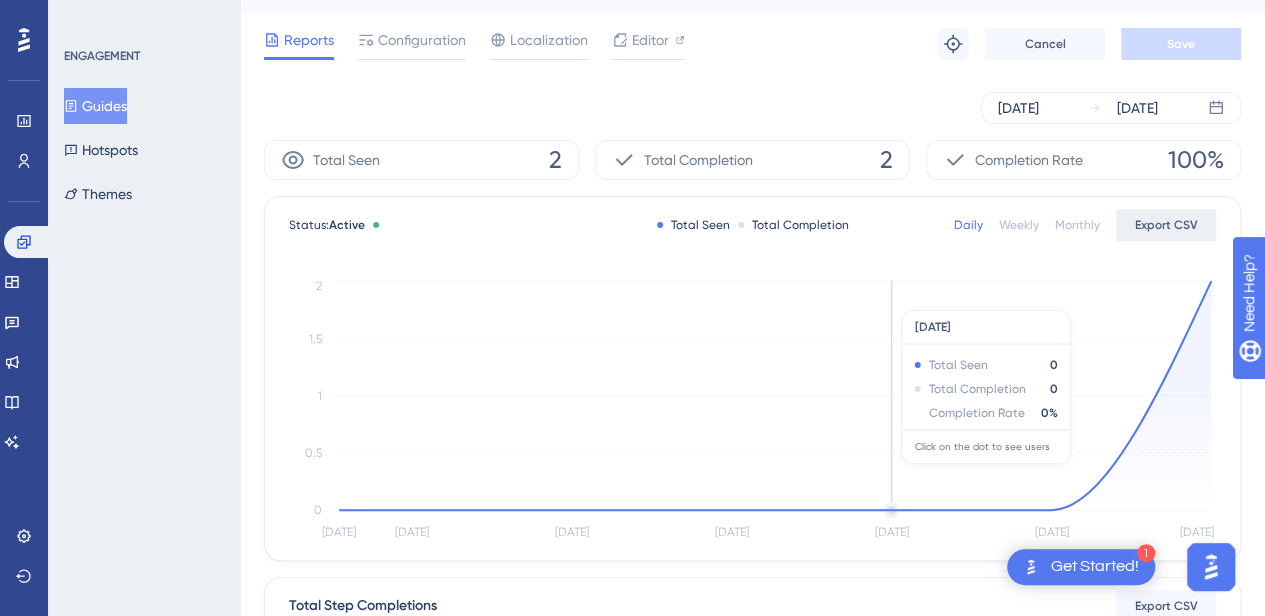scroll, scrollTop: 0, scrollLeft: 0, axis: both 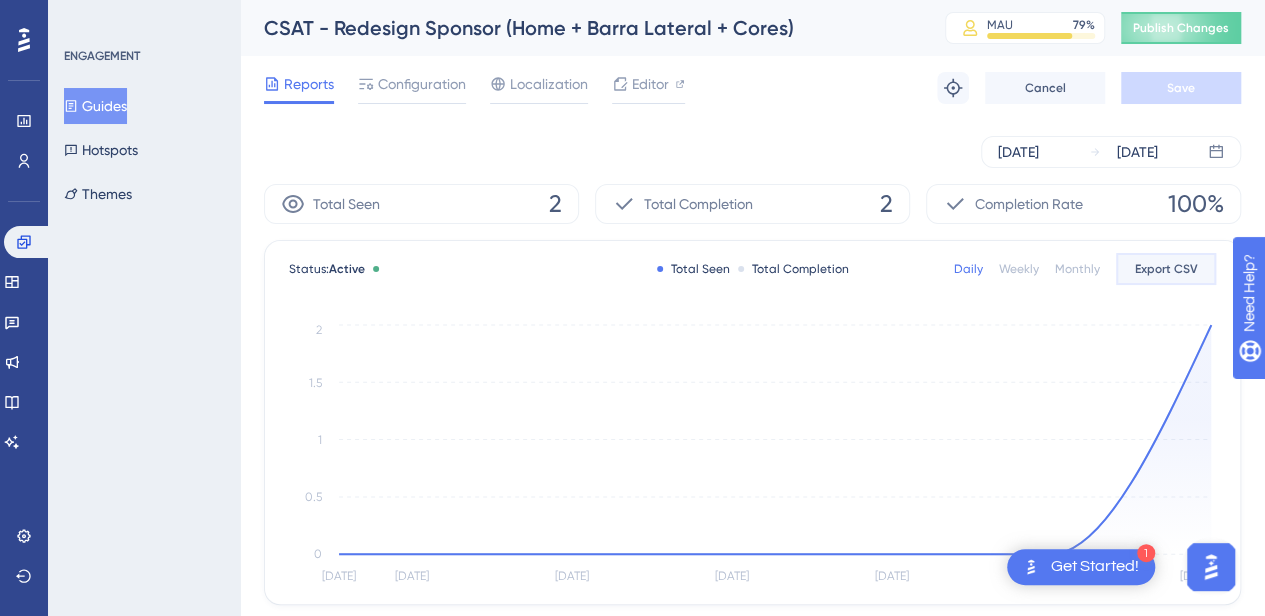 click on "Export CSV" at bounding box center (1166, 269) 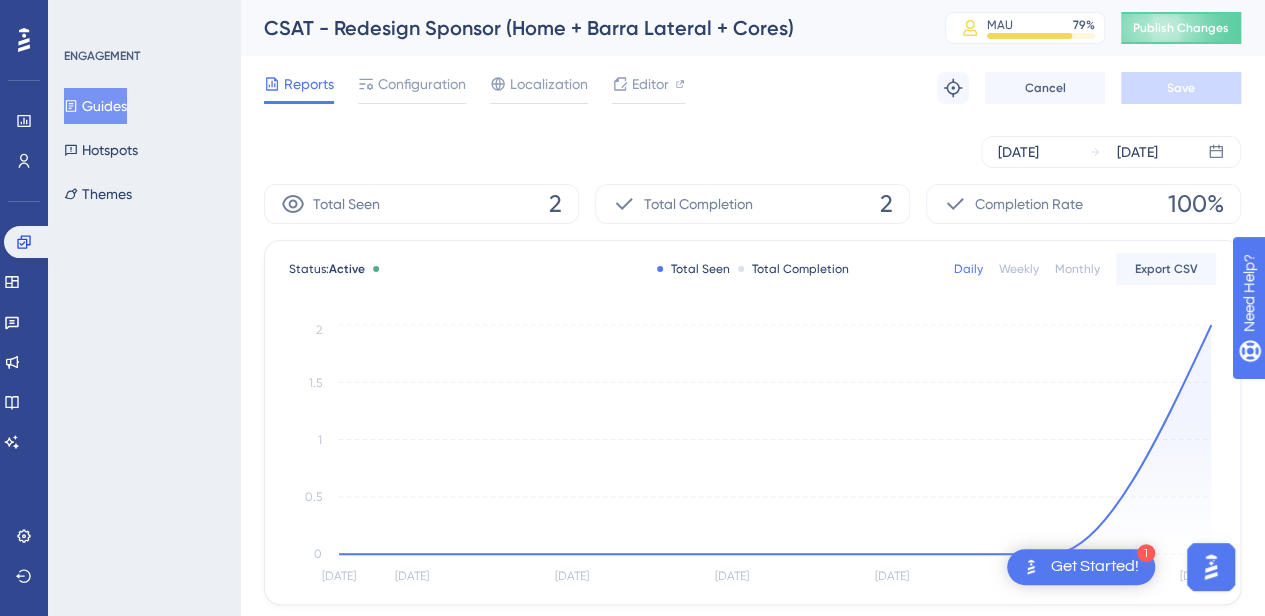 click on "Reports Configuration Localization Editor Troubleshoot Cancel Save" at bounding box center (752, 88) 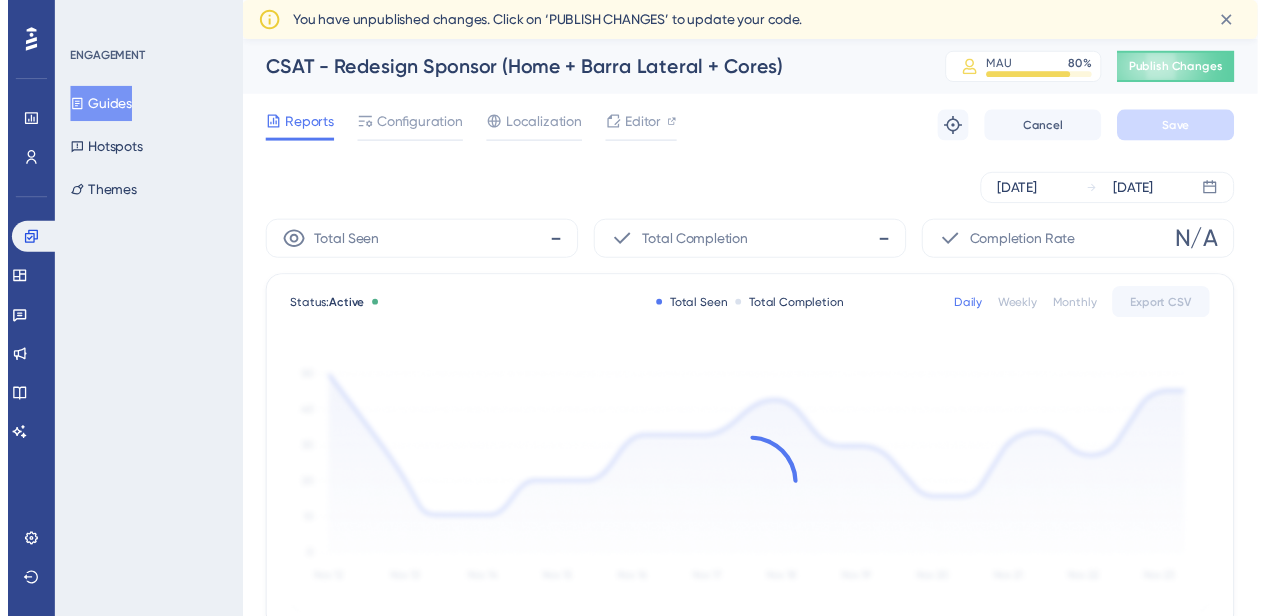 scroll, scrollTop: 0, scrollLeft: 0, axis: both 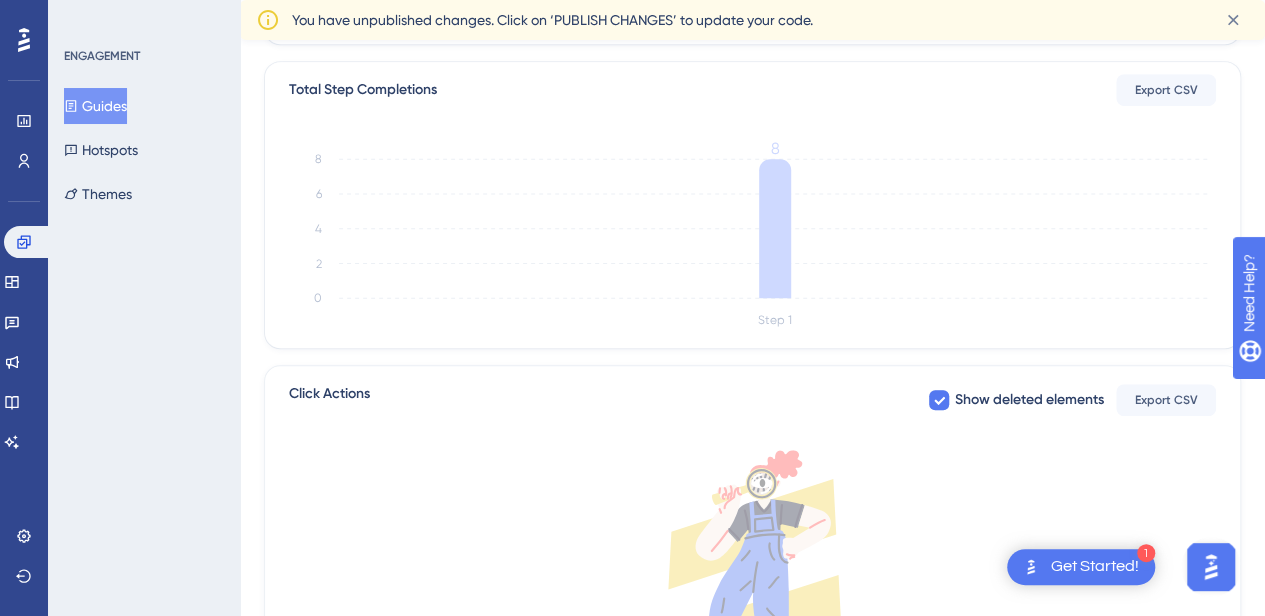 click 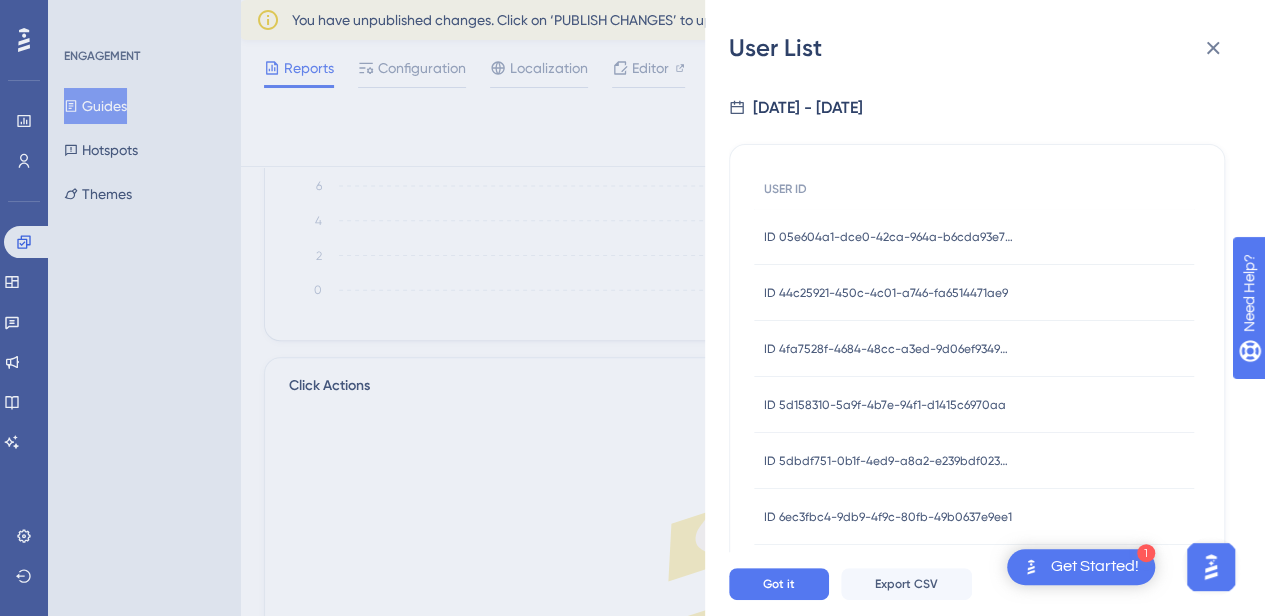 scroll, scrollTop: 138, scrollLeft: 0, axis: vertical 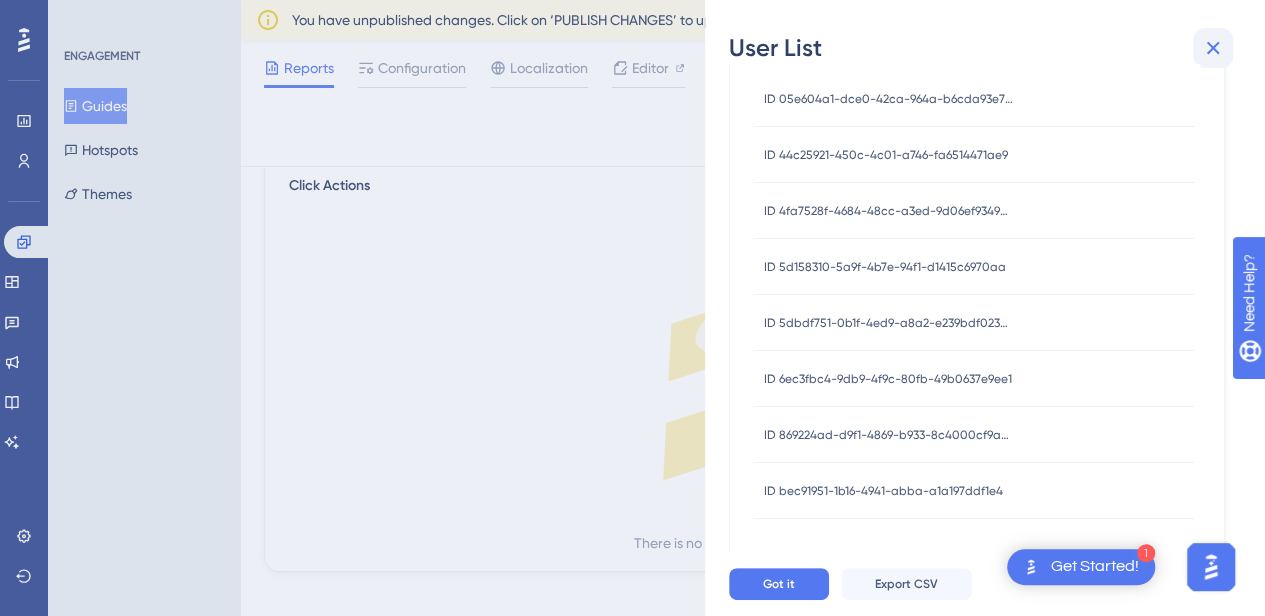 click 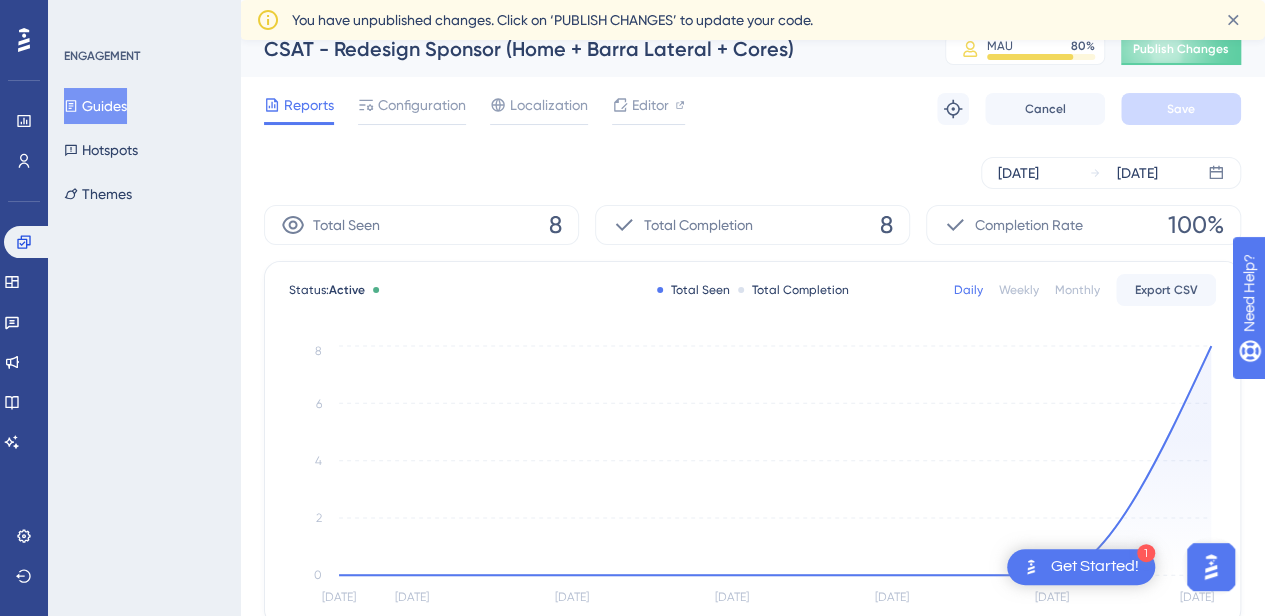 scroll, scrollTop: 0, scrollLeft: 0, axis: both 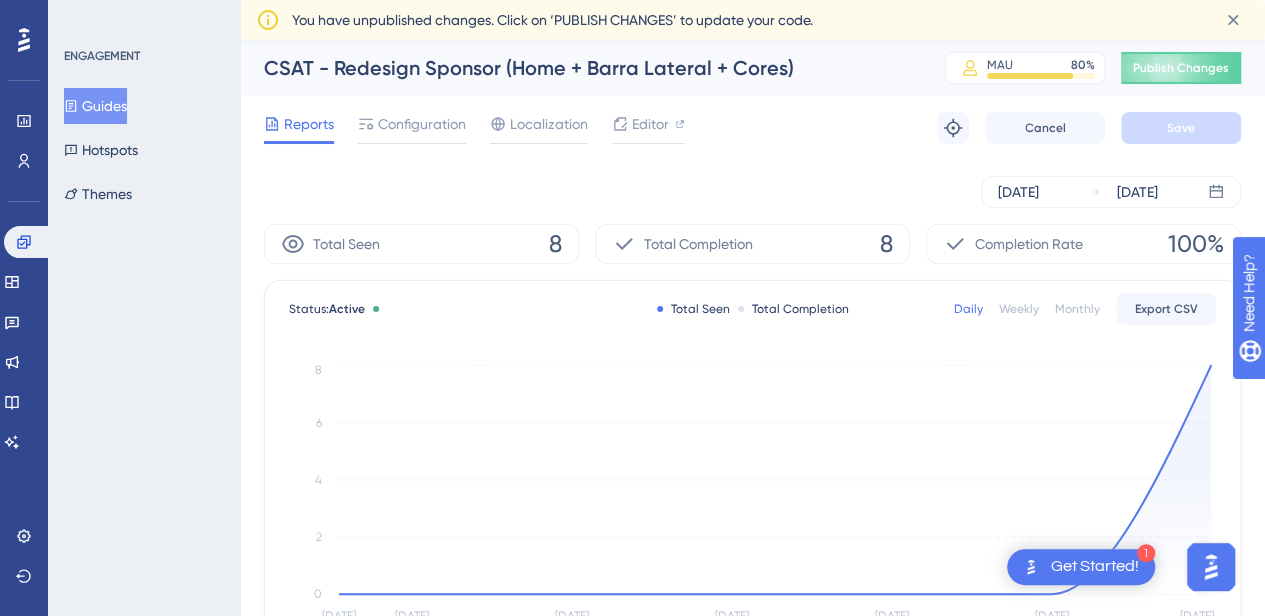 click at bounding box center (1211, 567) 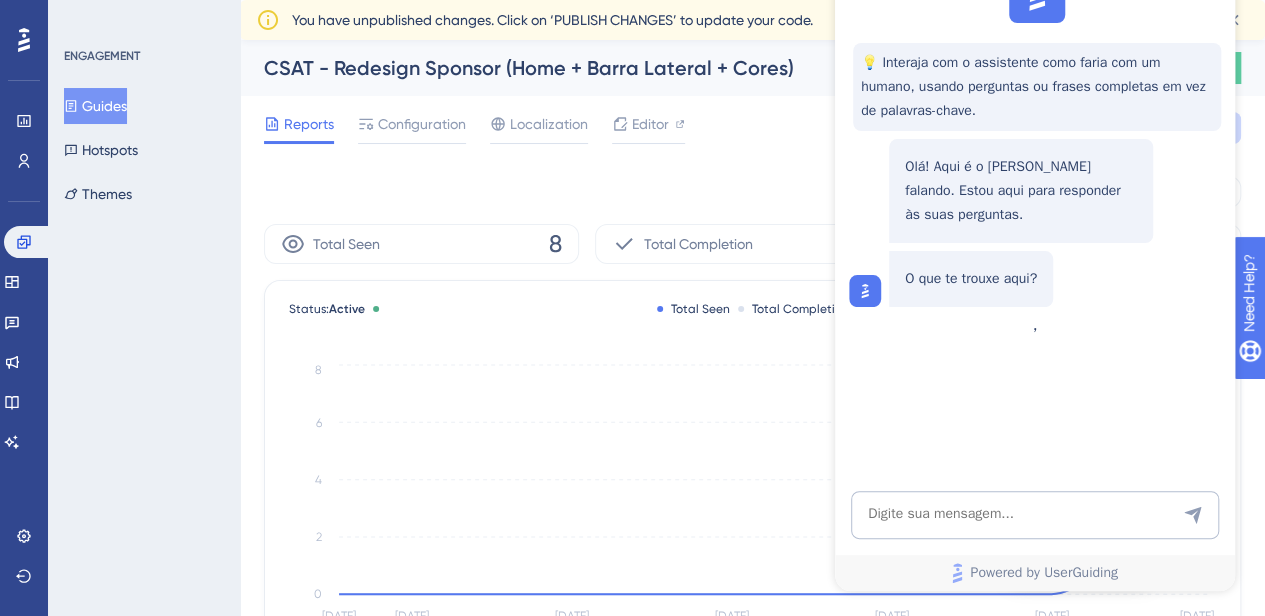 scroll, scrollTop: 0, scrollLeft: 0, axis: both 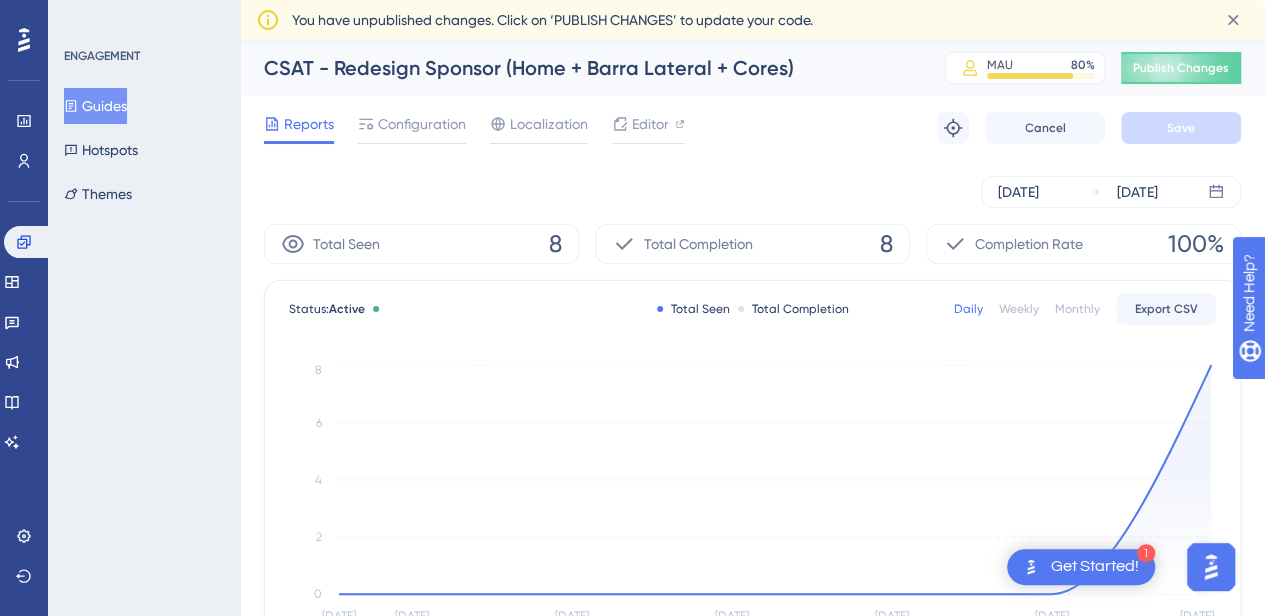 click on "Completion Rate 100%" at bounding box center [1083, 244] 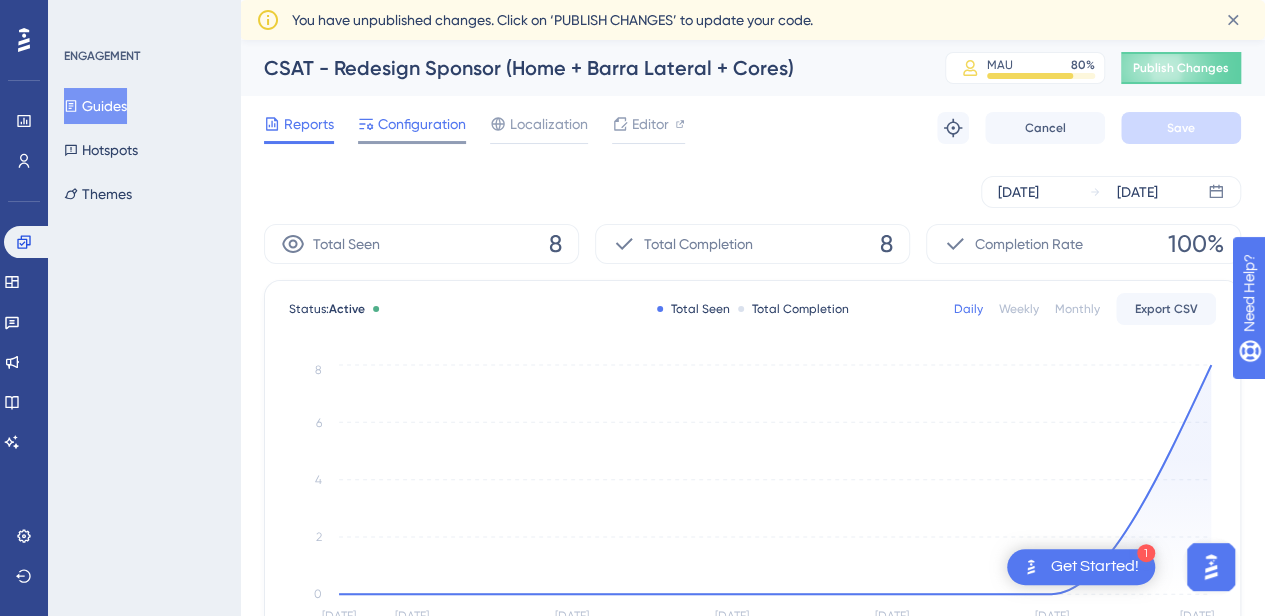 click on "Configuration" at bounding box center [422, 124] 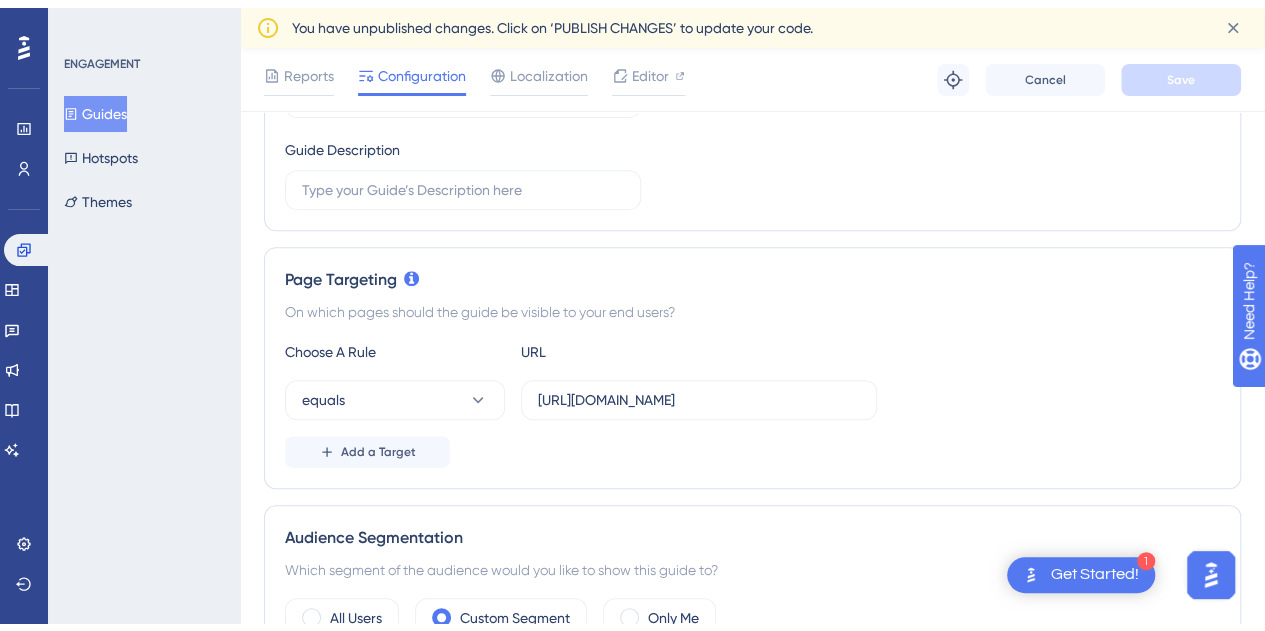 scroll, scrollTop: 0, scrollLeft: 0, axis: both 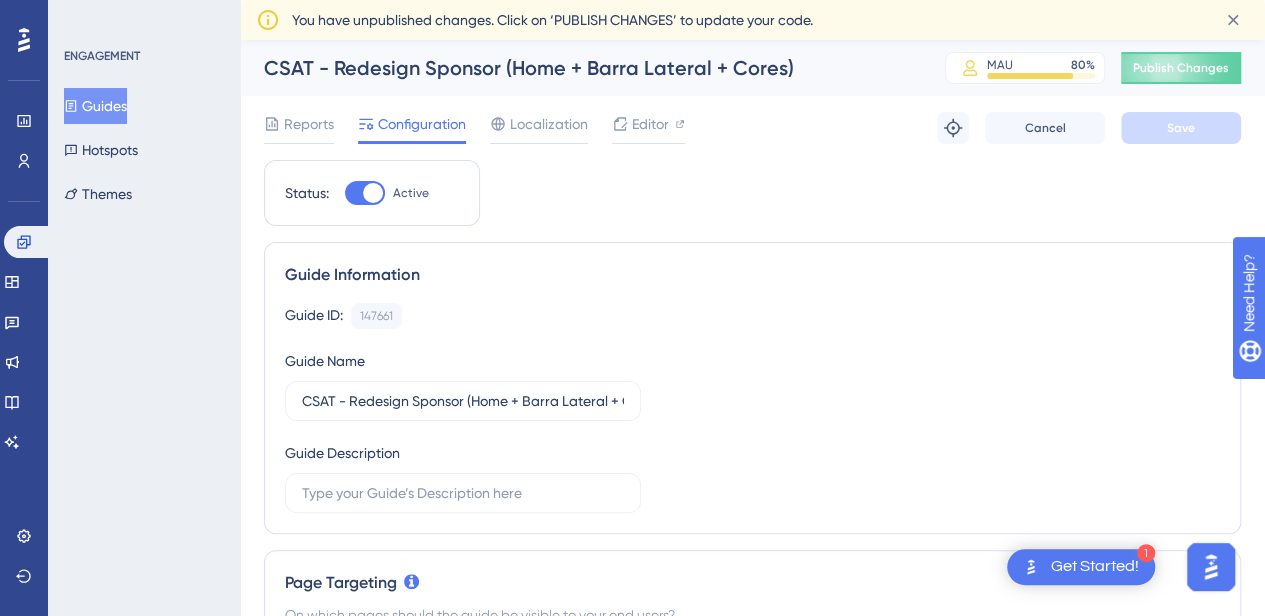click on "Guides Hotspots Themes" at bounding box center [145, 150] 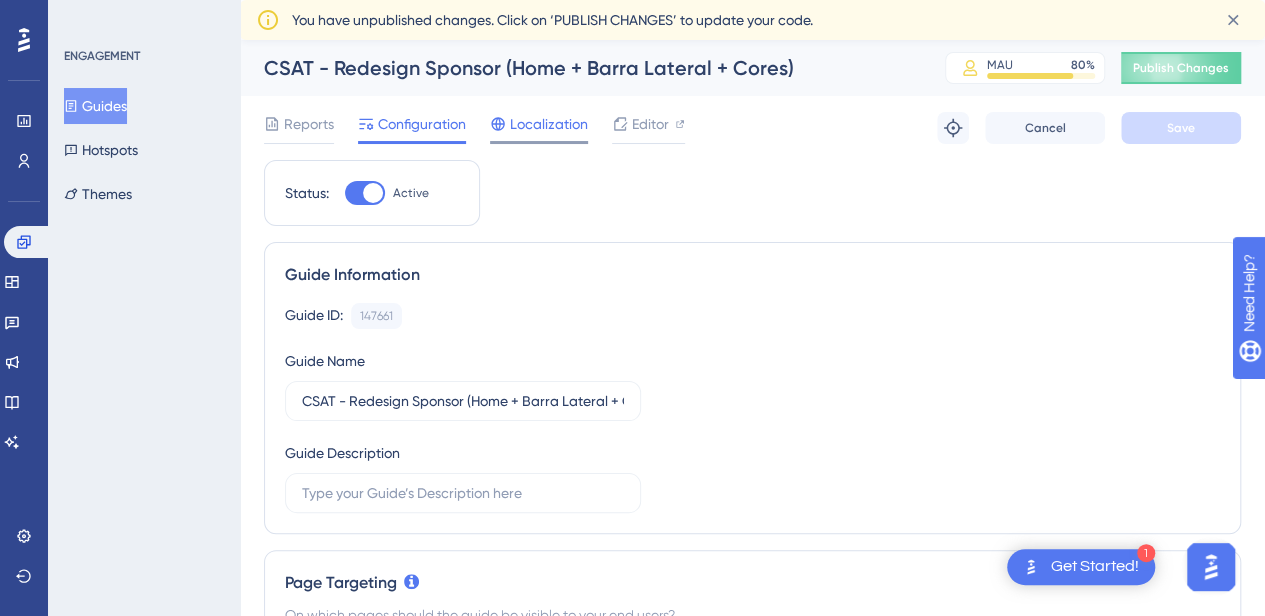 click on "Localization" at bounding box center (549, 124) 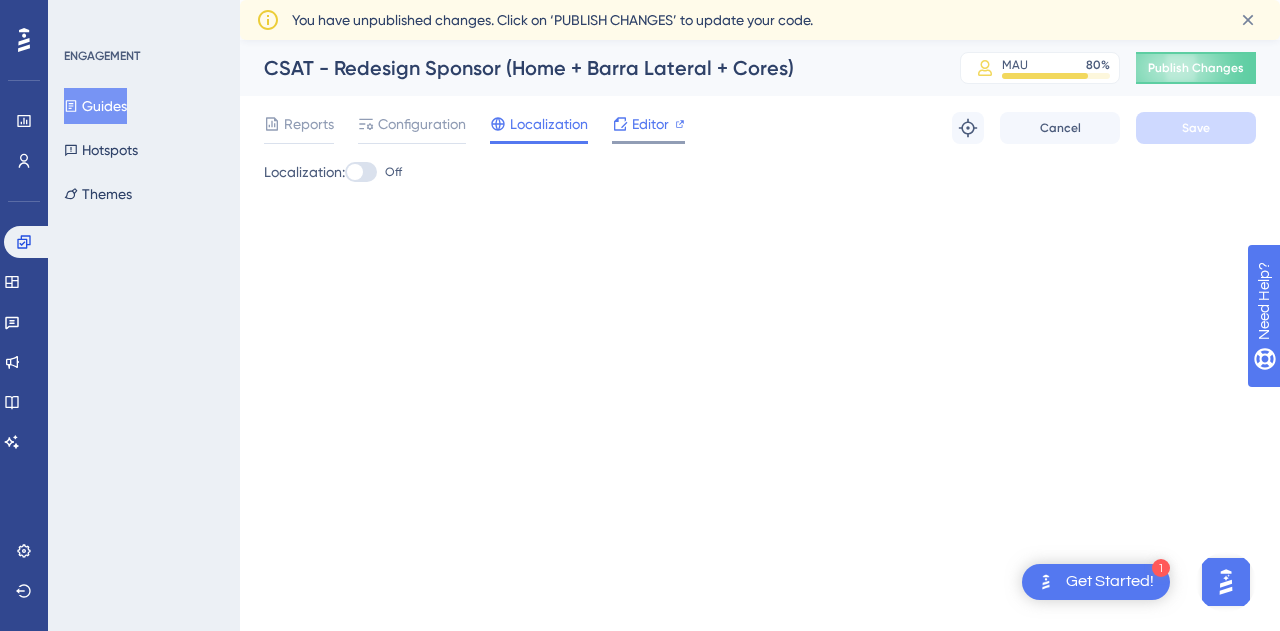 click at bounding box center [620, 124] 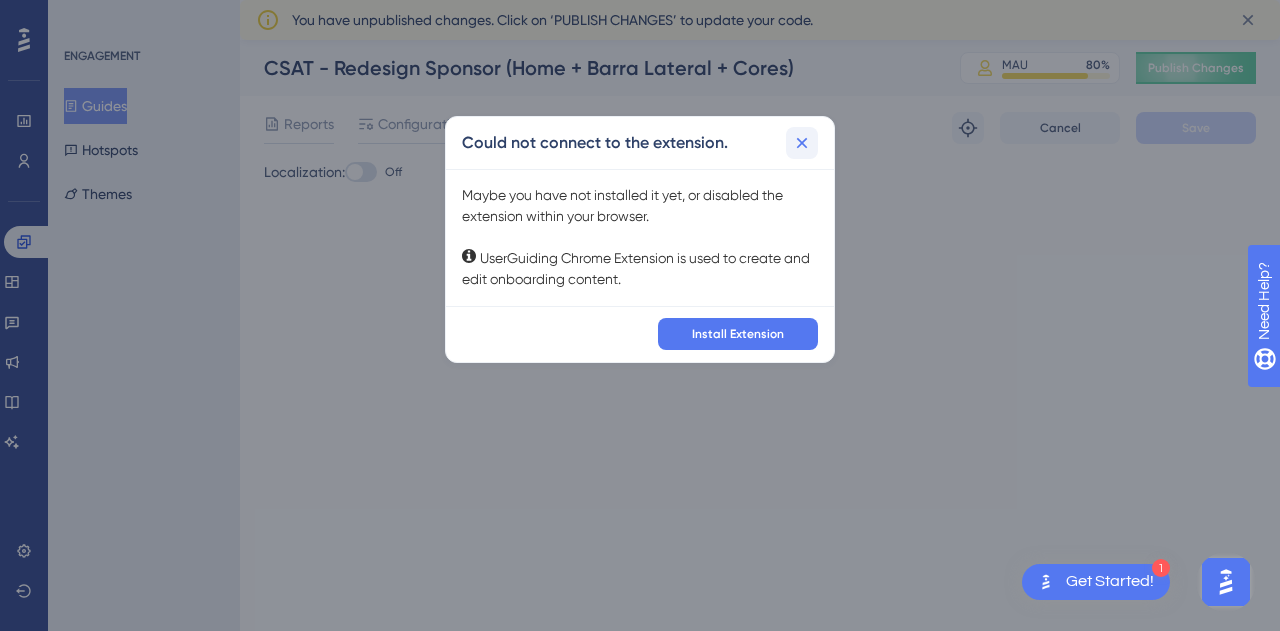 click at bounding box center (802, 143) 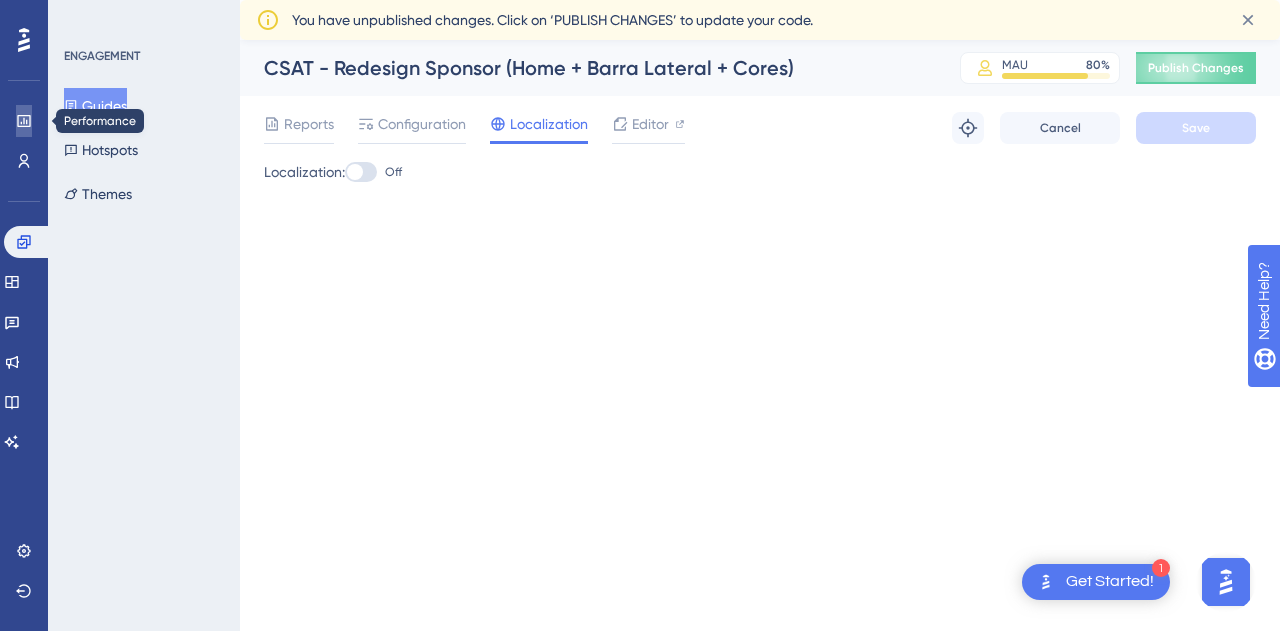 click at bounding box center [24, 121] 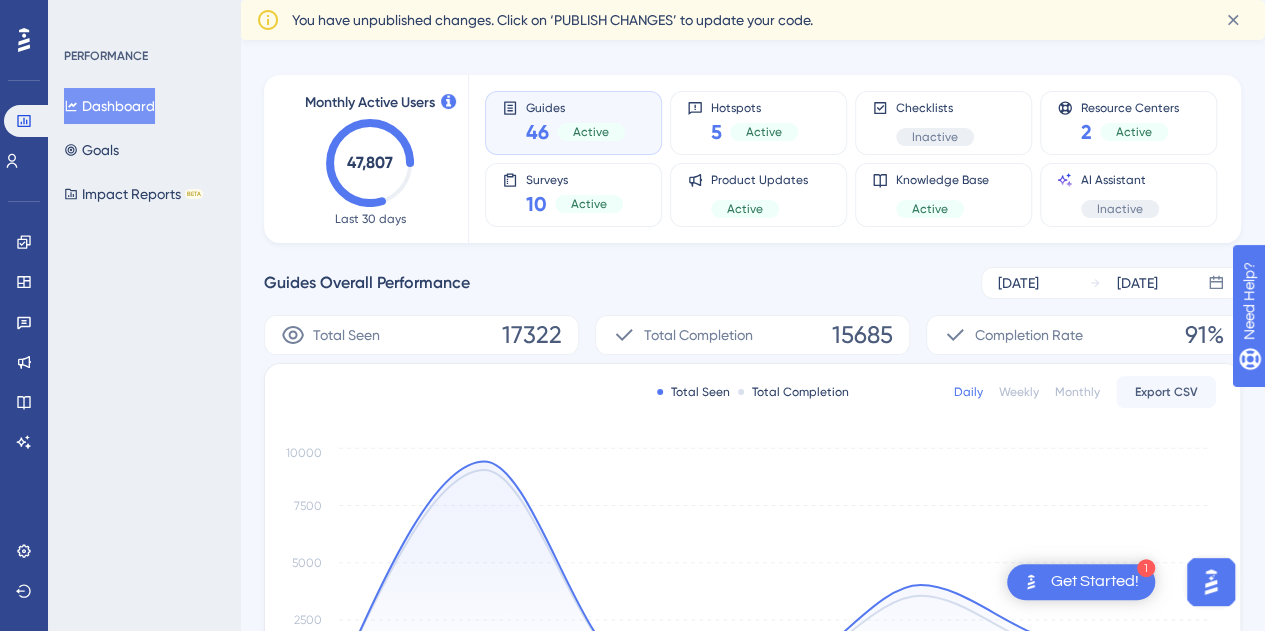 scroll, scrollTop: 100, scrollLeft: 0, axis: vertical 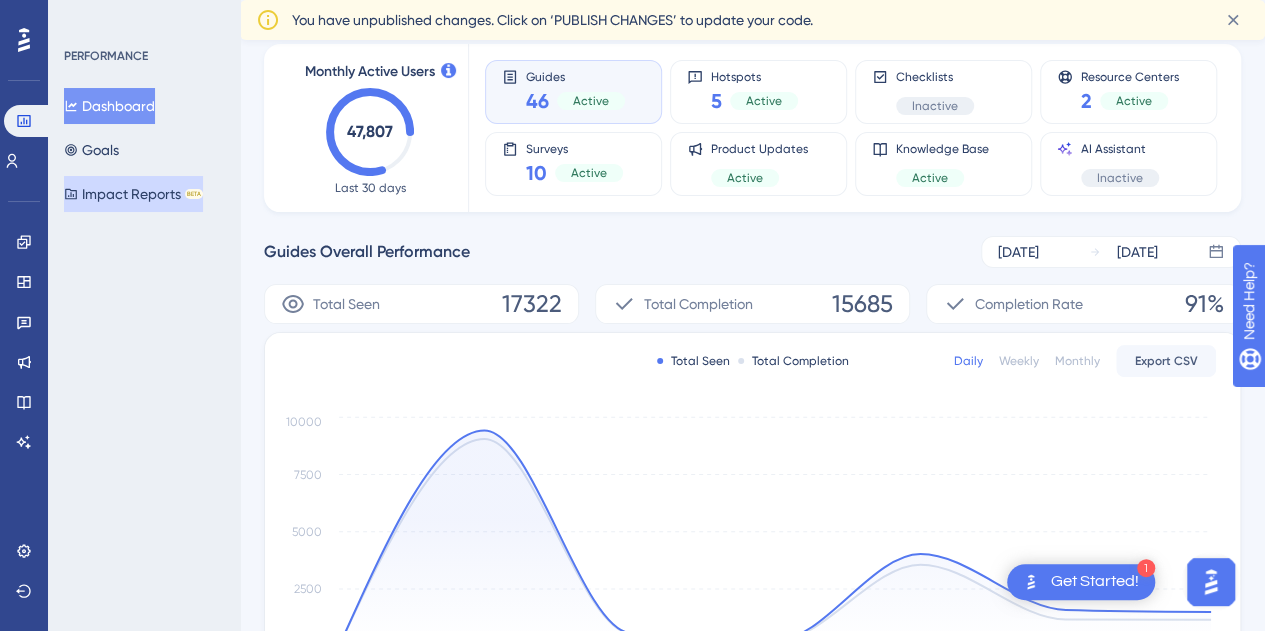 click on "Impact Reports BETA" at bounding box center (133, 194) 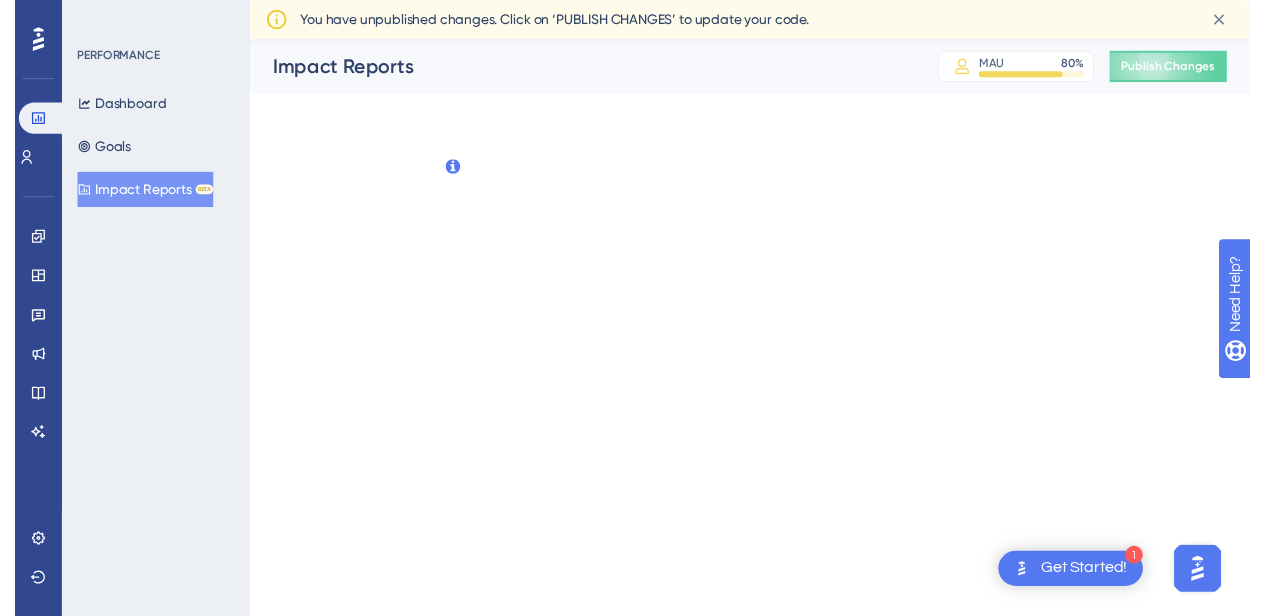 scroll, scrollTop: 0, scrollLeft: 0, axis: both 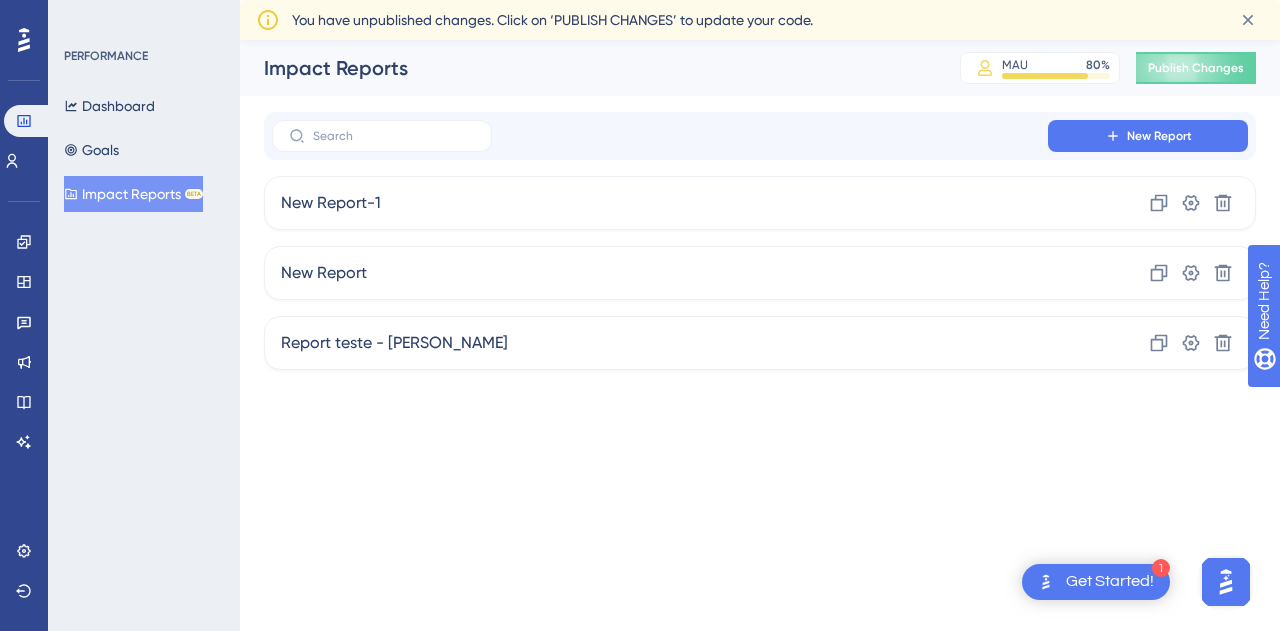 click on "Dashboard Goals Impact Reports BETA" at bounding box center [145, 150] 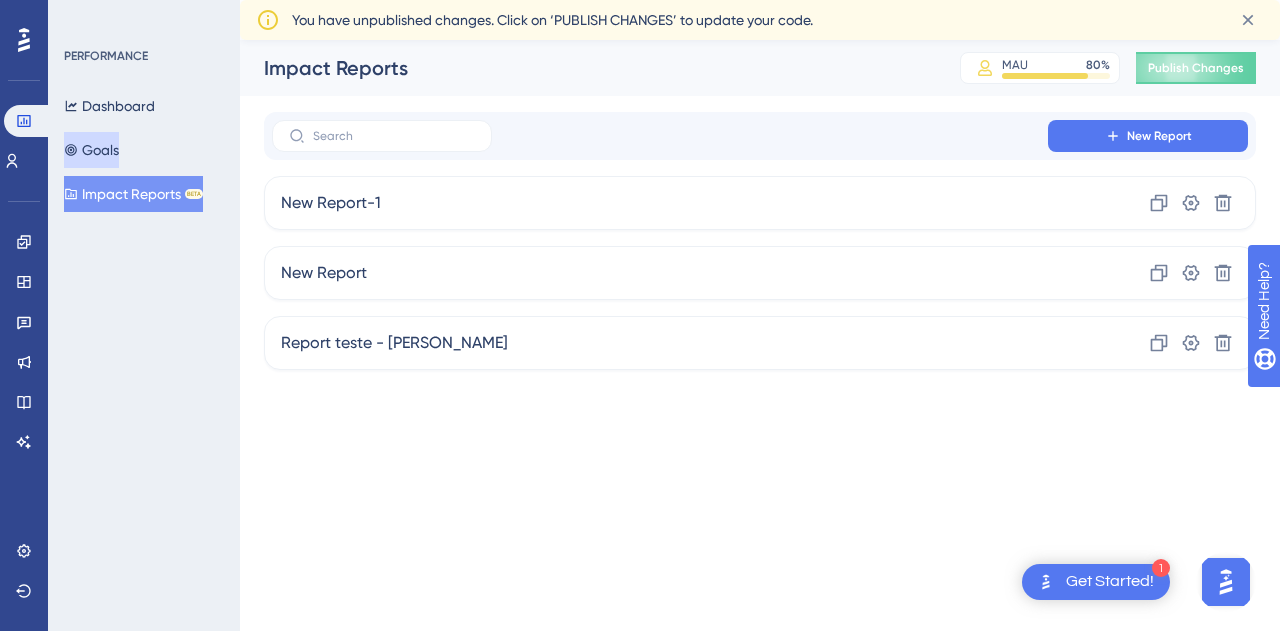 click on "Goals" at bounding box center [91, 150] 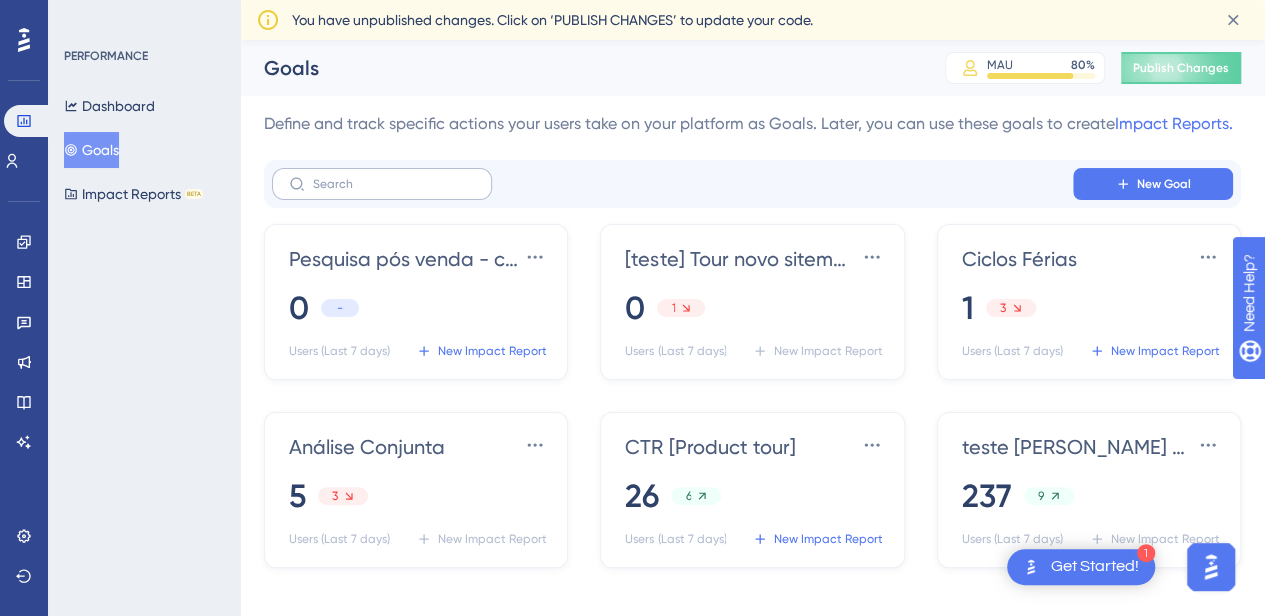 click at bounding box center (382, 184) 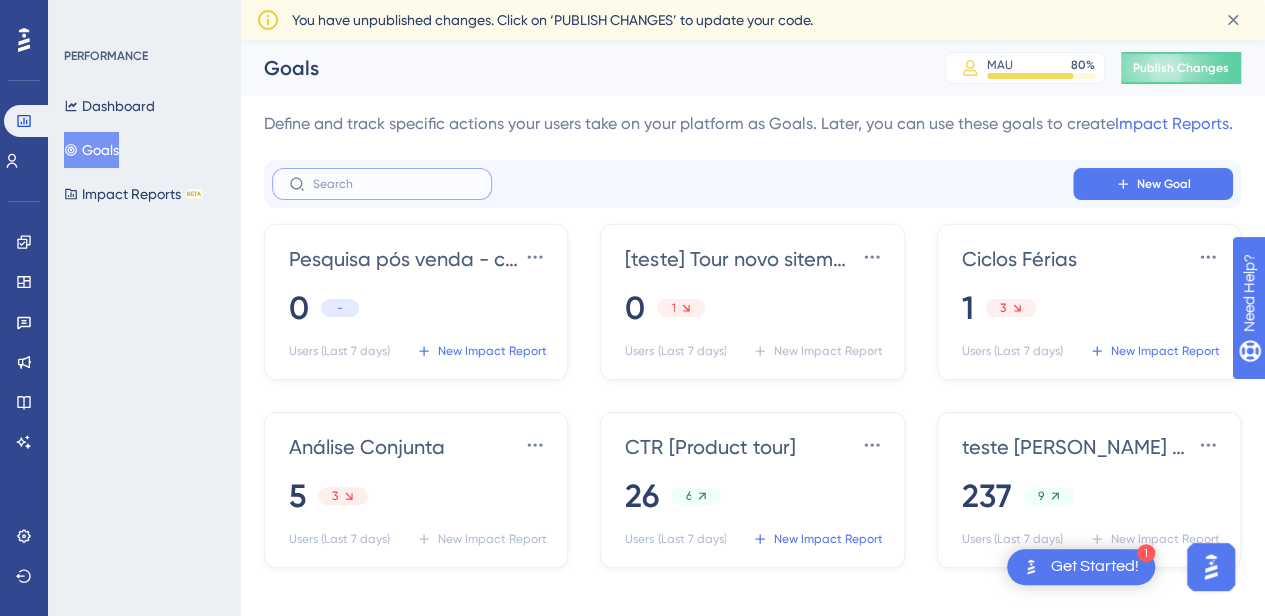 click at bounding box center [394, 184] 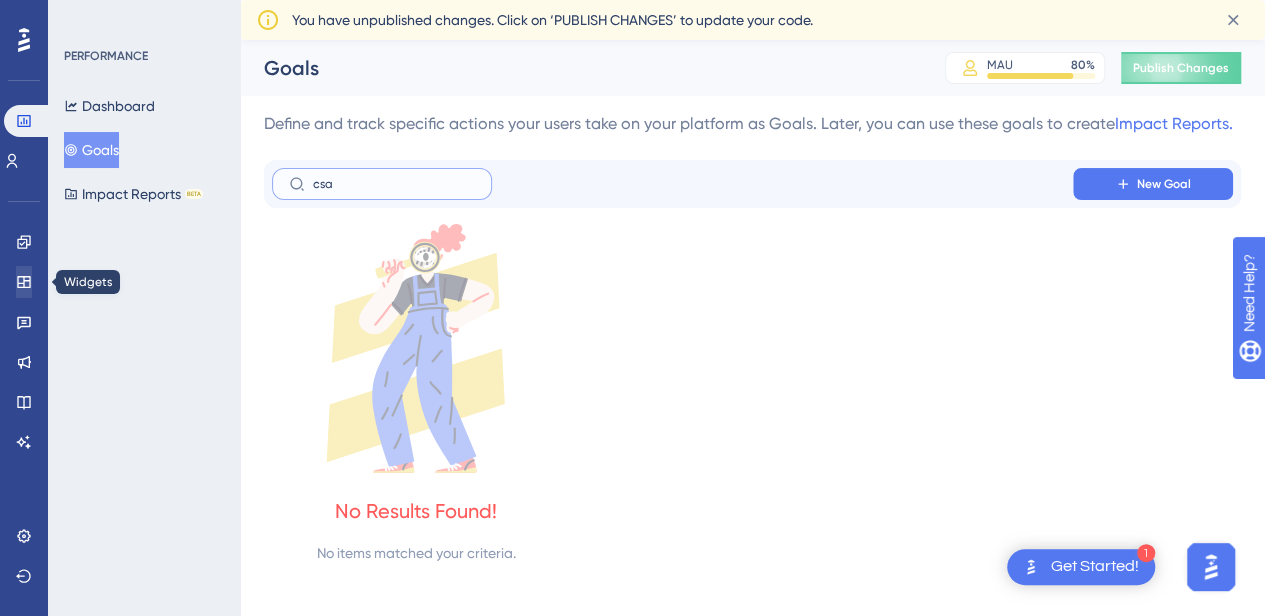type on "csa" 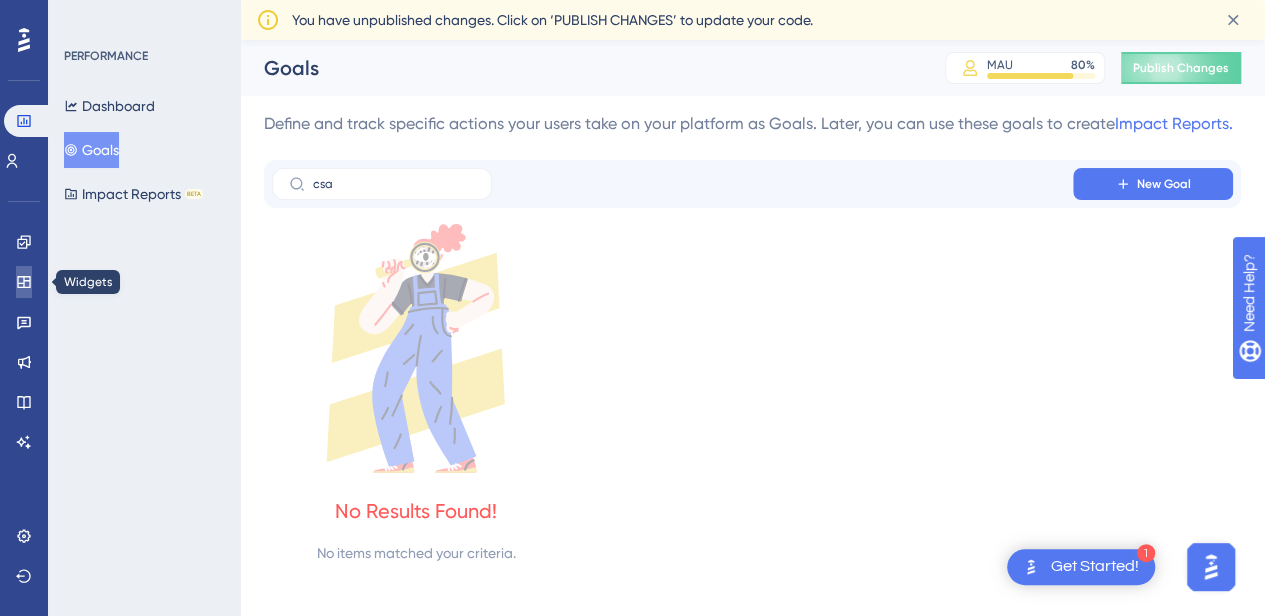 click 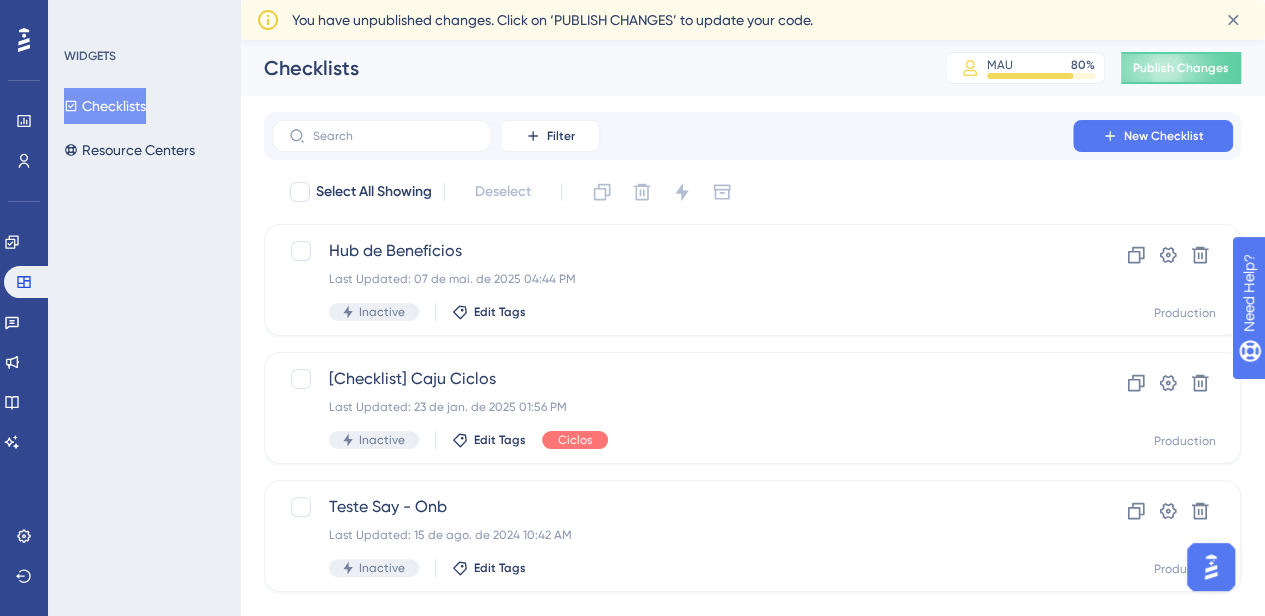 click on "Filter New Checklist" at bounding box center (752, 136) 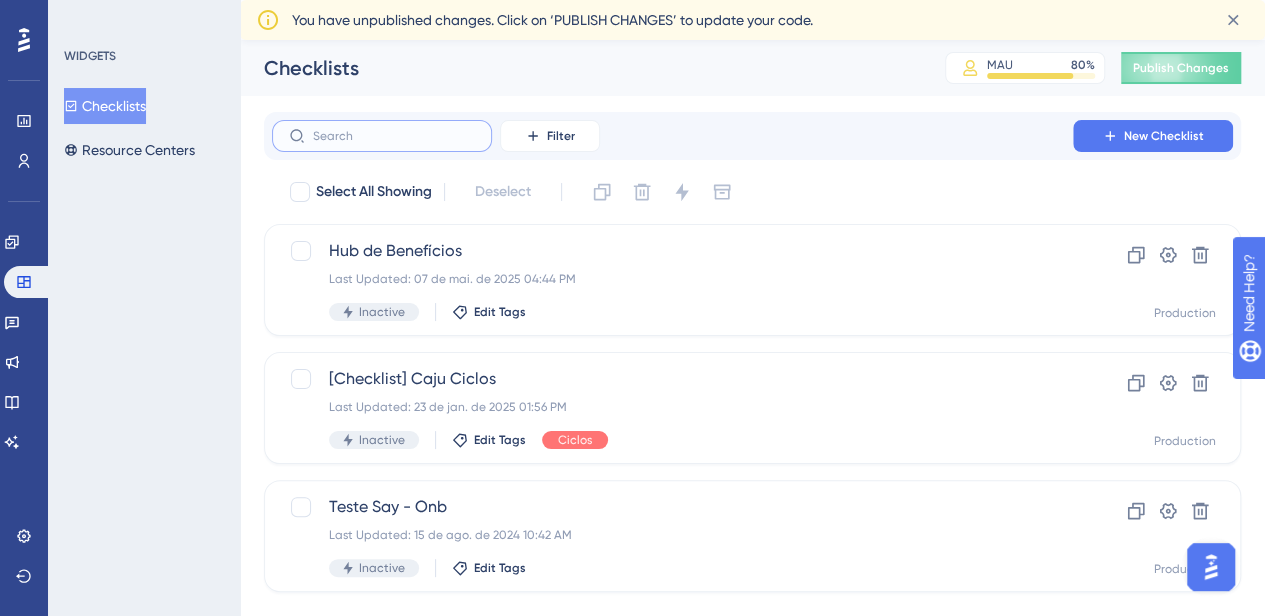 click at bounding box center [394, 136] 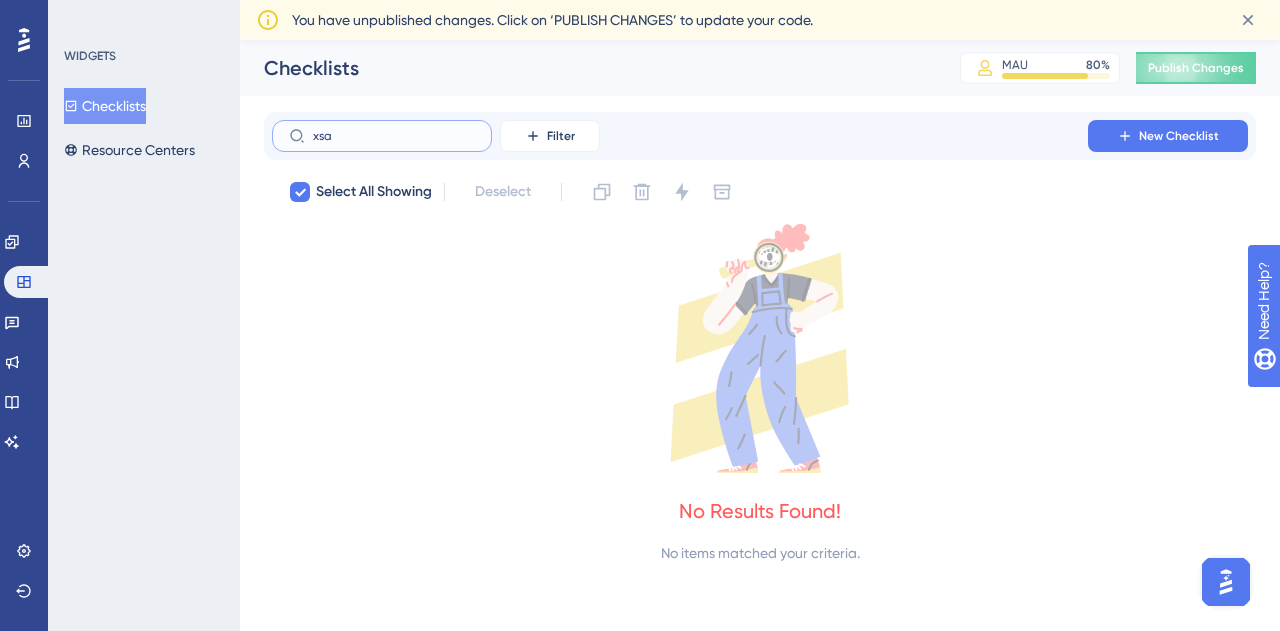 click on "xsa" at bounding box center (394, 136) 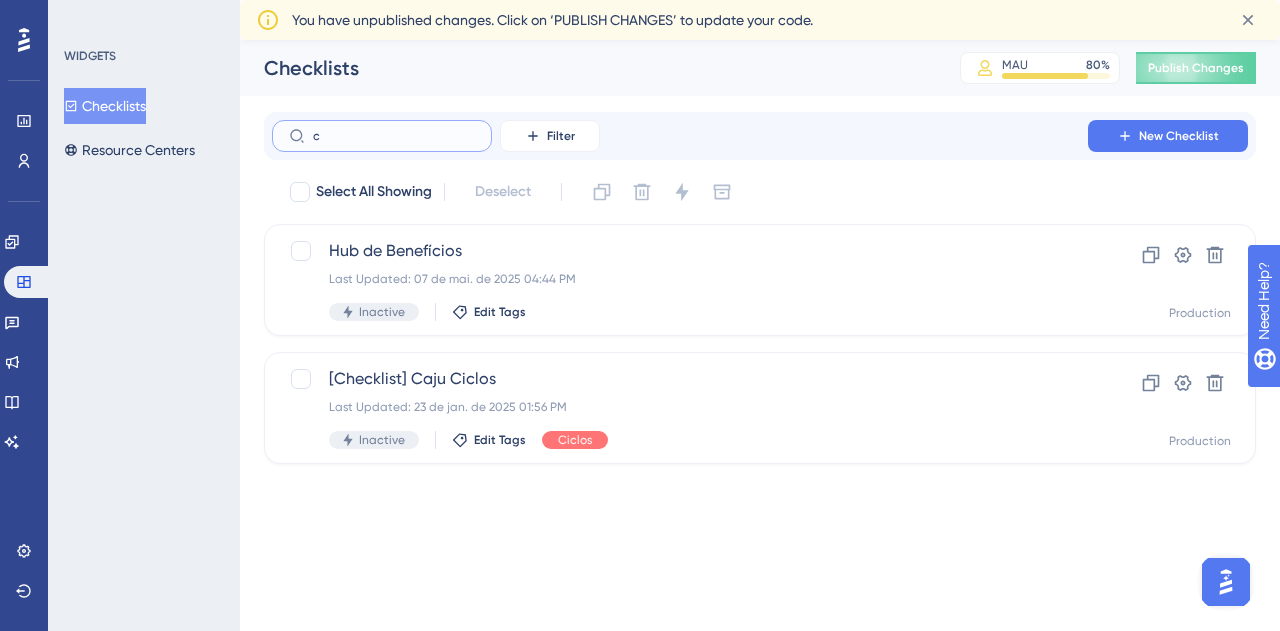 type on "cs" 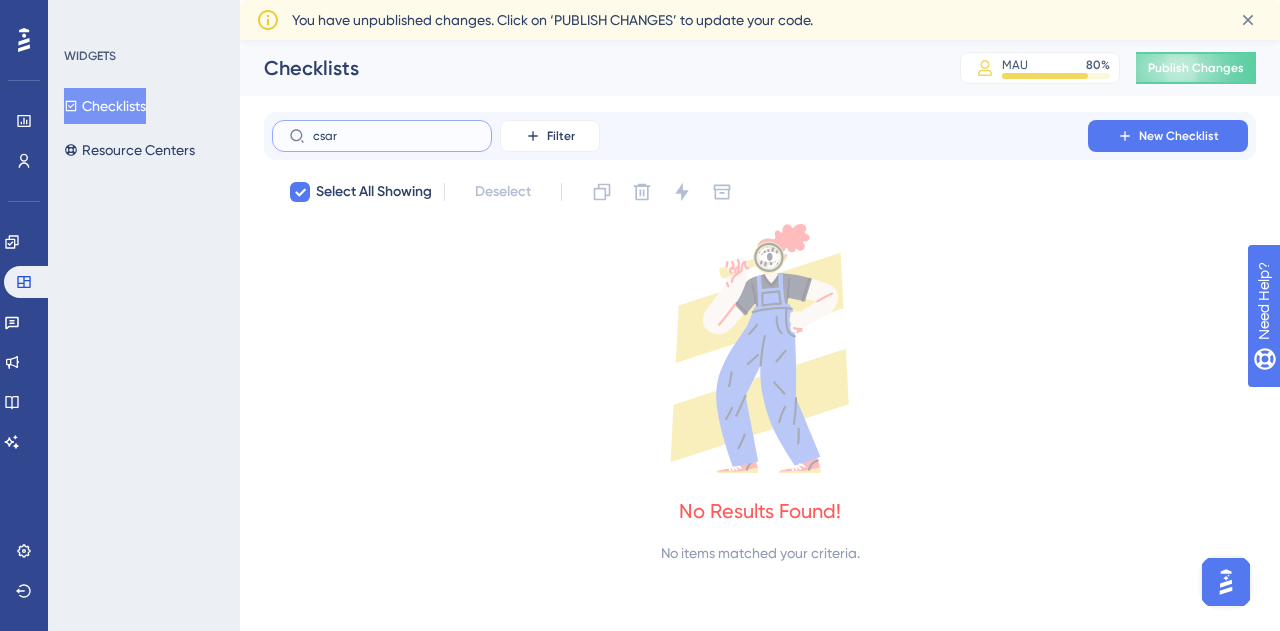 type on "csar" 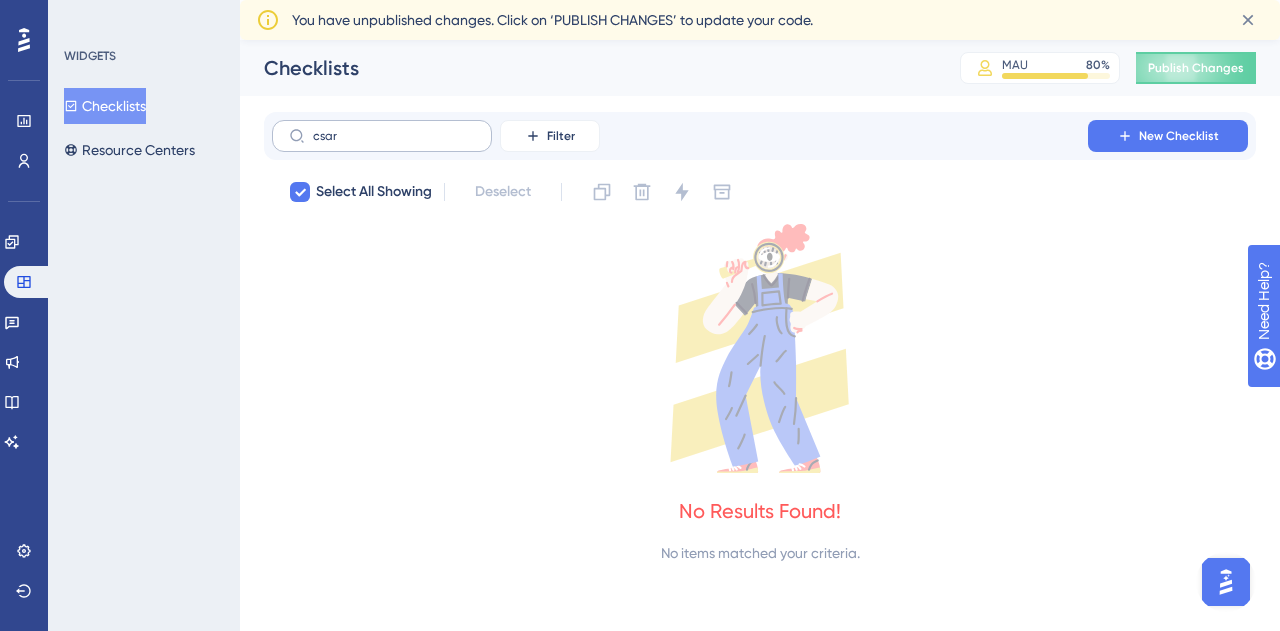 click on "csar" at bounding box center [382, 136] 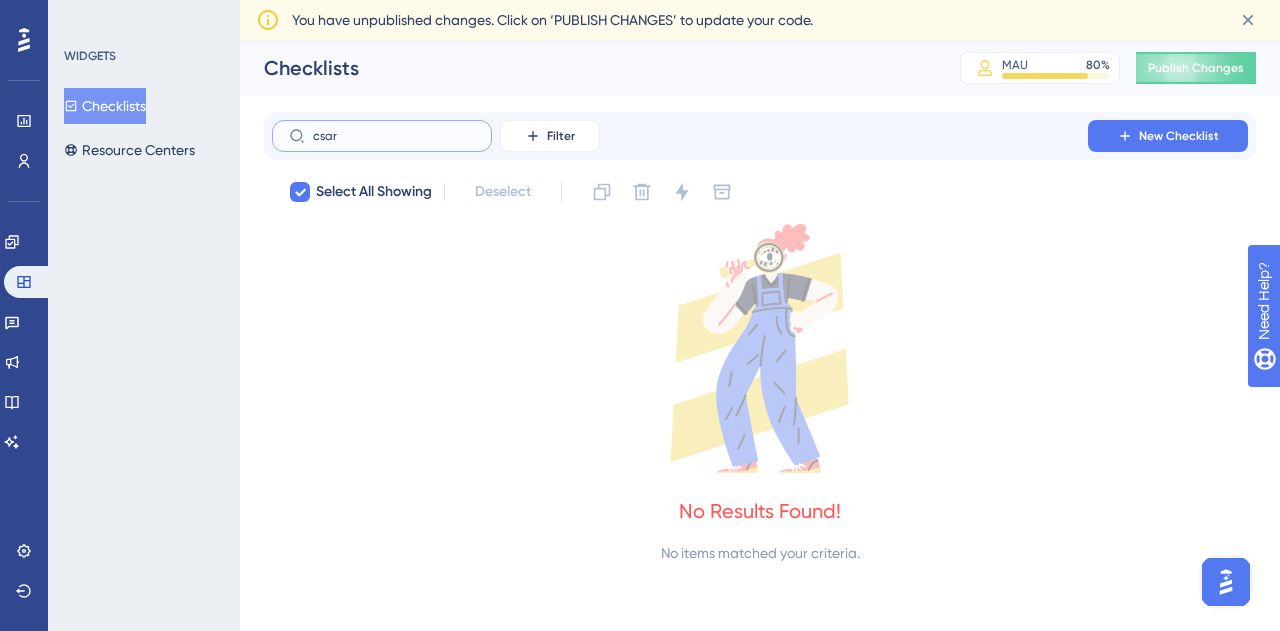 click on "csar" at bounding box center [394, 136] 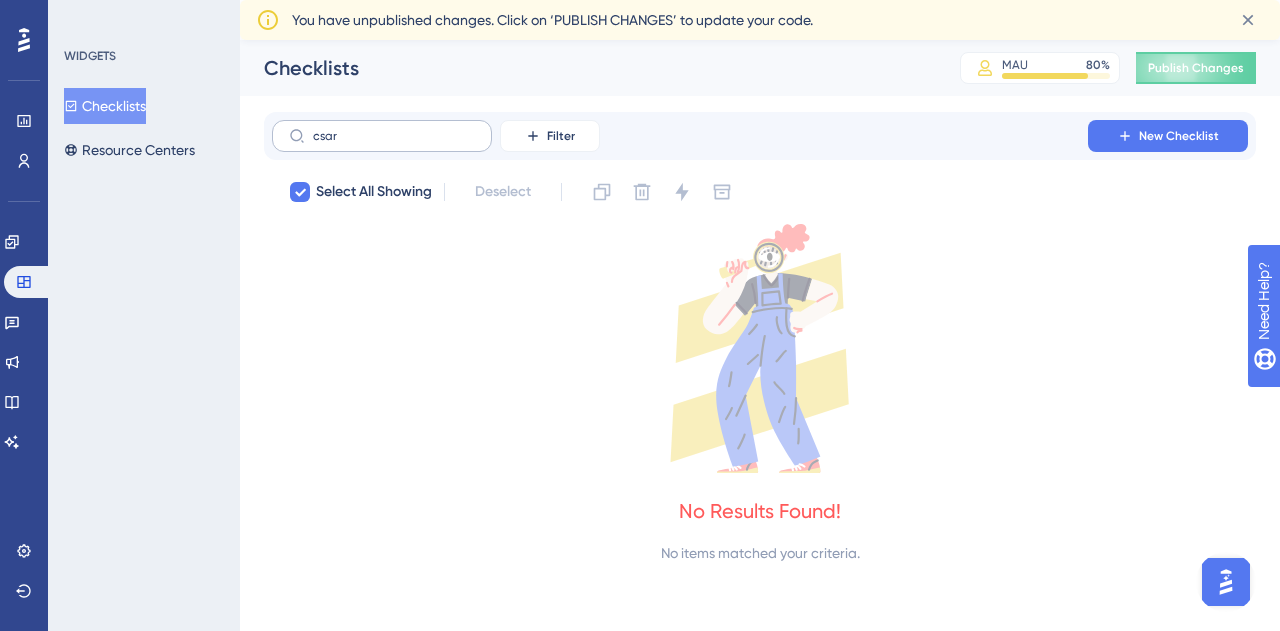 click on "csar" at bounding box center (382, 136) 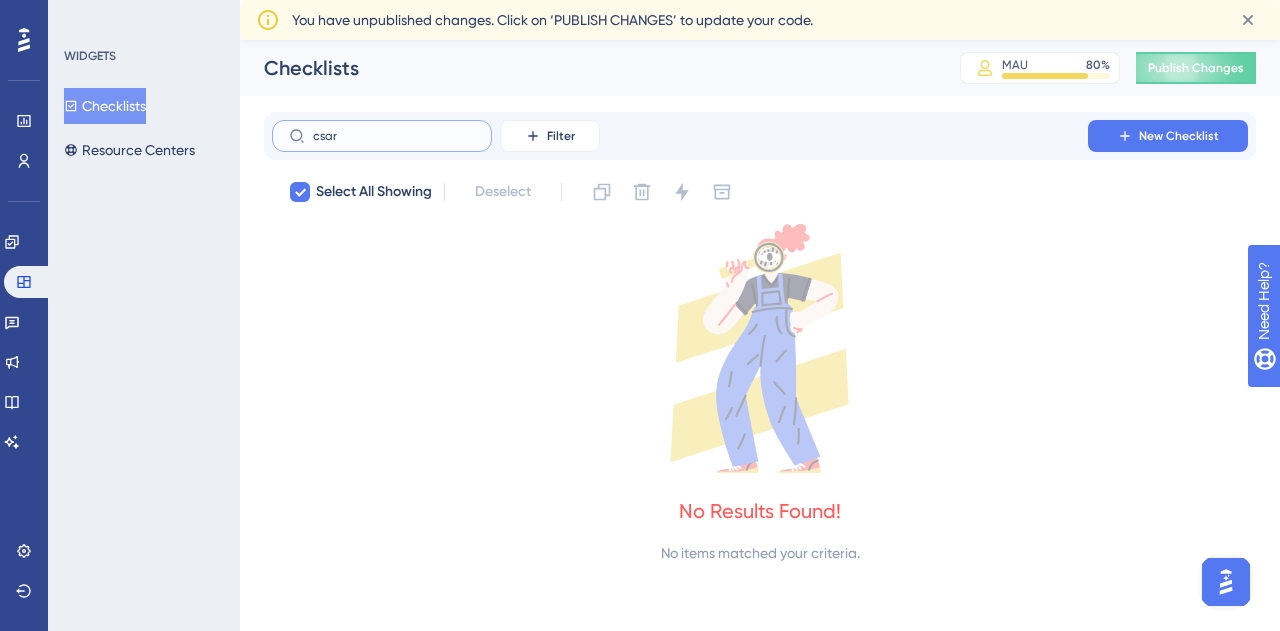 click on "csar" at bounding box center [394, 136] 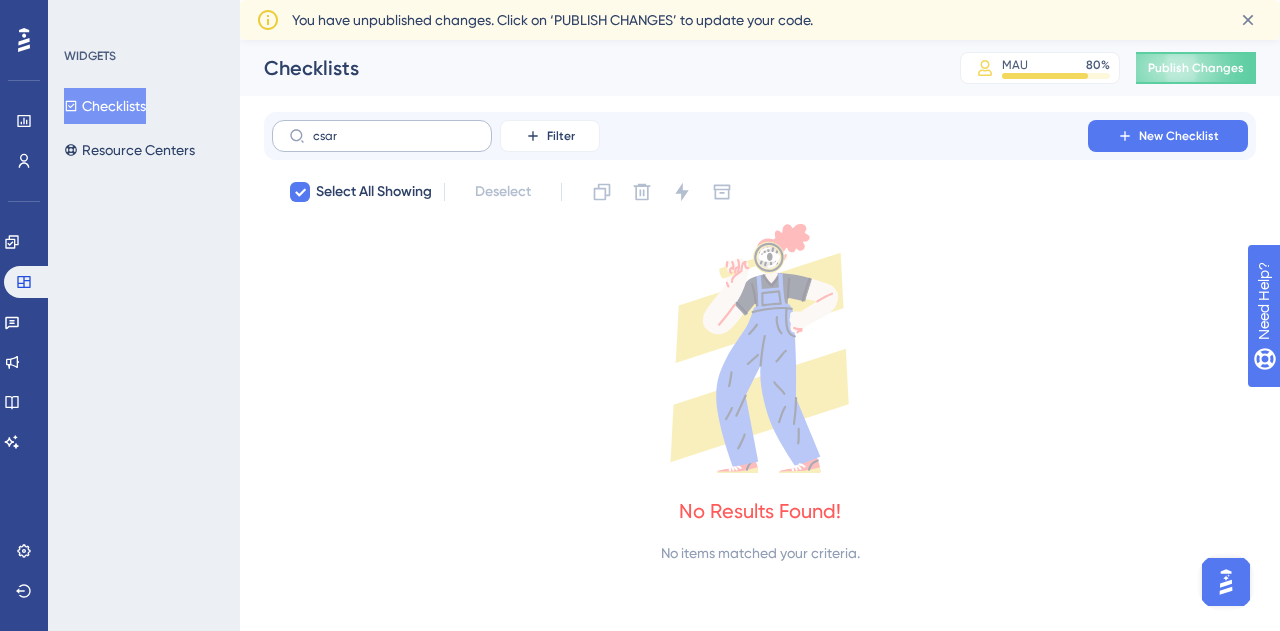 click on "csar" at bounding box center [382, 136] 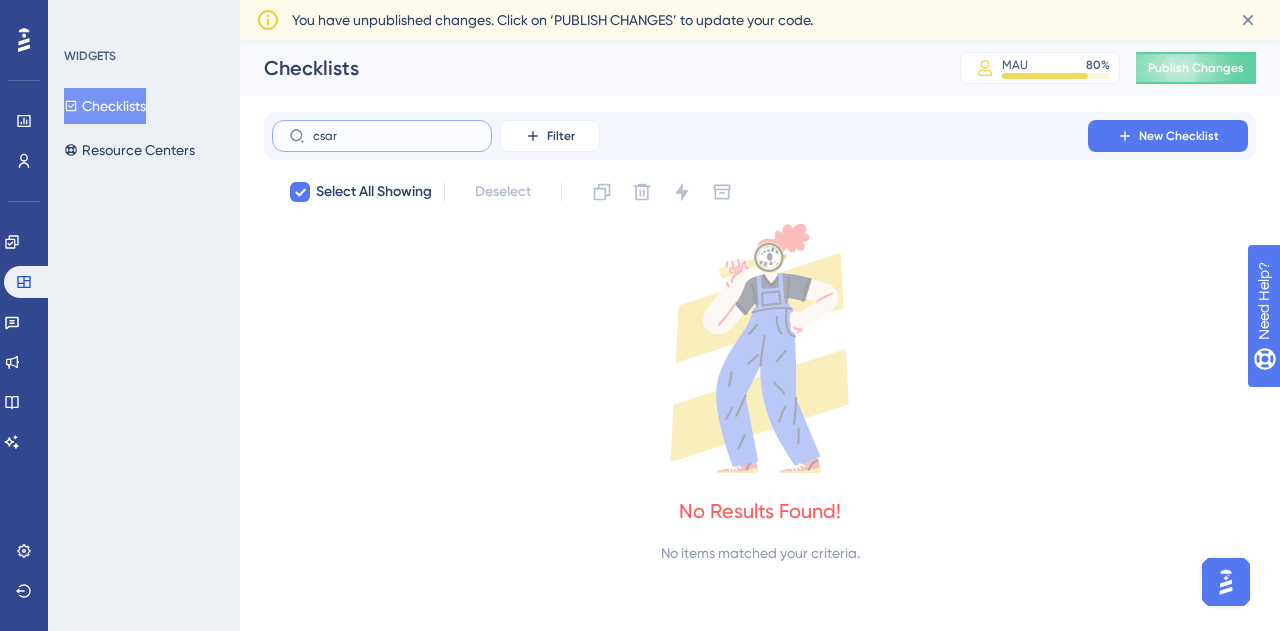 click on "csar" at bounding box center [394, 136] 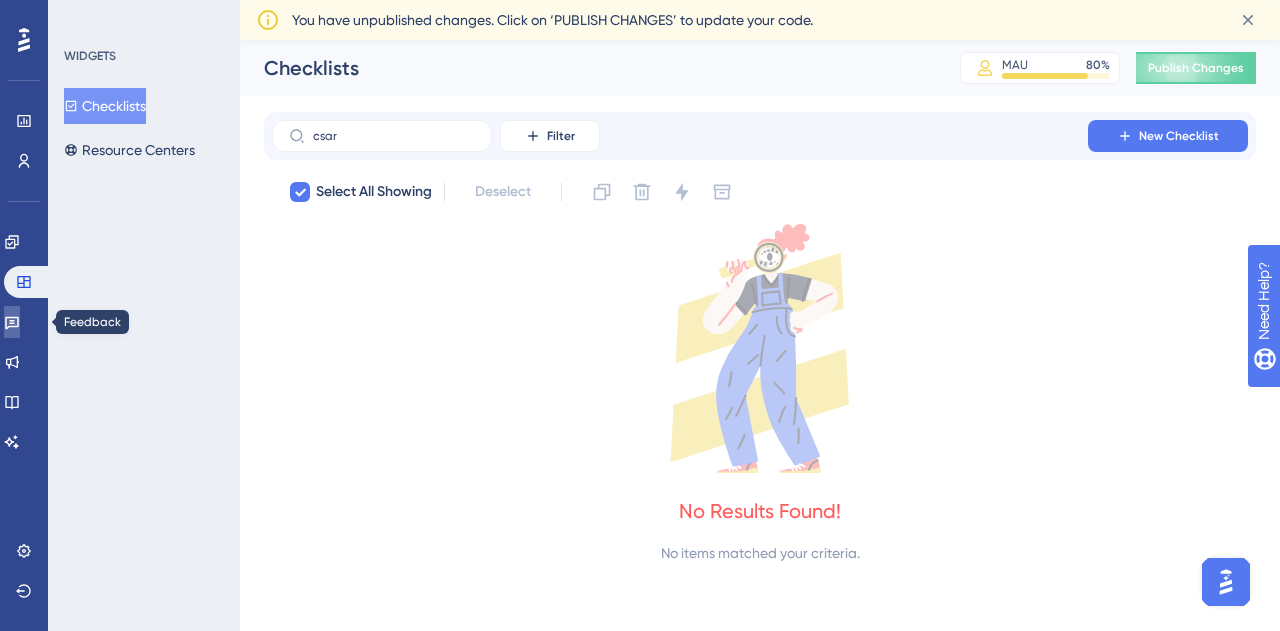 click 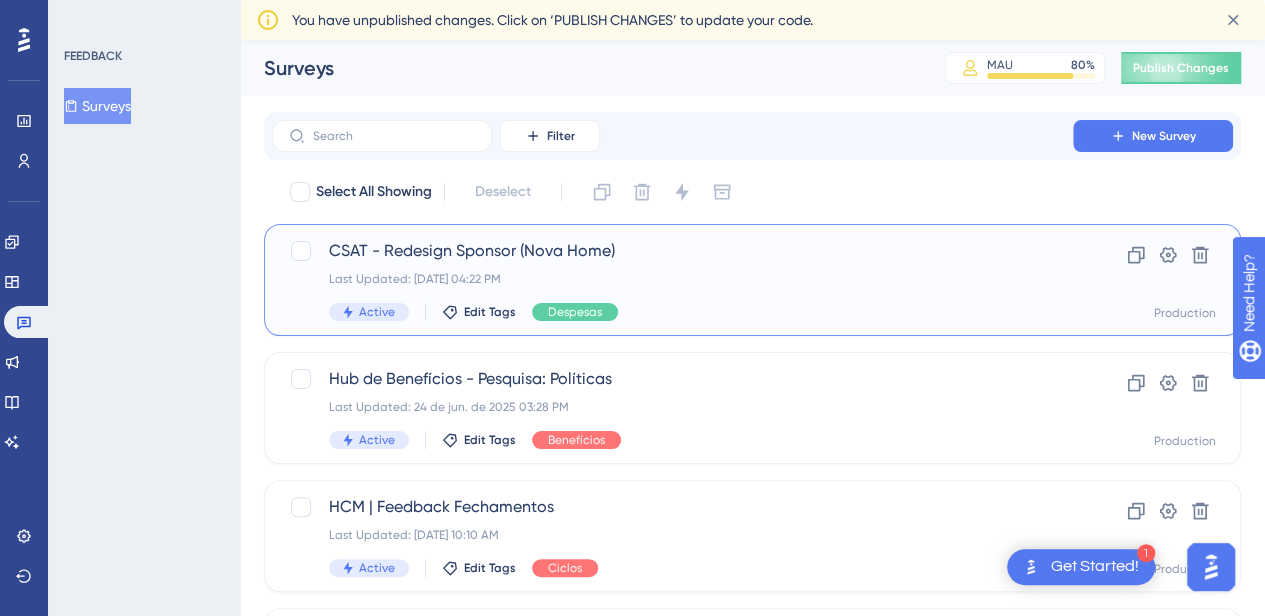 click on "CSAT - Redesign Sponsor (Nova Home)" at bounding box center (672, 251) 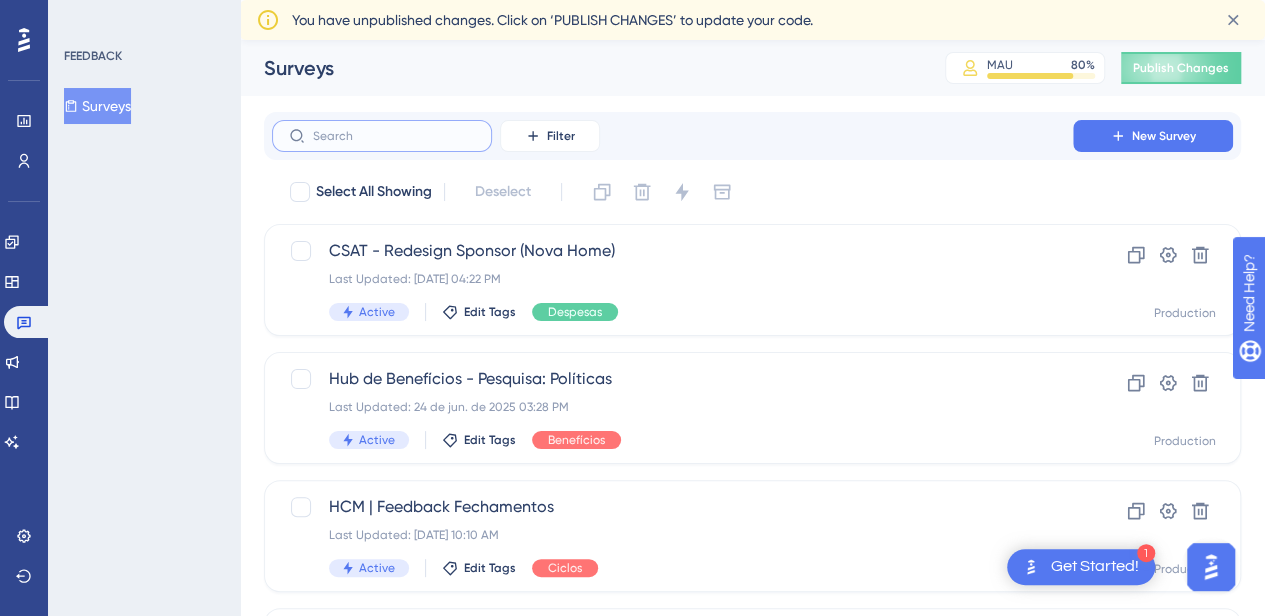 click at bounding box center [394, 136] 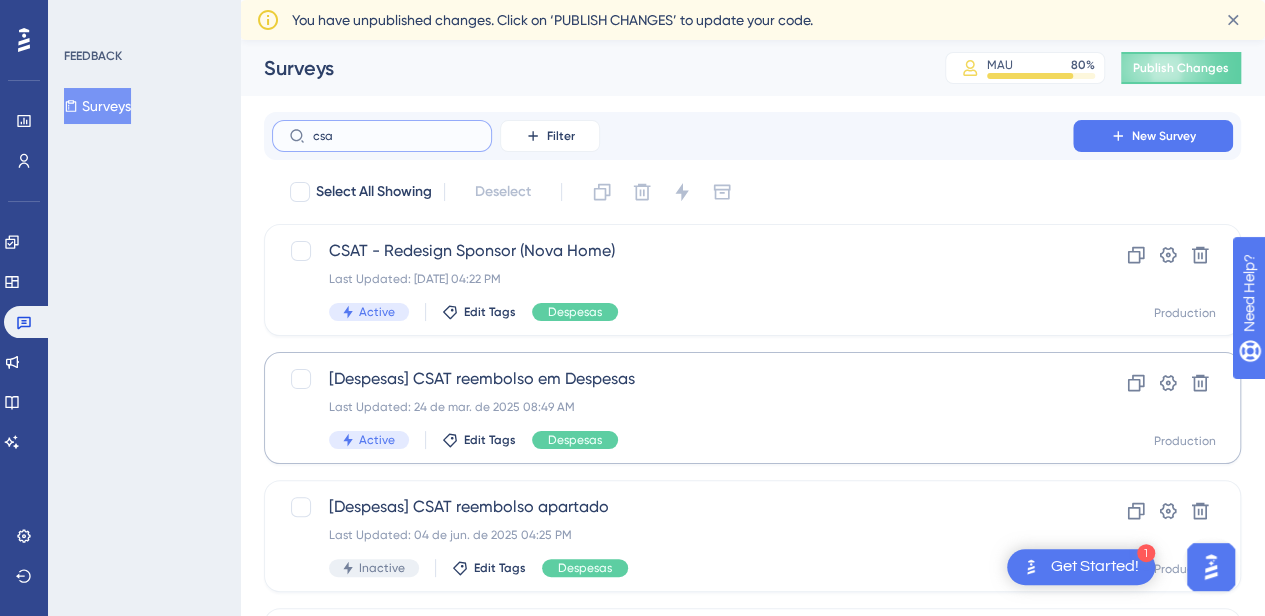 type on "csar" 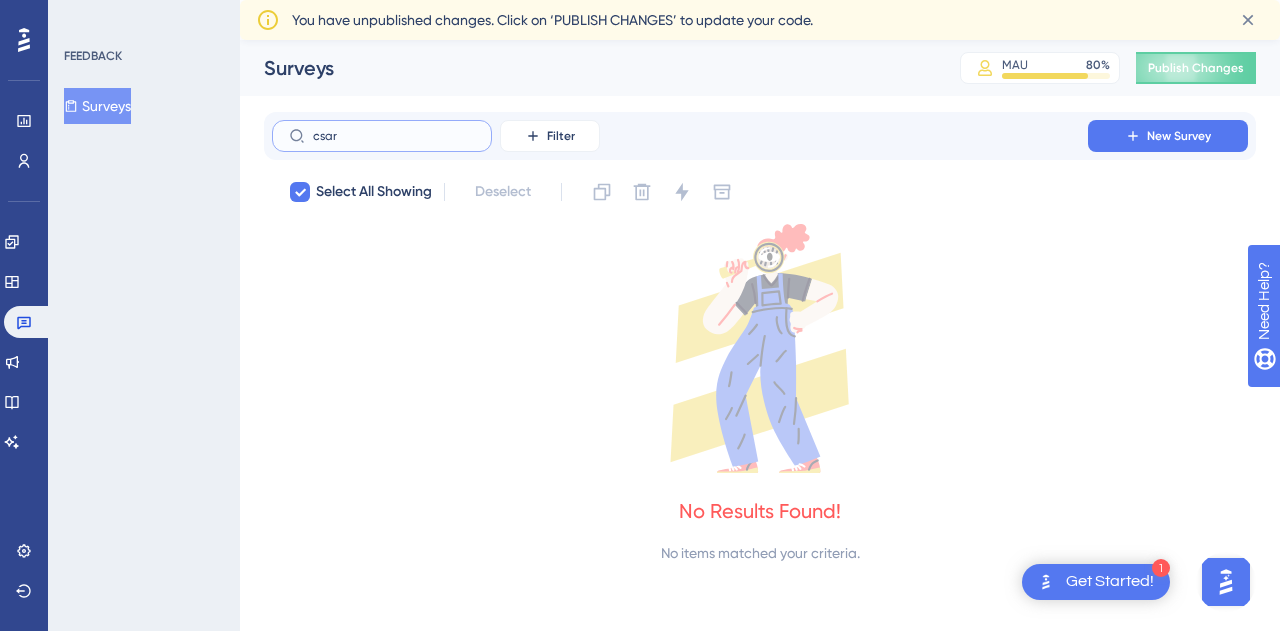 type on "csa" 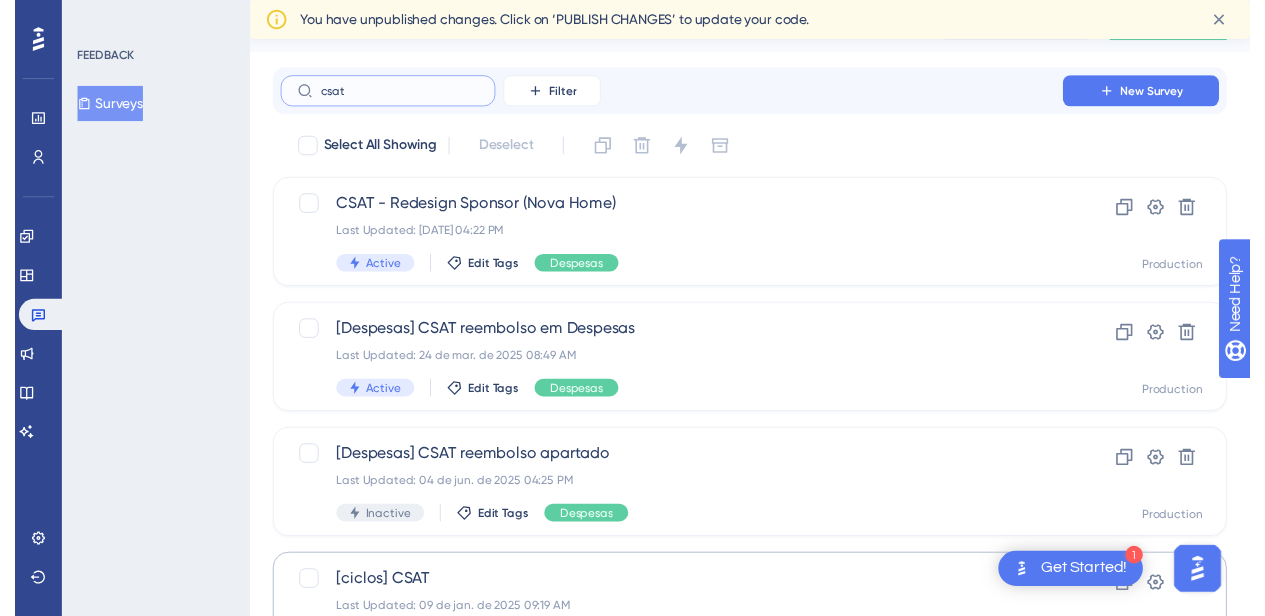 scroll, scrollTop: 12, scrollLeft: 0, axis: vertical 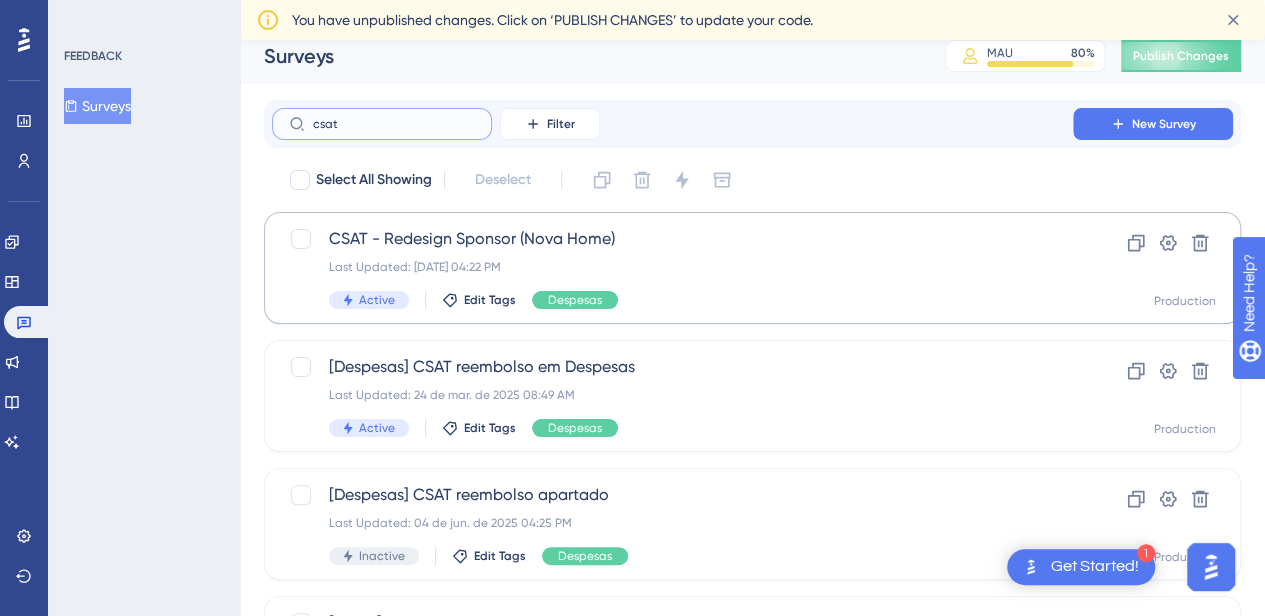 type on "csat" 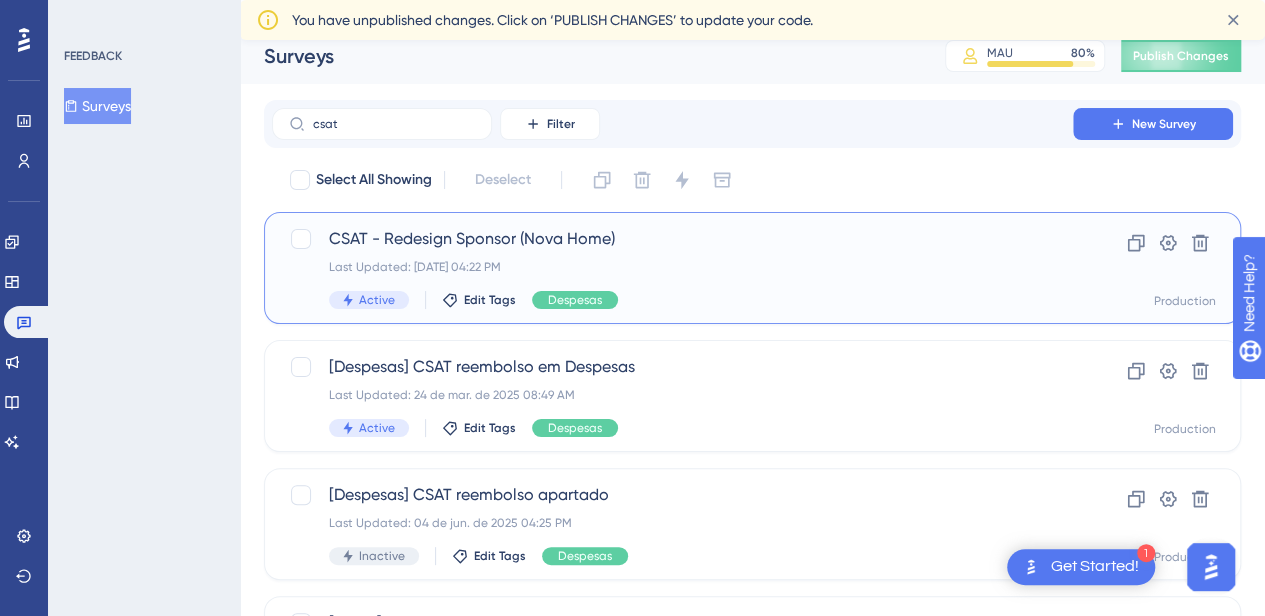 click on "CSAT - Redesign Sponsor (Nova Home) Last Updated: 11 de jul. de 2025 04:22 PM Active Edit Tags Despesas" at bounding box center (672, 268) 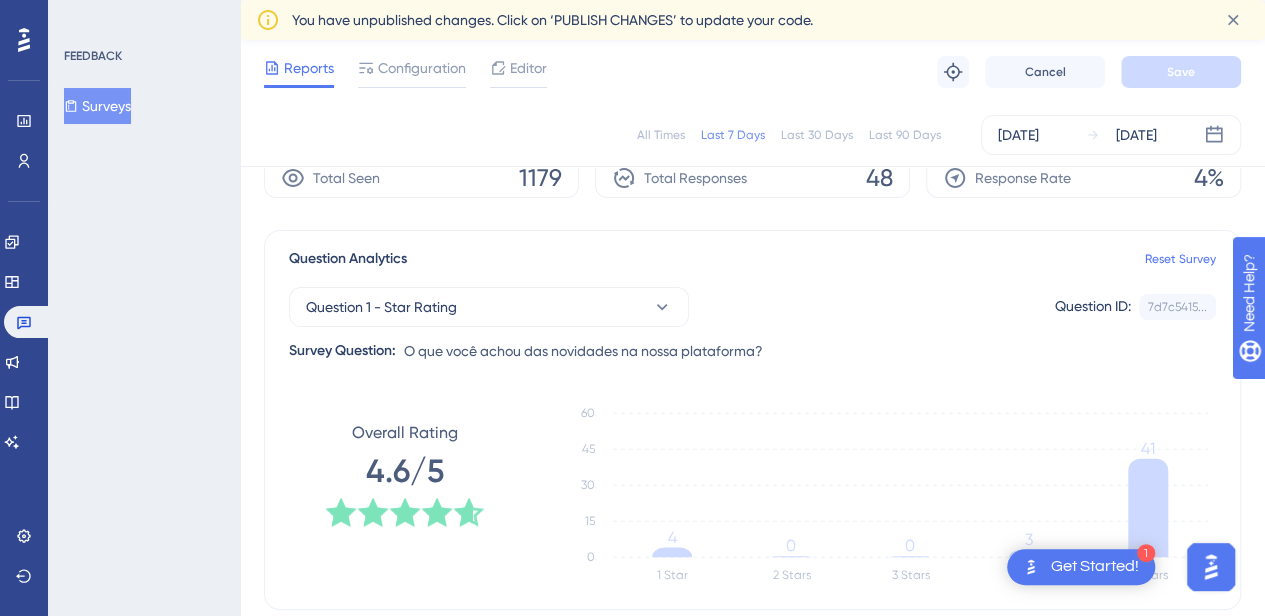 scroll, scrollTop: 0, scrollLeft: 0, axis: both 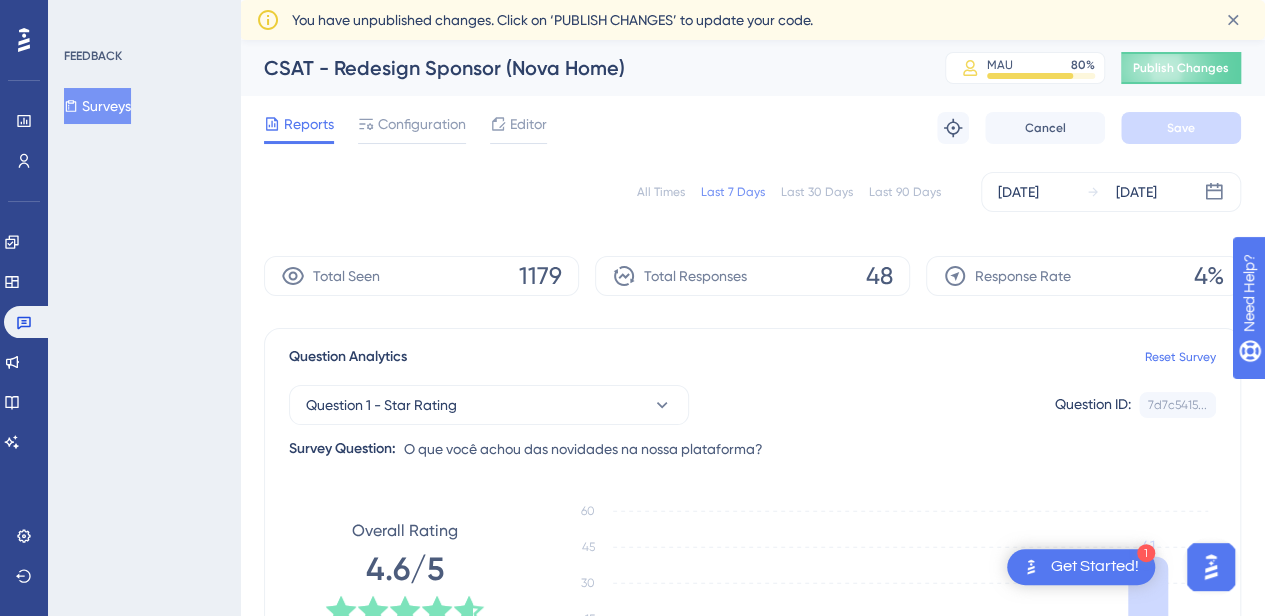 click on "All Times" at bounding box center (661, 192) 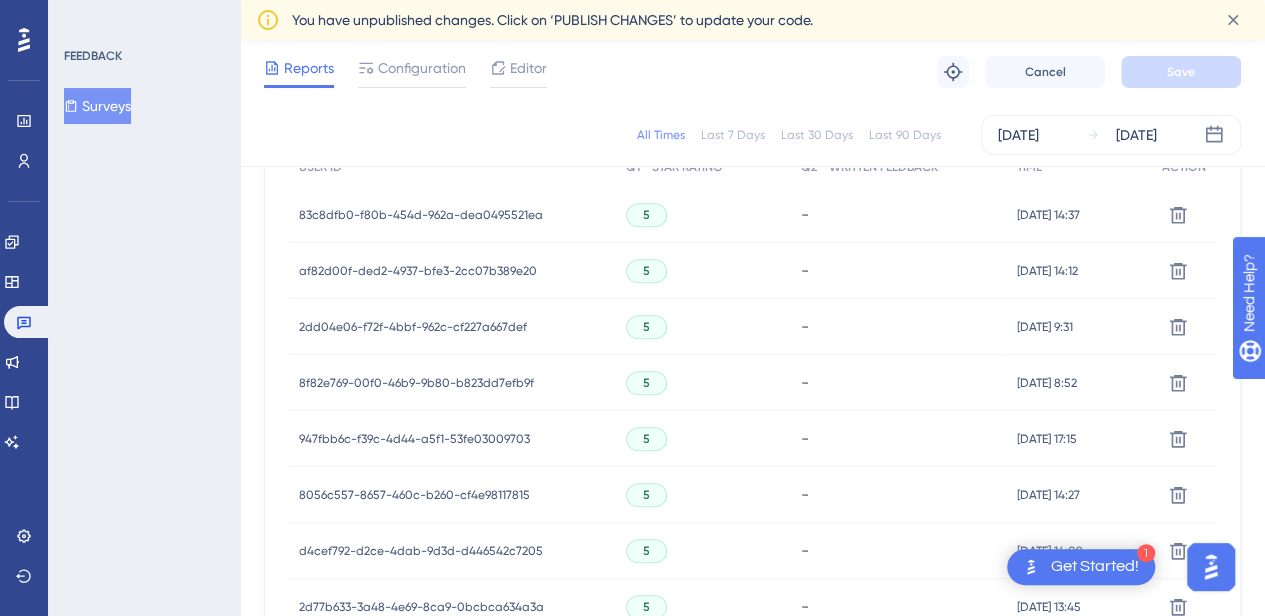 scroll, scrollTop: 345, scrollLeft: 0, axis: vertical 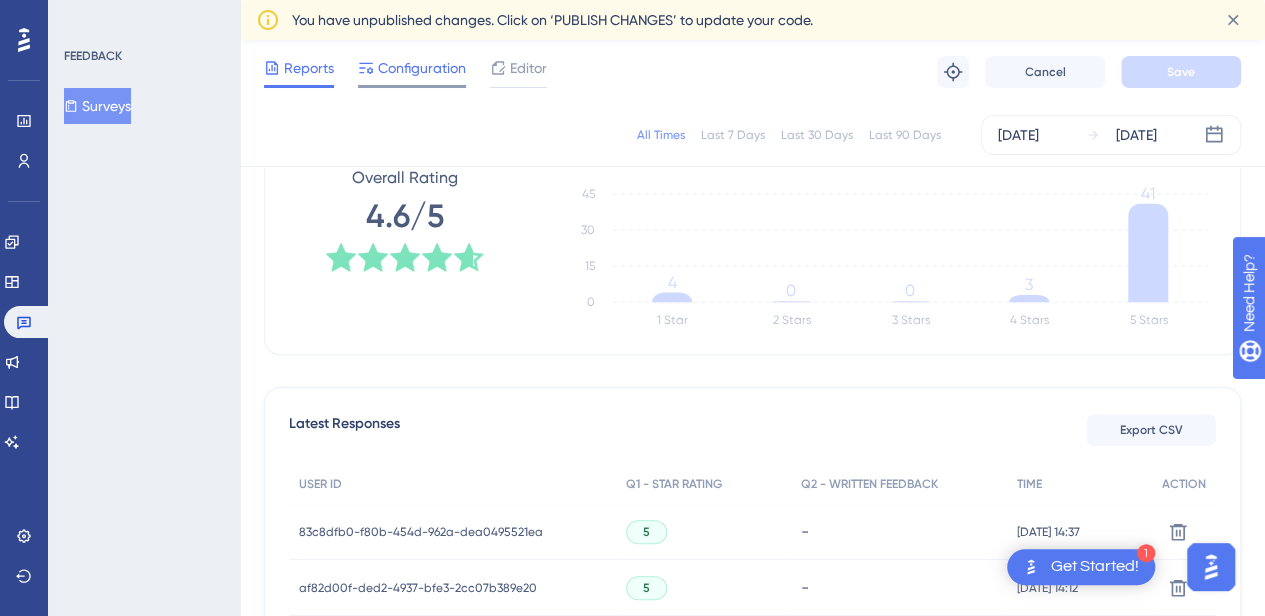 click on "Configuration" at bounding box center [422, 68] 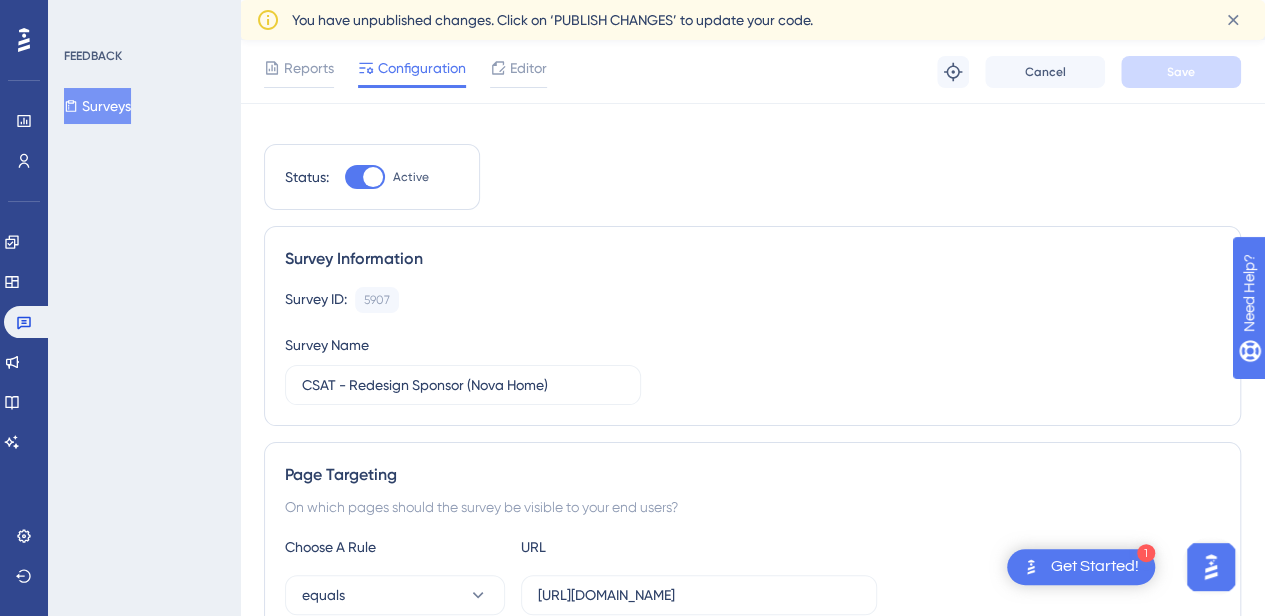scroll, scrollTop: 0, scrollLeft: 0, axis: both 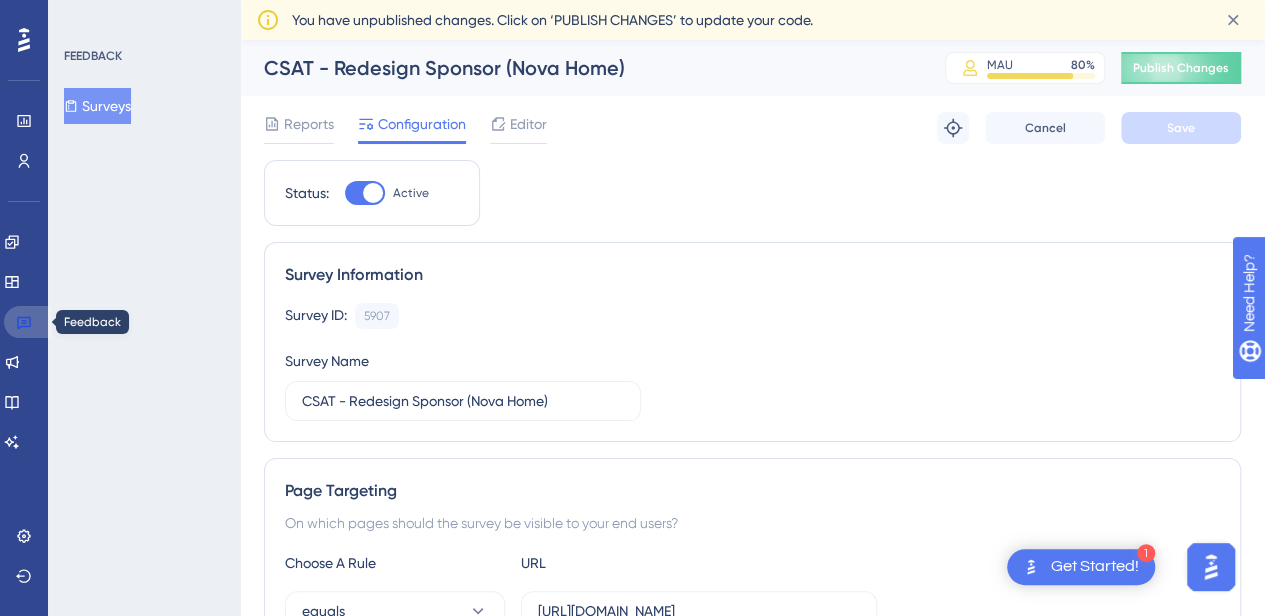 click at bounding box center [28, 322] 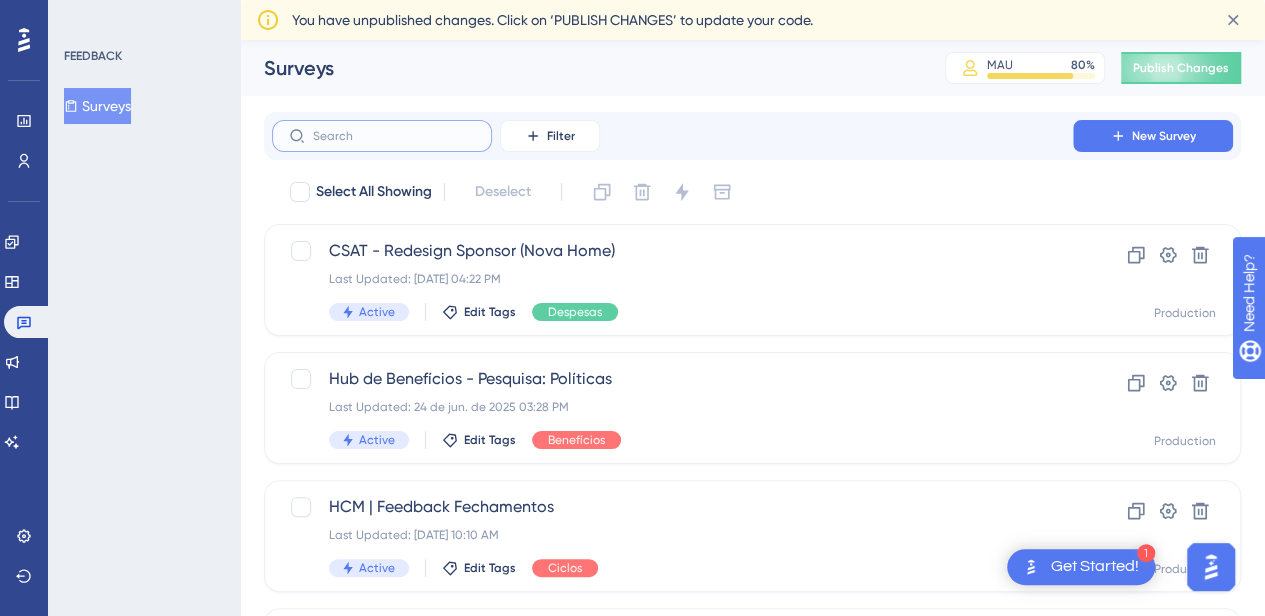 click at bounding box center [394, 136] 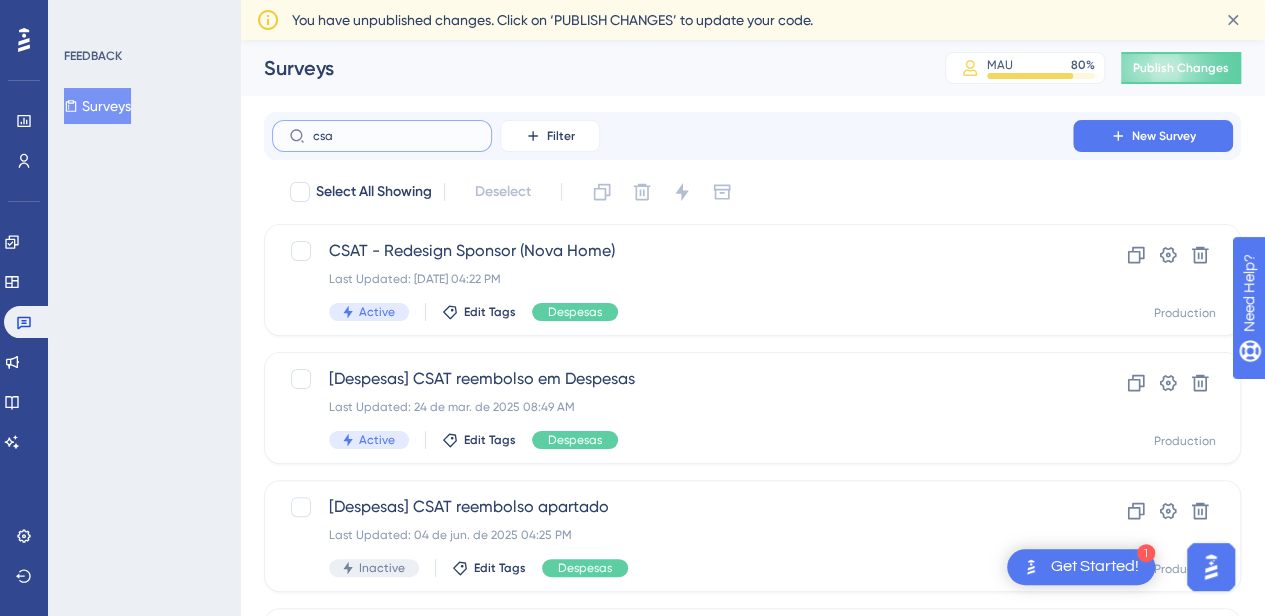 type on "csar" 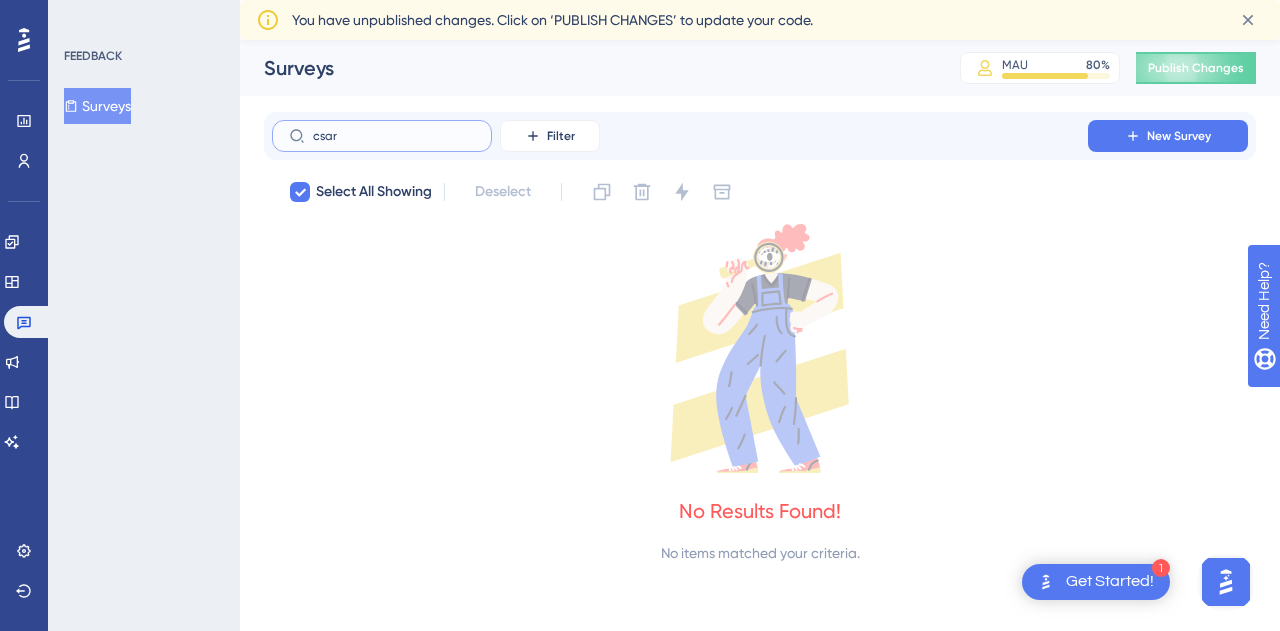 click on "csar" at bounding box center (394, 136) 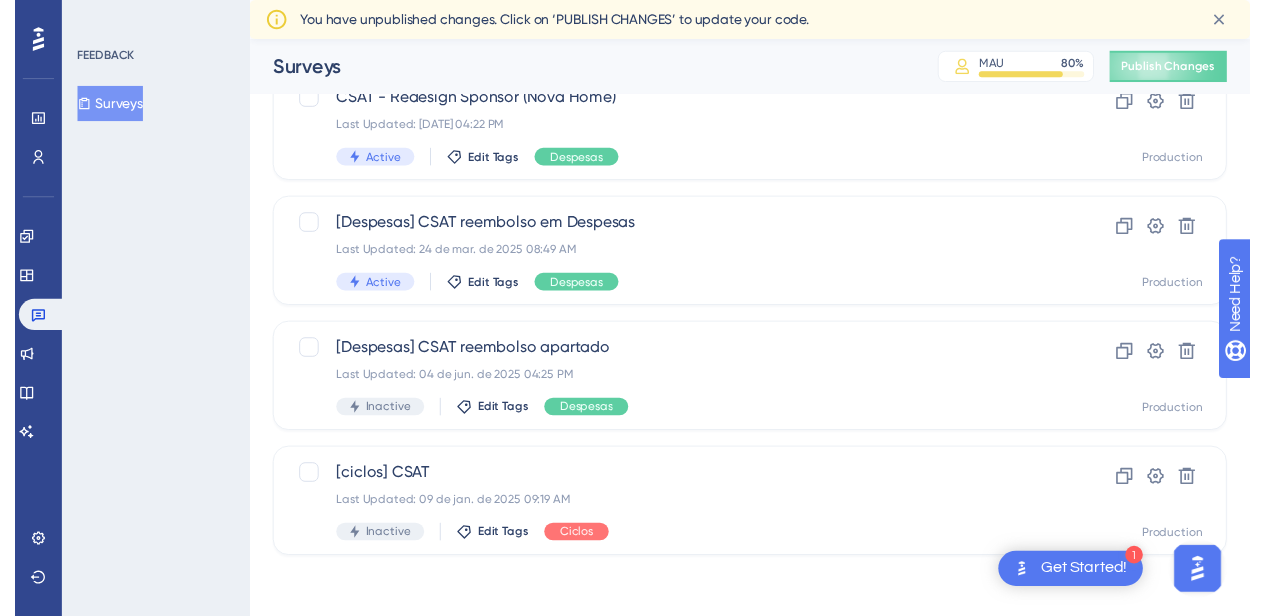 scroll, scrollTop: 0, scrollLeft: 0, axis: both 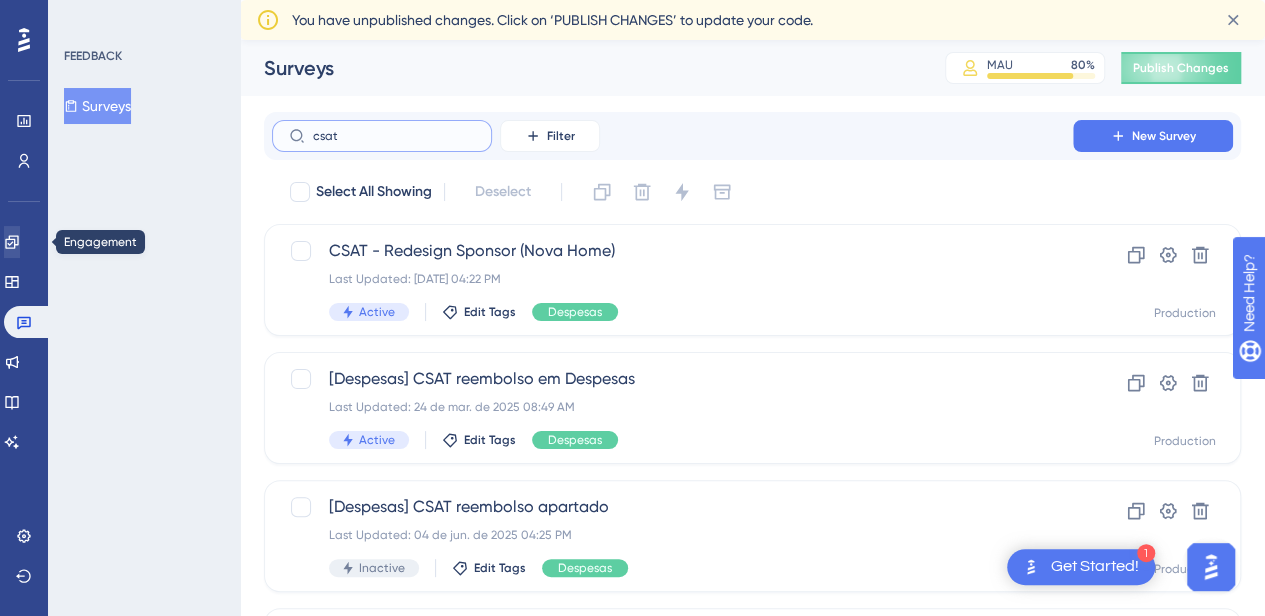 type on "csat" 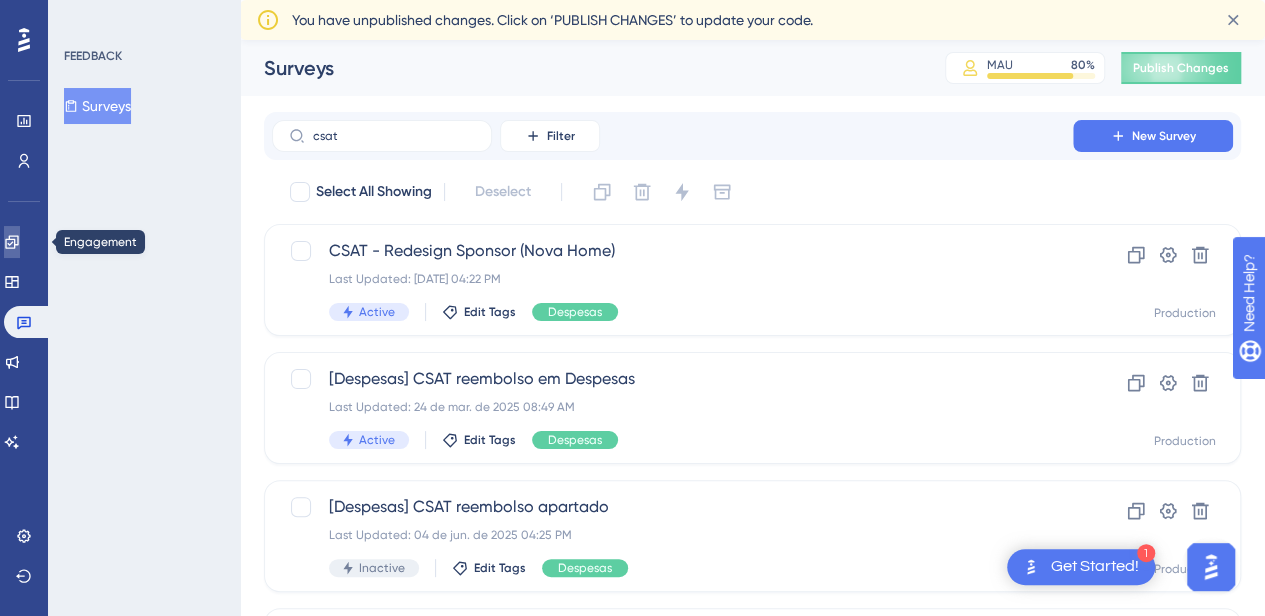 click 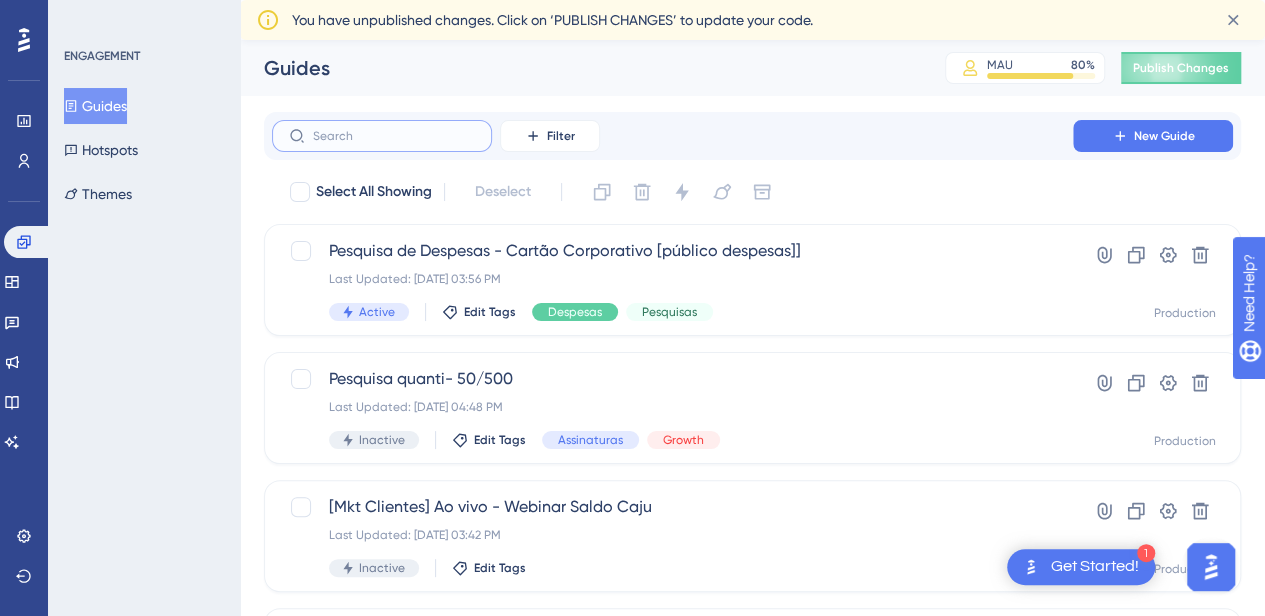 click at bounding box center [394, 136] 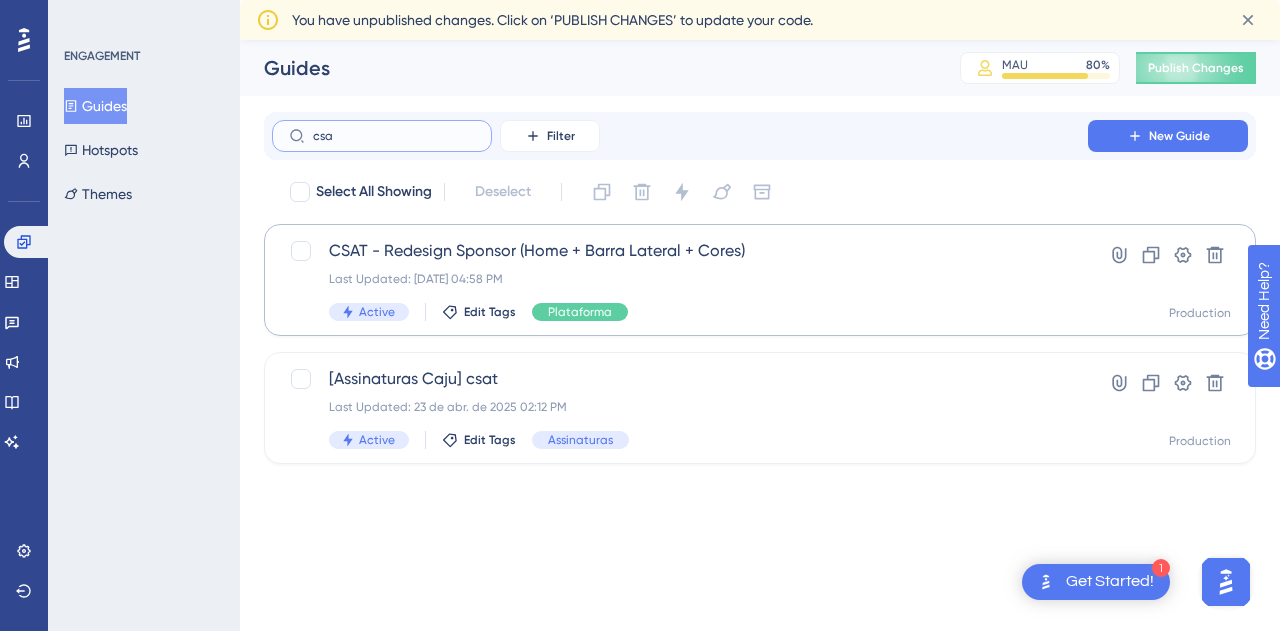 type on "csa" 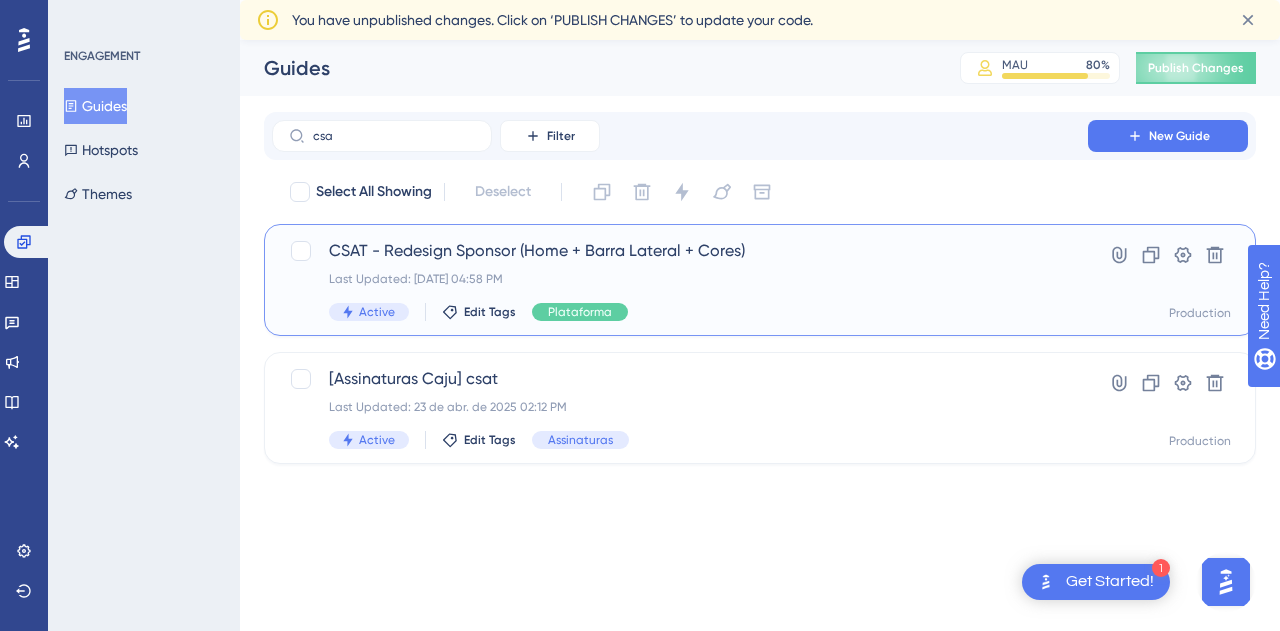 click on "Last Updated: [DATE] 04:58 PM" at bounding box center (680, 279) 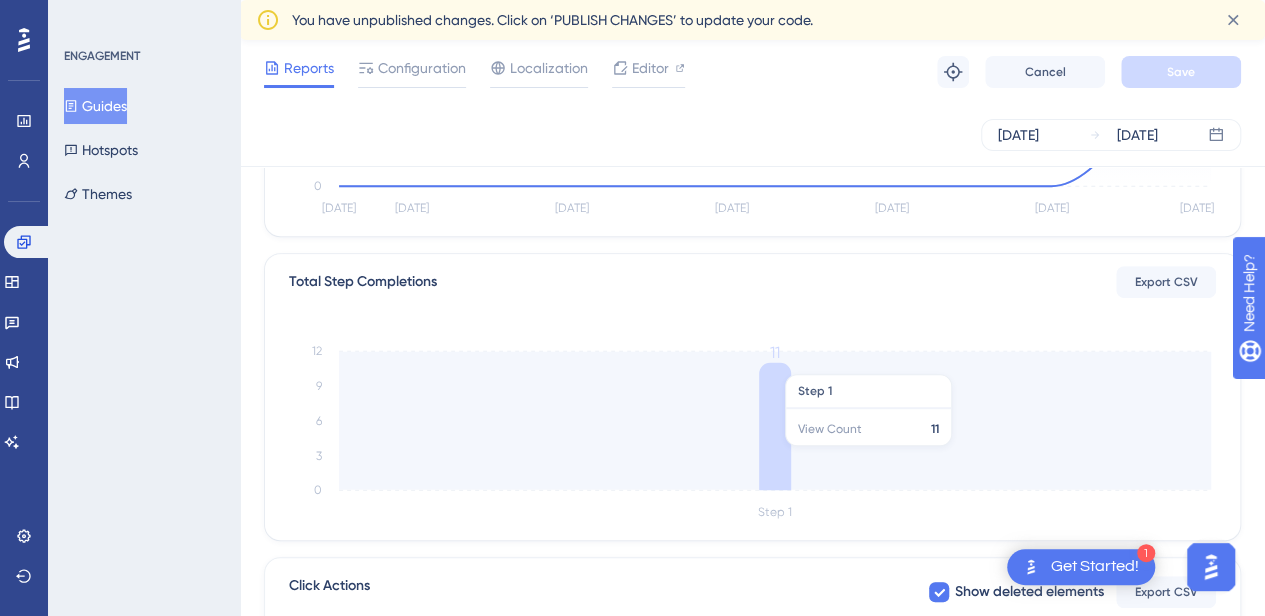 scroll, scrollTop: 0, scrollLeft: 0, axis: both 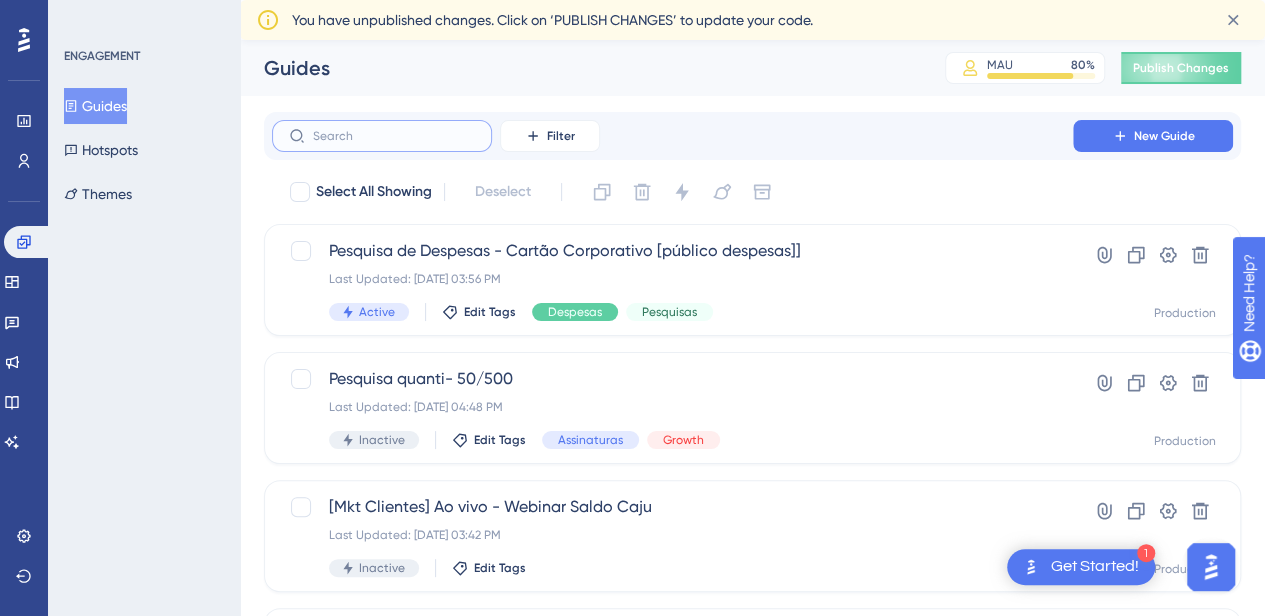 click at bounding box center (394, 136) 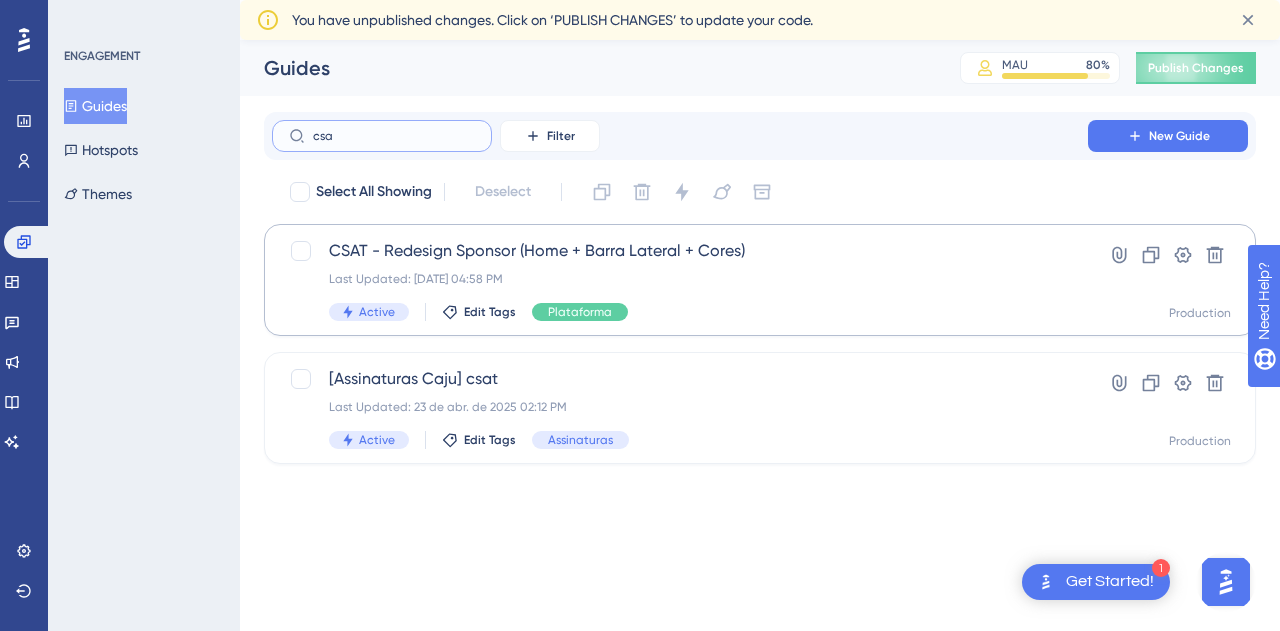 type on "csa" 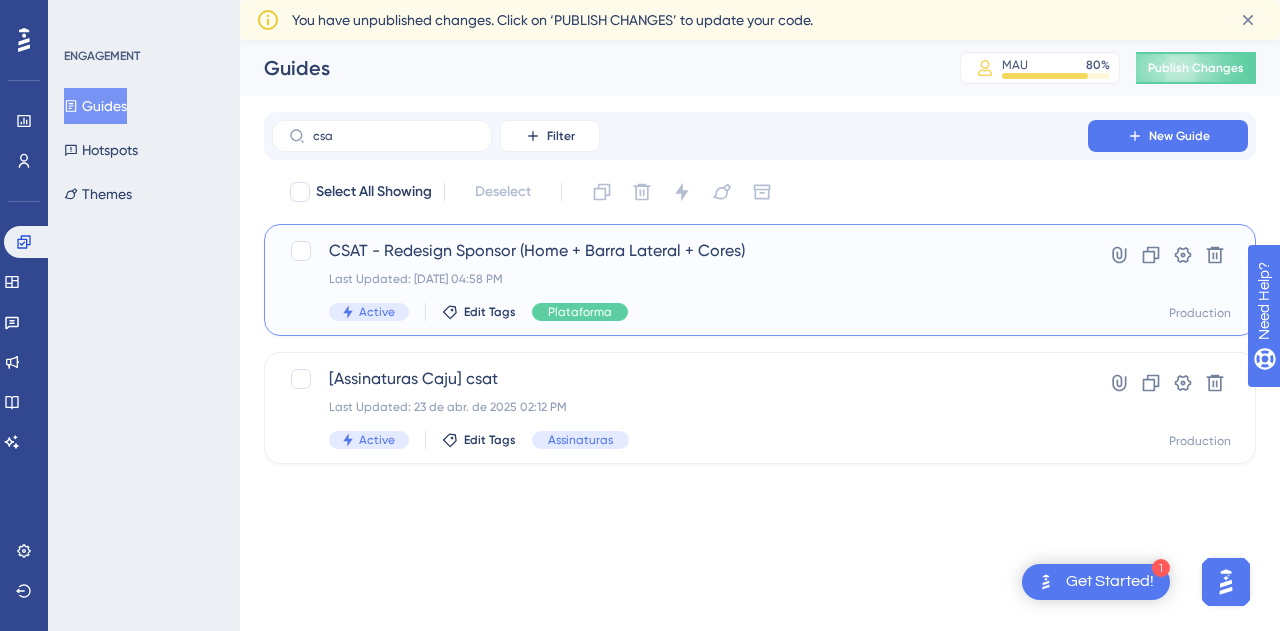 click on "Active" at bounding box center [377, 312] 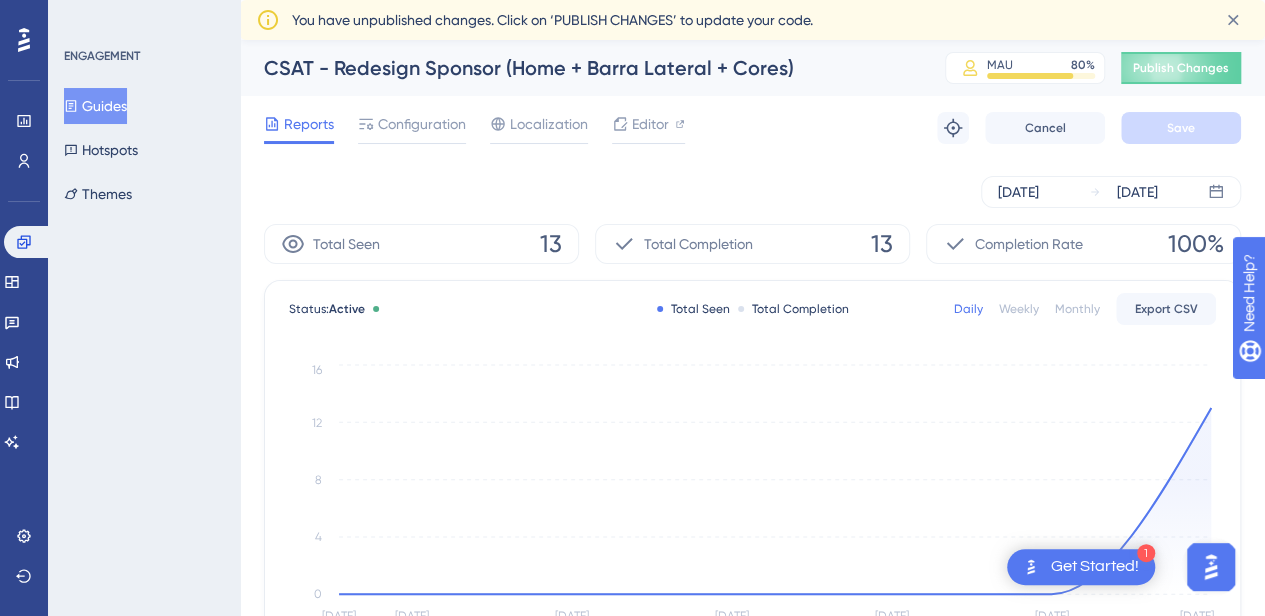 click on "Status:  Active" at bounding box center (338, 309) 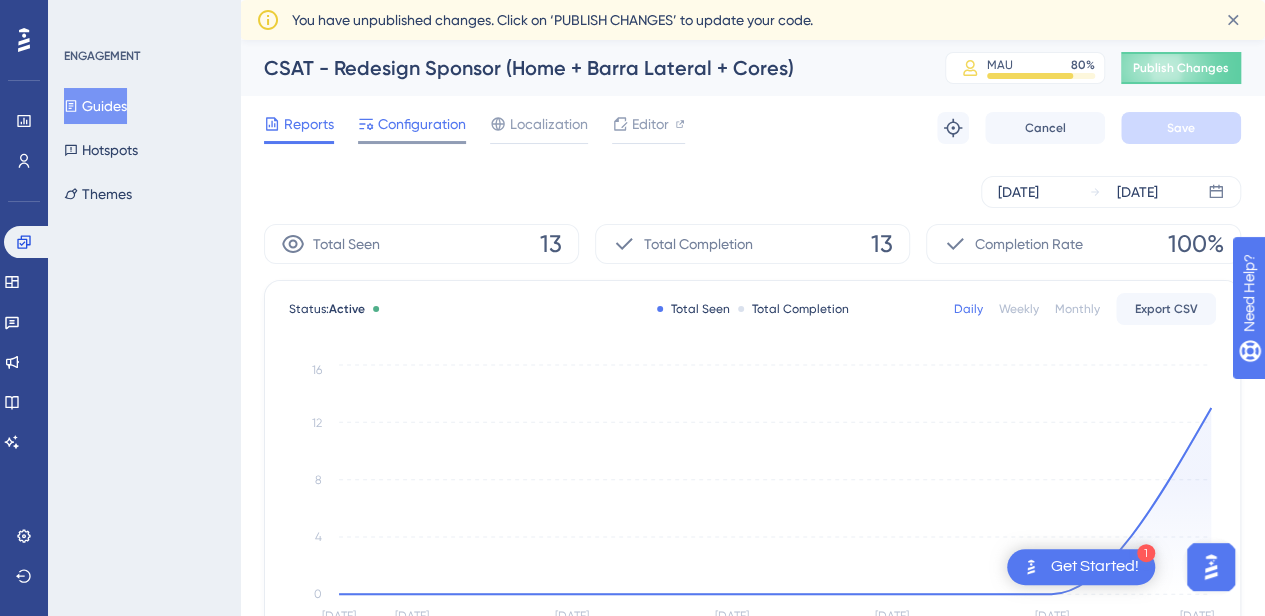 click on "Configuration" at bounding box center (422, 124) 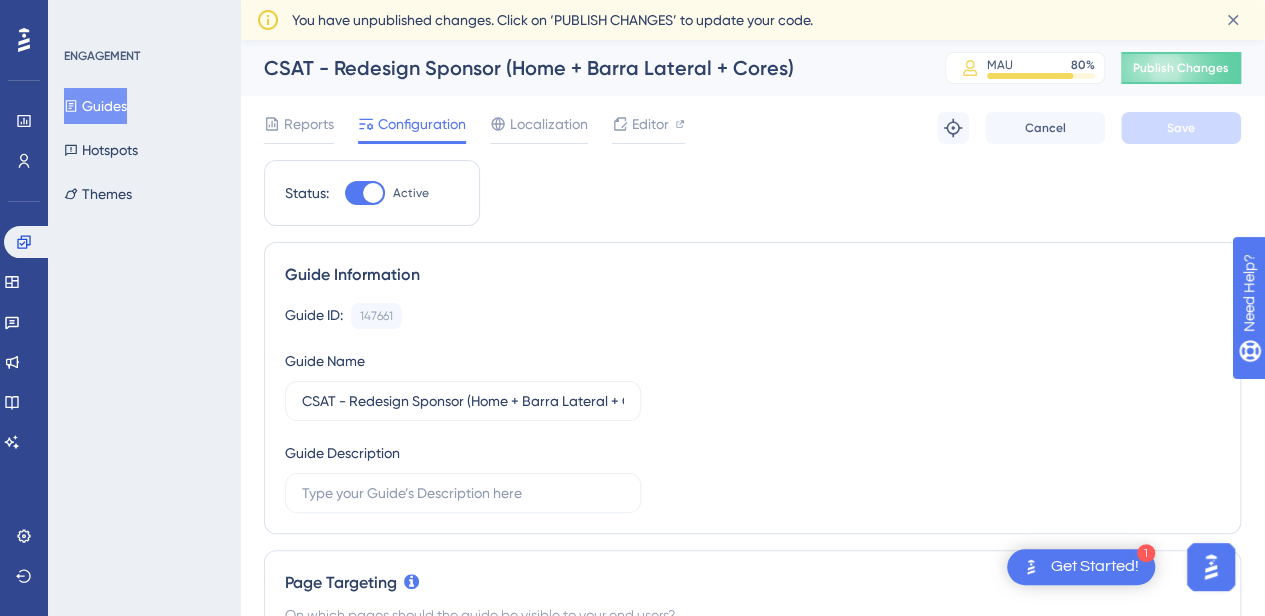click on "Active" at bounding box center (411, 193) 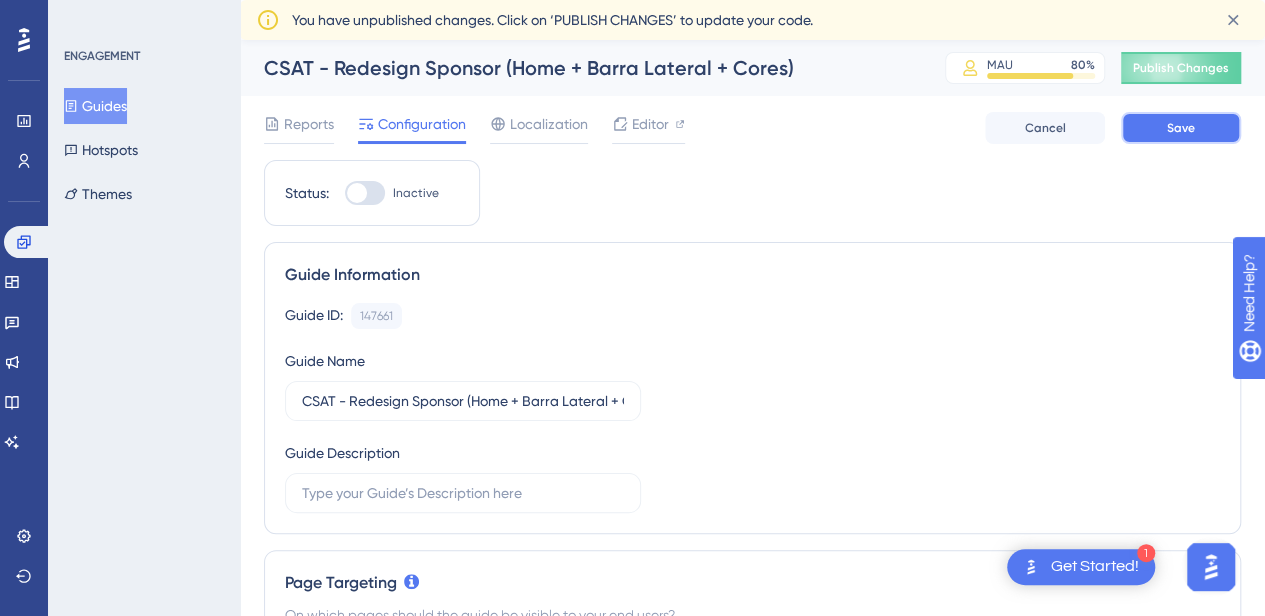 click on "Save" at bounding box center [1181, 128] 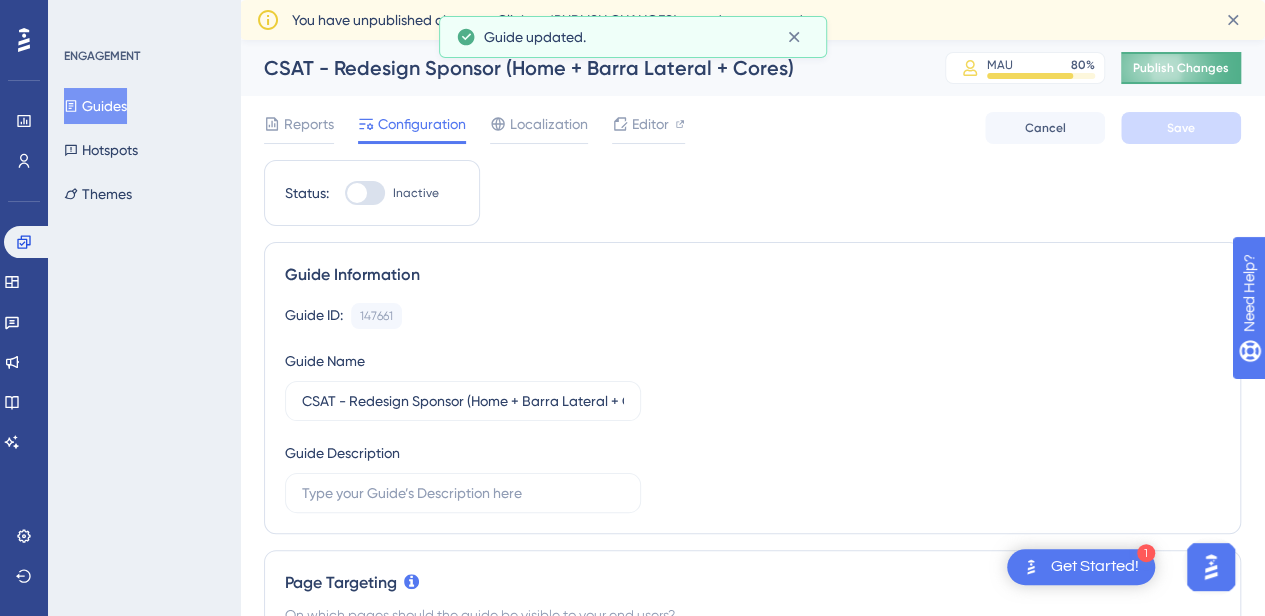 click on "Publish Changes" at bounding box center (1181, 68) 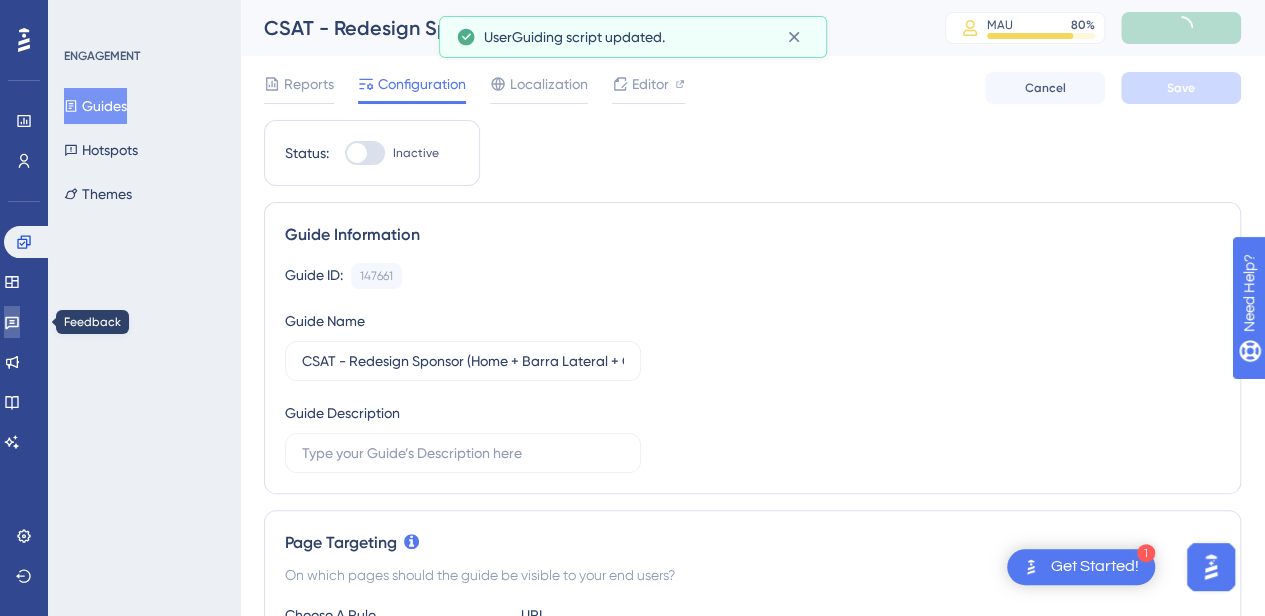 click at bounding box center (12, 322) 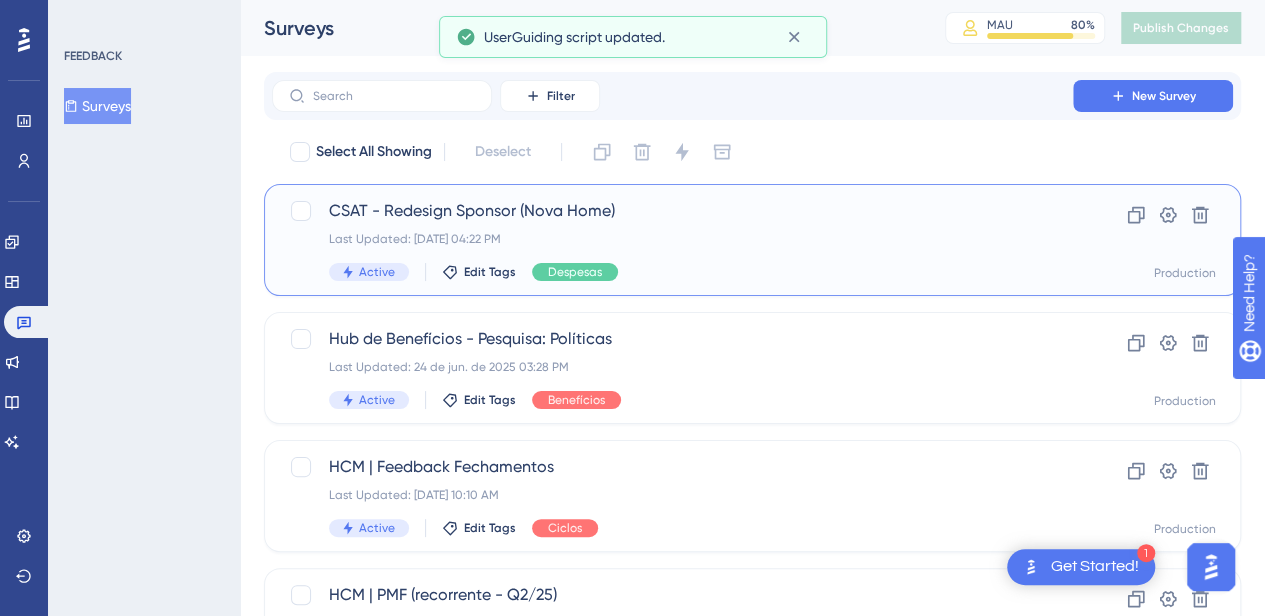 click on "Last Updated: 11 de jul. de 2025 04:22 PM" at bounding box center [672, 239] 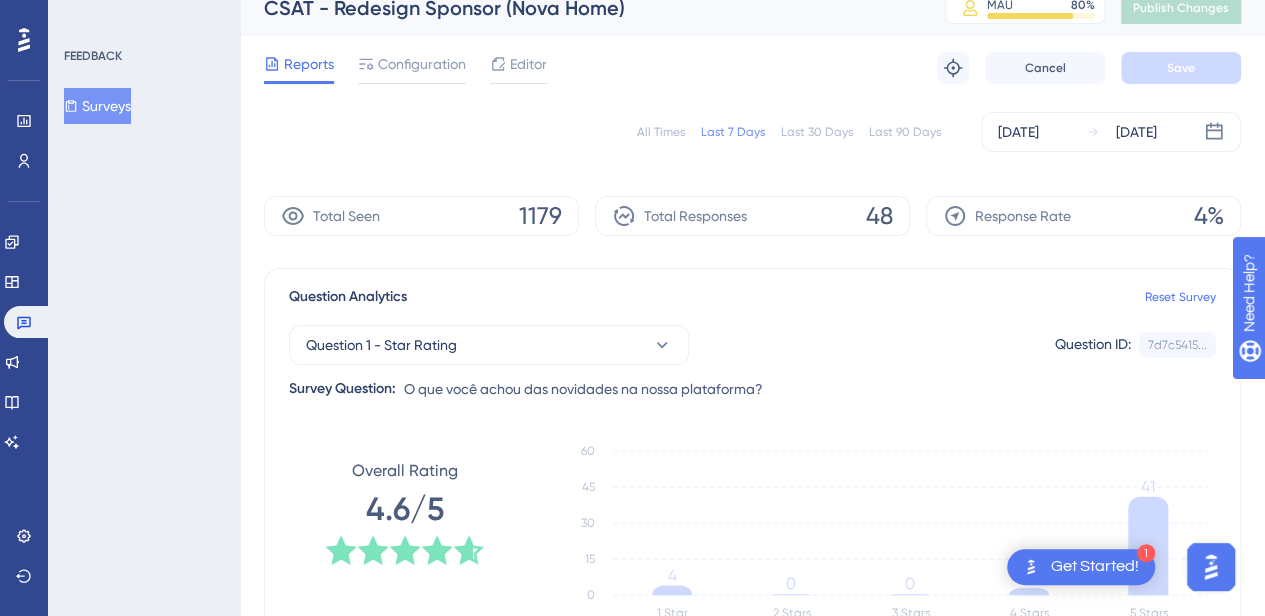 scroll, scrollTop: 0, scrollLeft: 0, axis: both 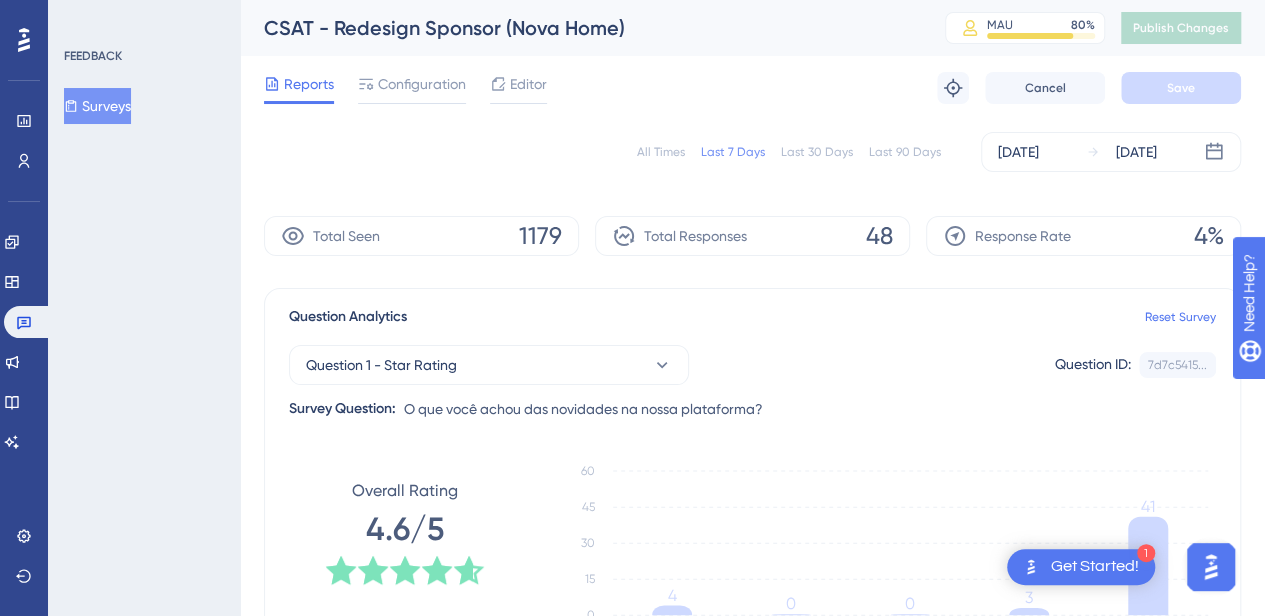 click on "Total Responses 48" at bounding box center [752, 236] 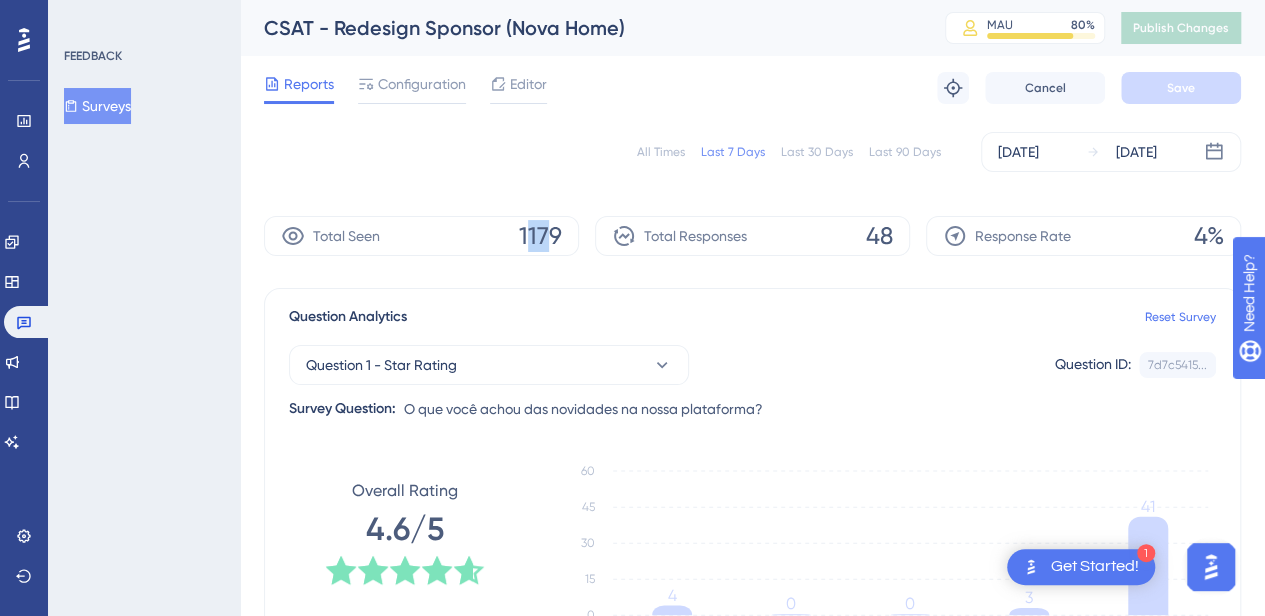 drag, startPoint x: 528, startPoint y: 239, endPoint x: 564, endPoint y: 257, distance: 40.24922 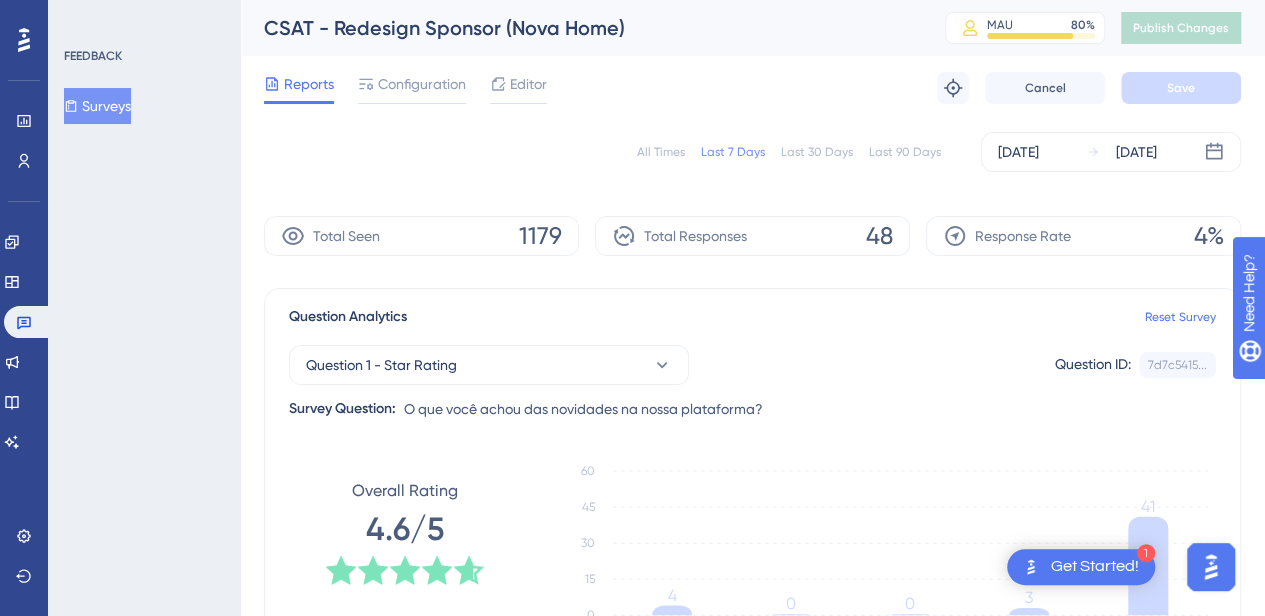 click on "All Times Last 7 Days Last 30 Days Last 90 Days Jul 10 2025 Jul 16 2025 Total Seen 1179 Total Responses 48 Response Rate 4% Question Analytics Reset Survey Question 1 - Star Rating Question ID: 7d7c5415... Copy Survey Question: O que você achou das novidades na nossa plataforma? Overall Rating 4.6/5 1 Star 2 Stars 3 Stars 4 Stars 5 Stars 0 15 30 45 60 4 0 0 3 41 Latest Responses Export CSV USER ID Q1 - STAR RATING Q2 - WRITTEN FEEDBACK TIME ACTION 83c8dfb0-f80b-454d-962a-dea0495521ea 83c8dfb0-f80b-454d-962a-dea0495521ea 5 - 16 jul. 2025, 14:37 16 jul. 2025, 14:37 Delete af82d00f-ded2-4937-bfe3-2cc07b389e20 af82d00f-ded2-4937-bfe3-2cc07b389e20 5 - 16 jul. 2025, 14:12 16 jul. 2025, 14:12 Delete 2dd04e06-f72f-4bbf-962c-cf227a667def 2dd04e06-f72f-4bbf-962c-cf227a667def 5 - 16 jul. 2025, 9:31 16 jul. 2025, 9:31 Delete 8f82e769-00f0-46b9-9b80-b823dd7efb9f 8f82e769-00f0-46b9-9b80-b823dd7efb9f 5 - 16 jul. 2025, 8:52 16 jul. 2025, 8:52 Delete 947fbb6c-f39c-4d44-a5f1-53fe03009703 947fbb6c-f39c-4d44-a5f1-53fe03009703 5" at bounding box center (752, 1073) 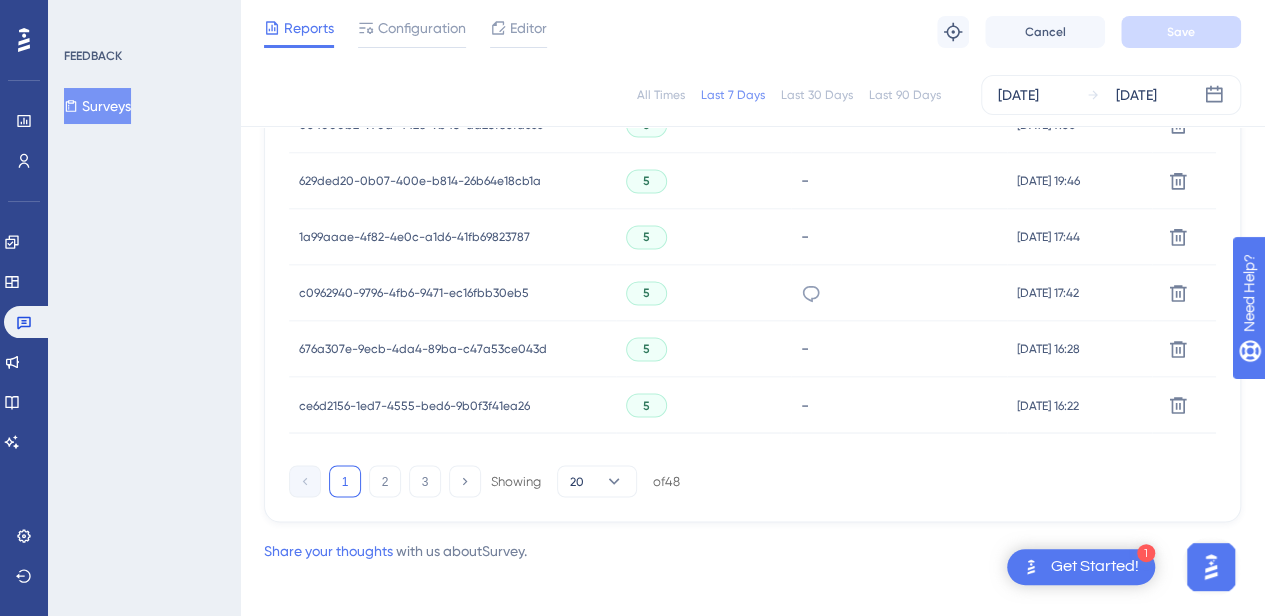 scroll, scrollTop: 1505, scrollLeft: 0, axis: vertical 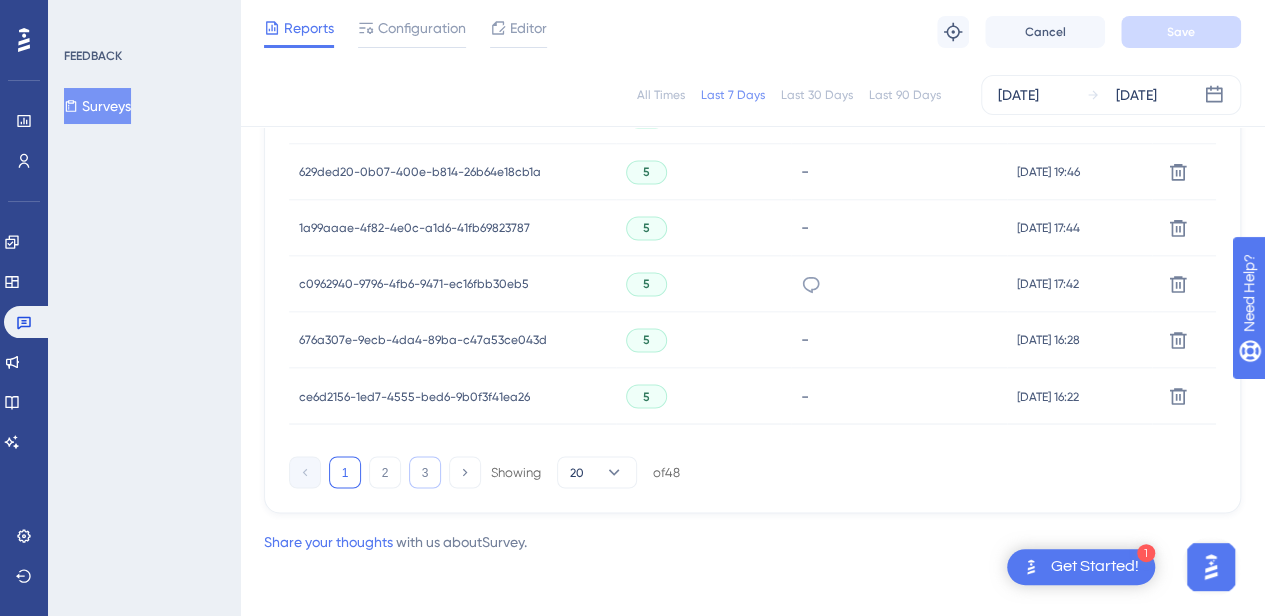 click on "3" at bounding box center (425, 472) 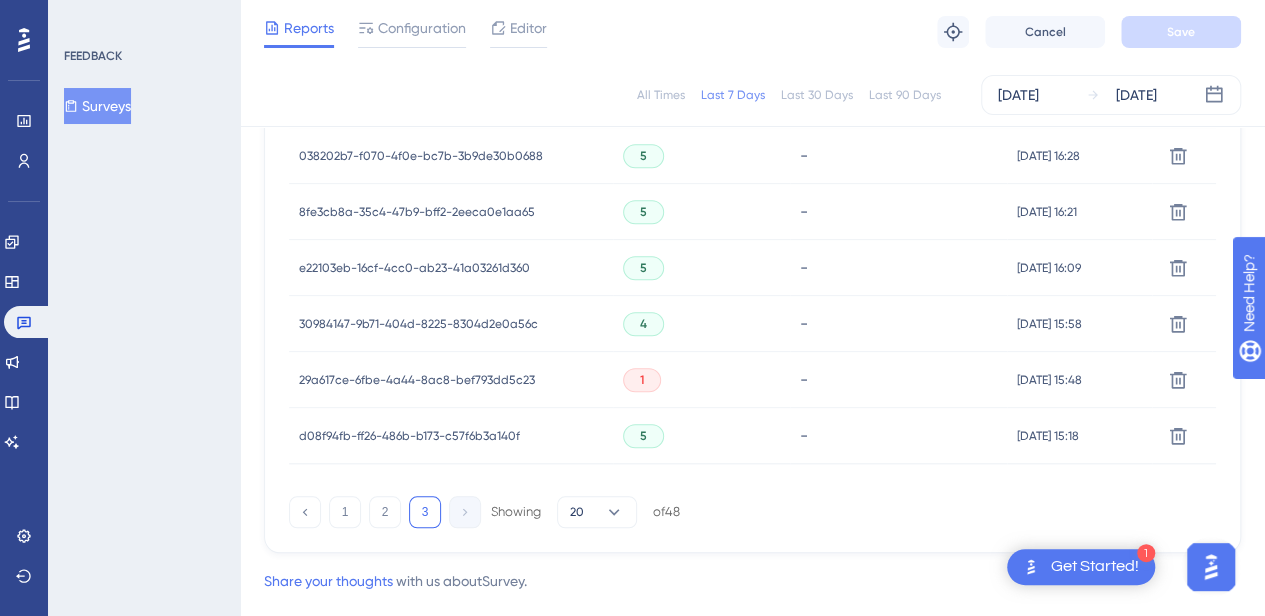 scroll, scrollTop: 833, scrollLeft: 0, axis: vertical 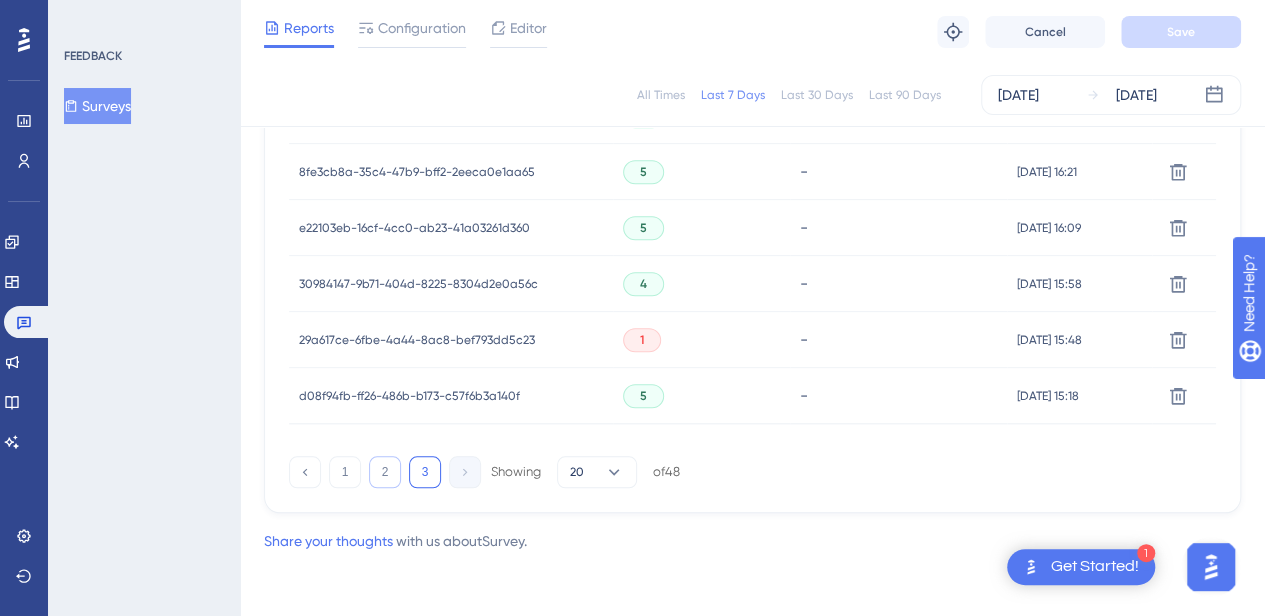 click on "2" at bounding box center [385, 472] 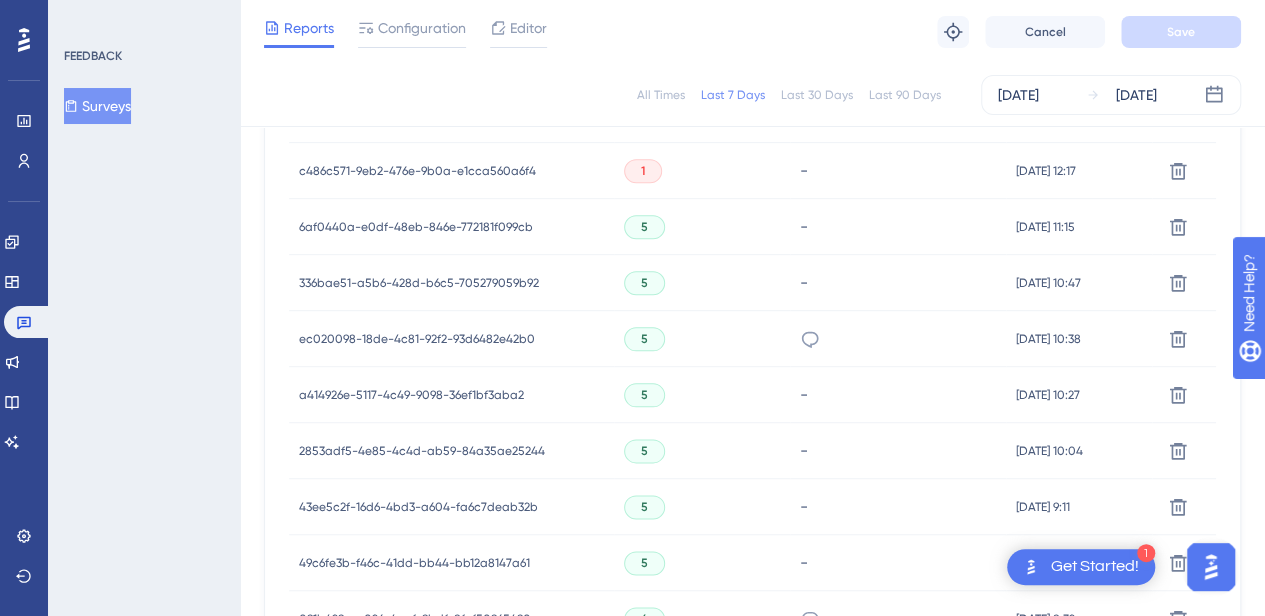 scroll, scrollTop: 1033, scrollLeft: 0, axis: vertical 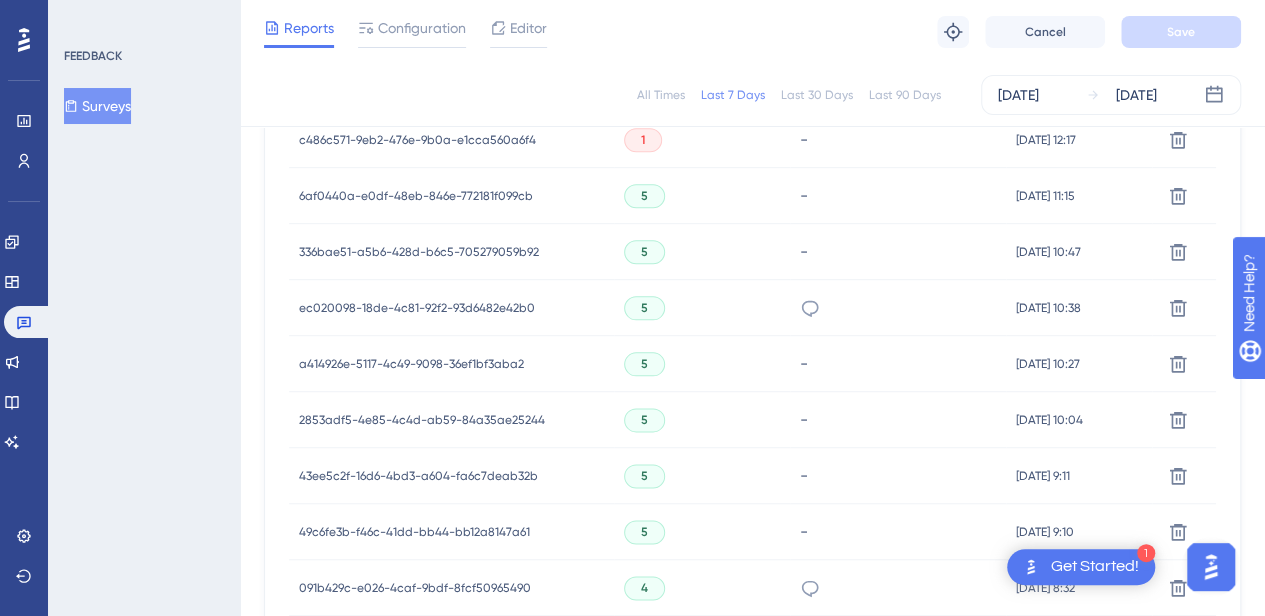 click on "Top demais!" at bounding box center [810, 308] 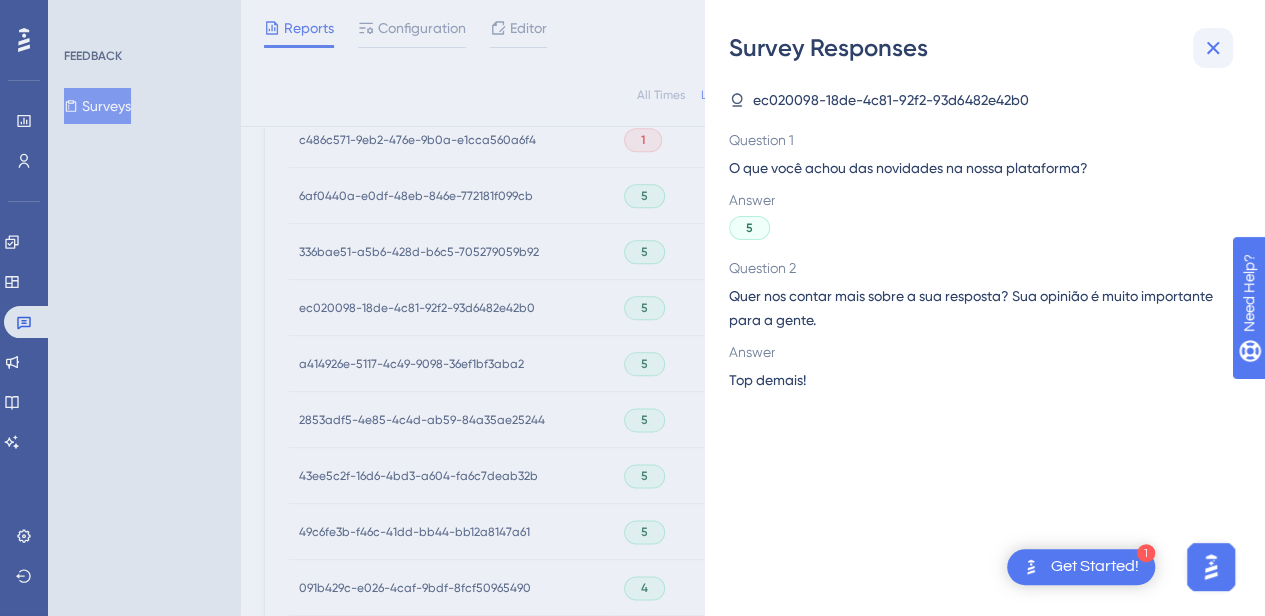 click 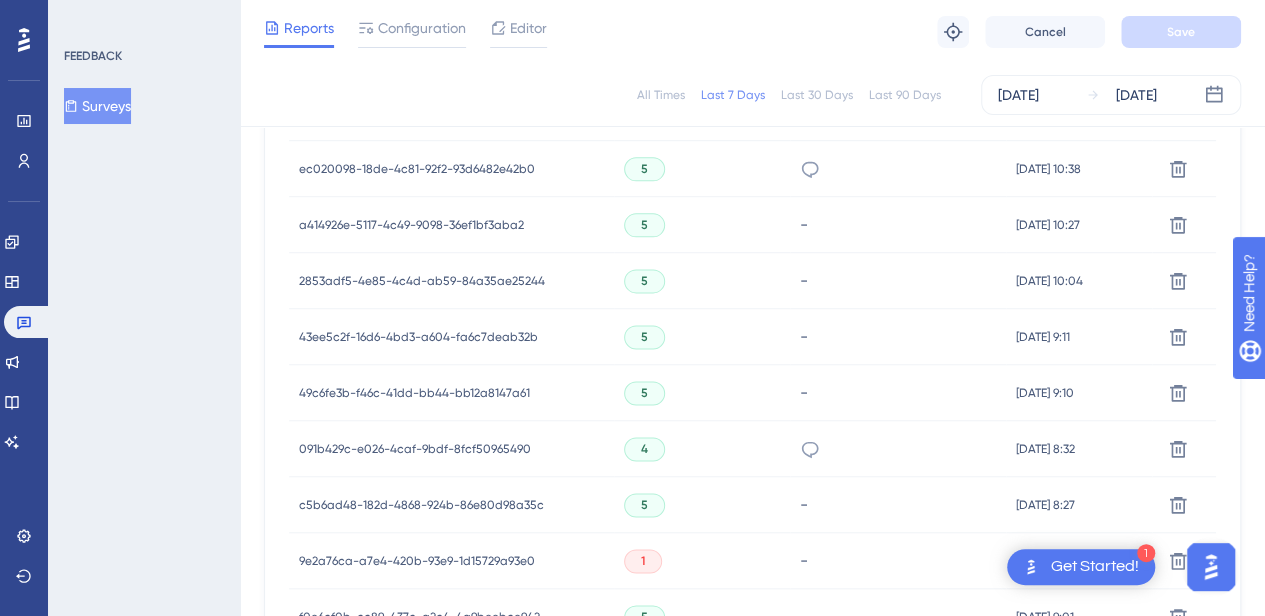 scroll, scrollTop: 1233, scrollLeft: 0, axis: vertical 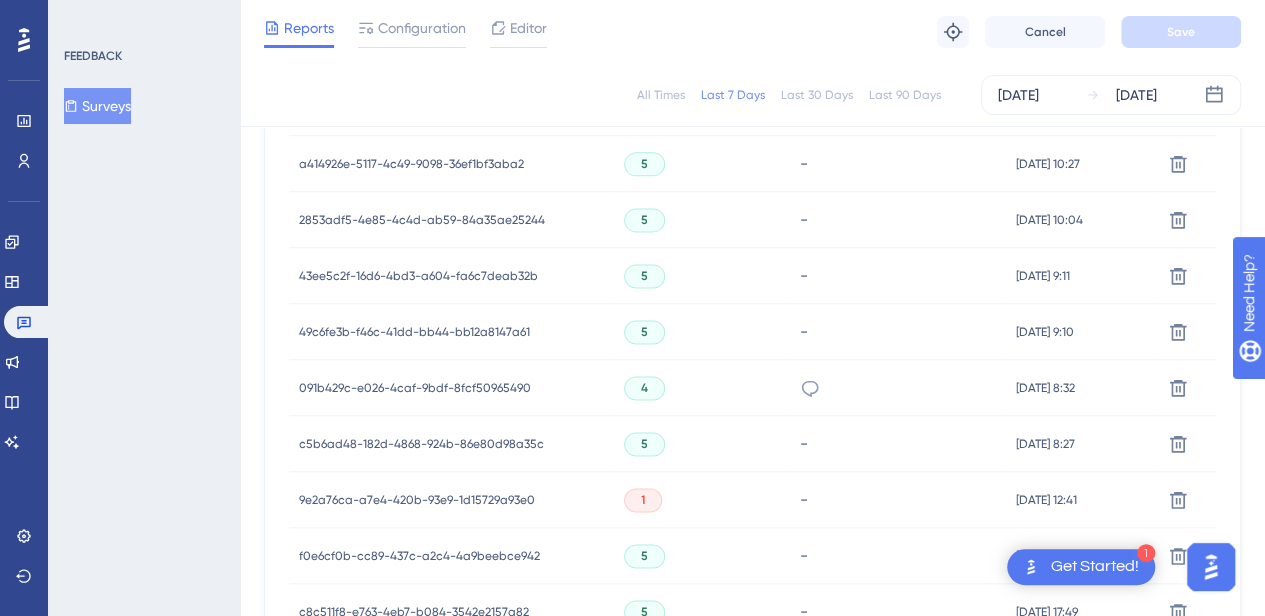 click on "A cada dia fica mais difícil a  comunicação com atendimento!" at bounding box center (898, 388) 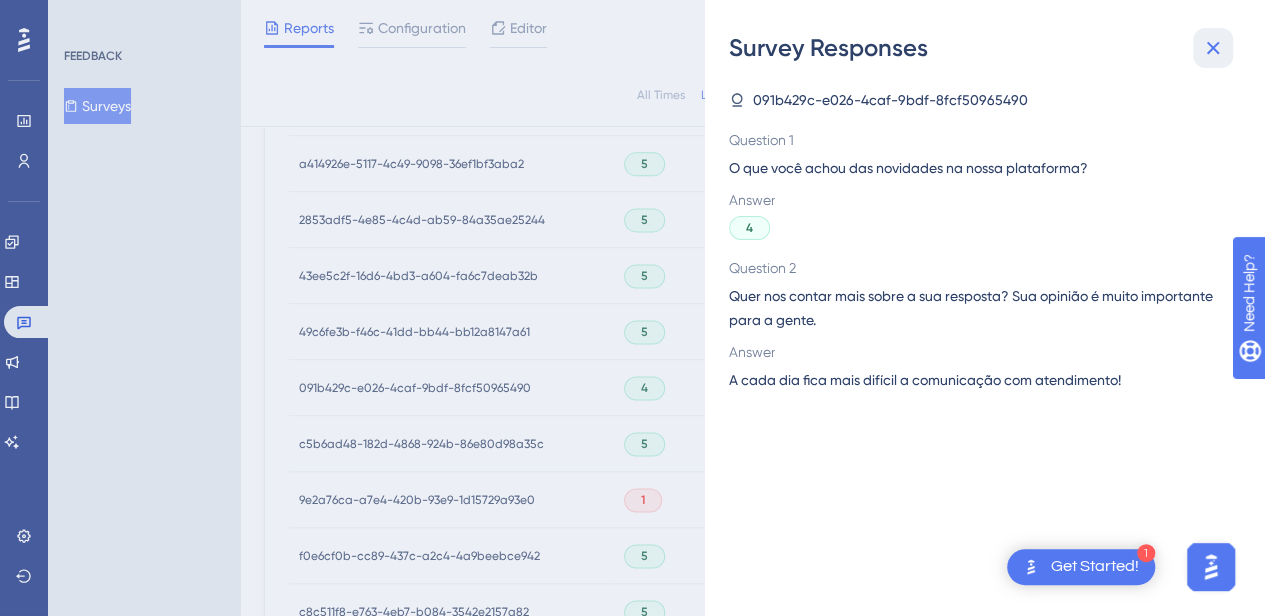 click 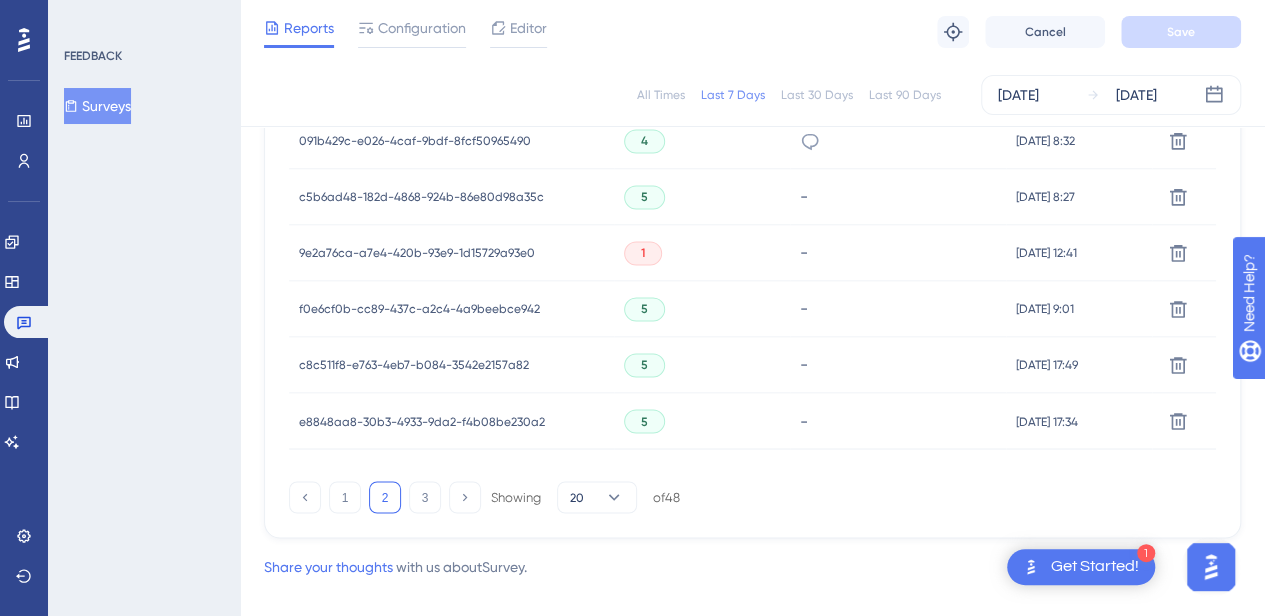 scroll, scrollTop: 1505, scrollLeft: 0, axis: vertical 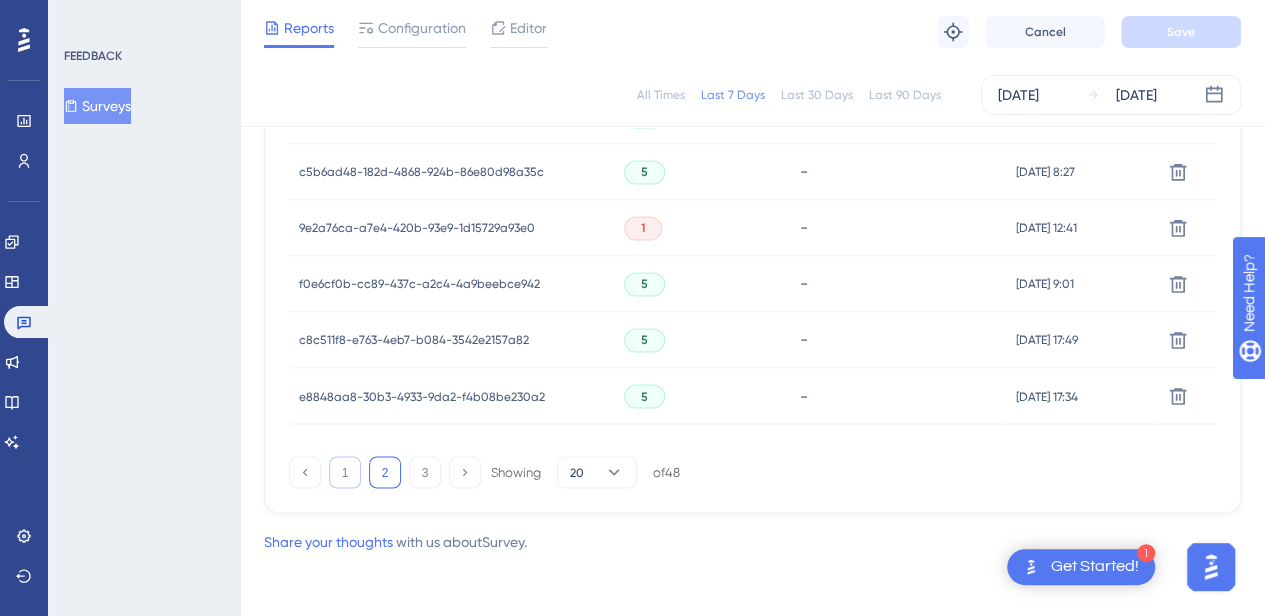 click on "1" at bounding box center (345, 472) 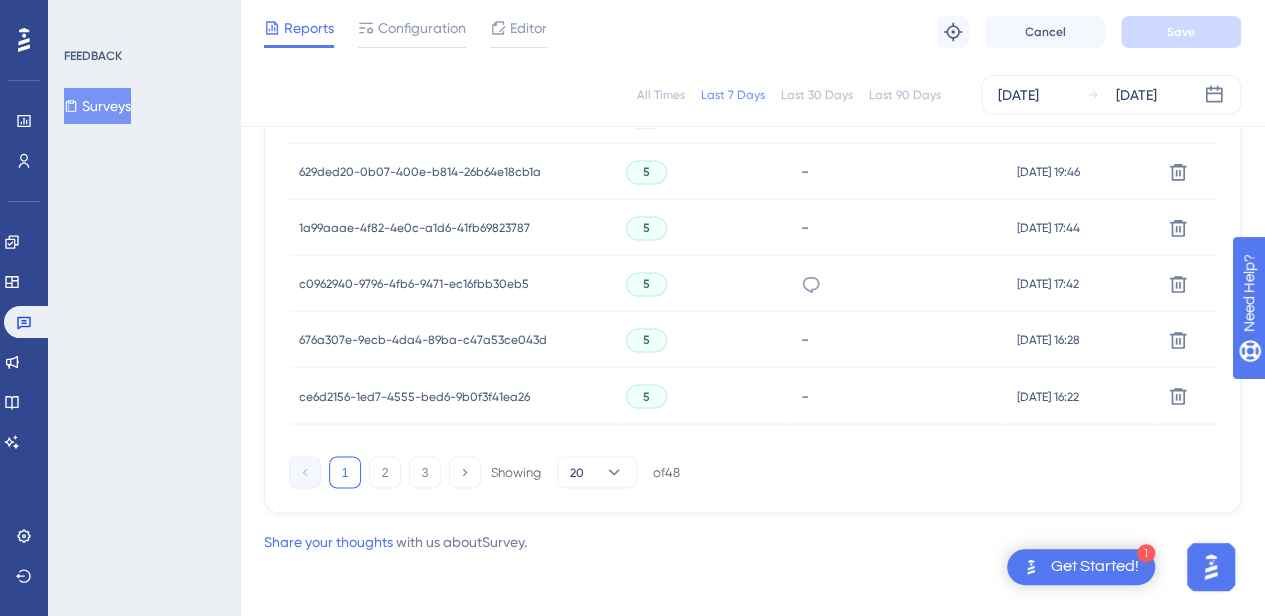 click 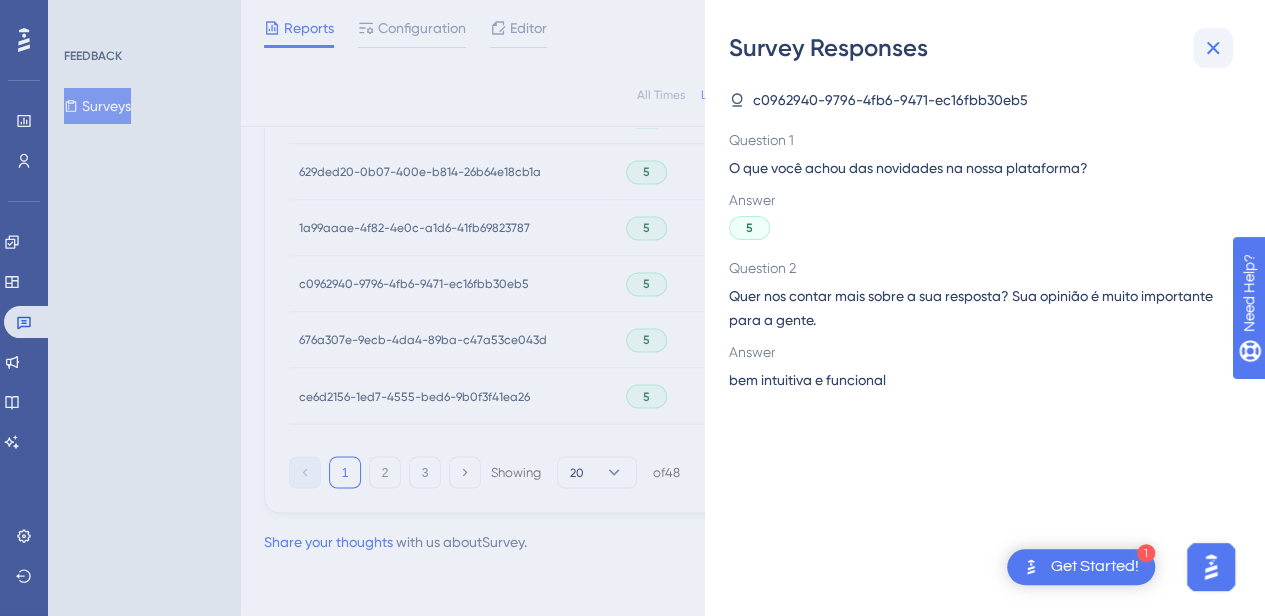 click 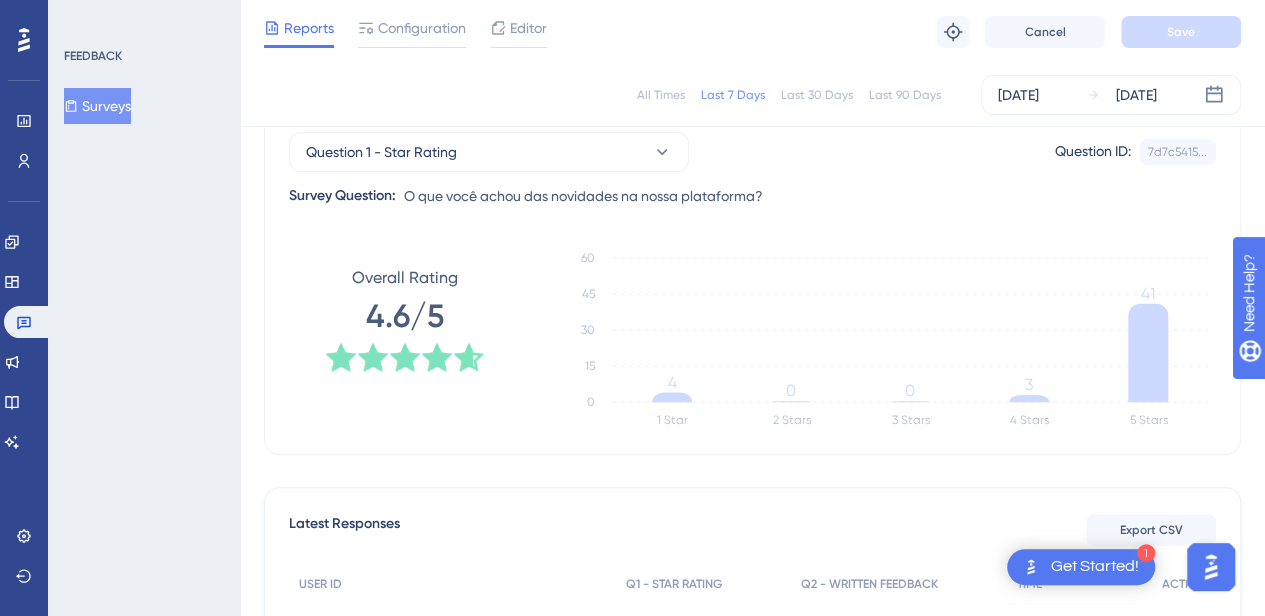 scroll, scrollTop: 5, scrollLeft: 0, axis: vertical 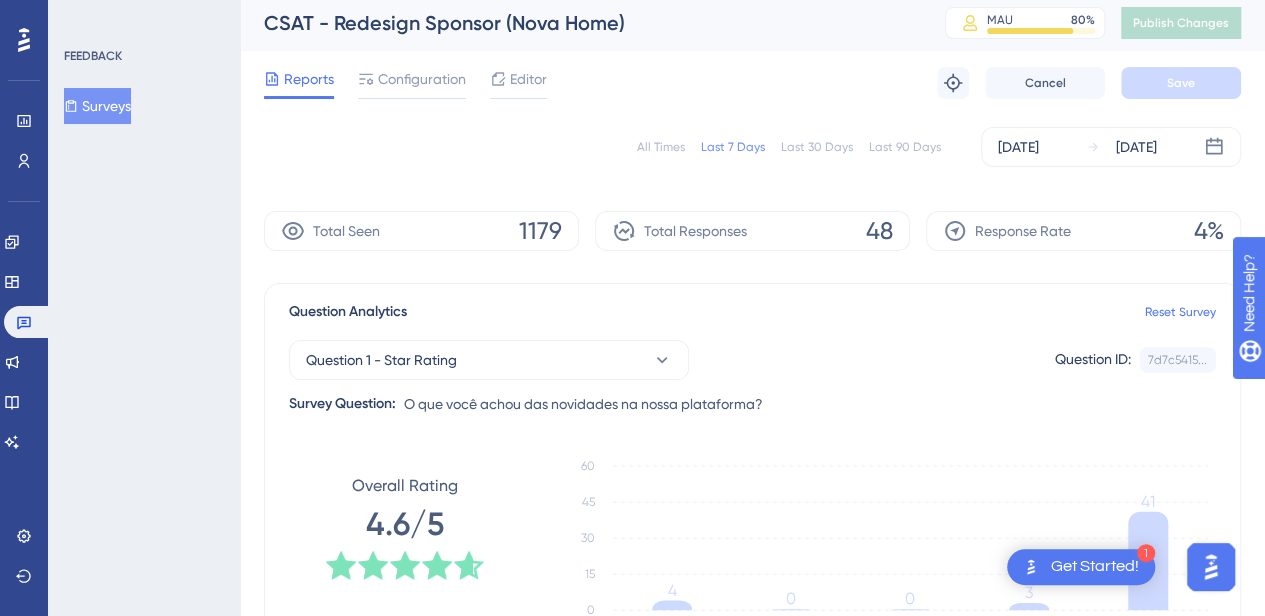 click on "Question 1 - Star Rating Question ID: 7d7c5415... Copy Survey Question: O que você achou das novidades na nossa plataforma?" at bounding box center (752, 370) 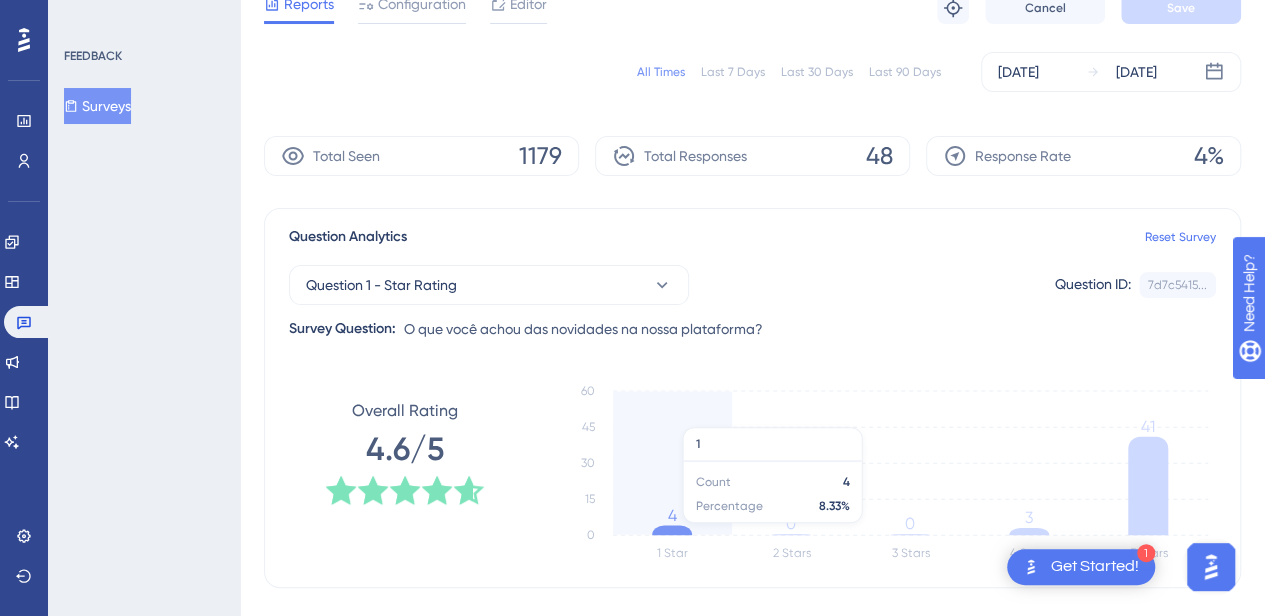 scroll, scrollTop: 205, scrollLeft: 0, axis: vertical 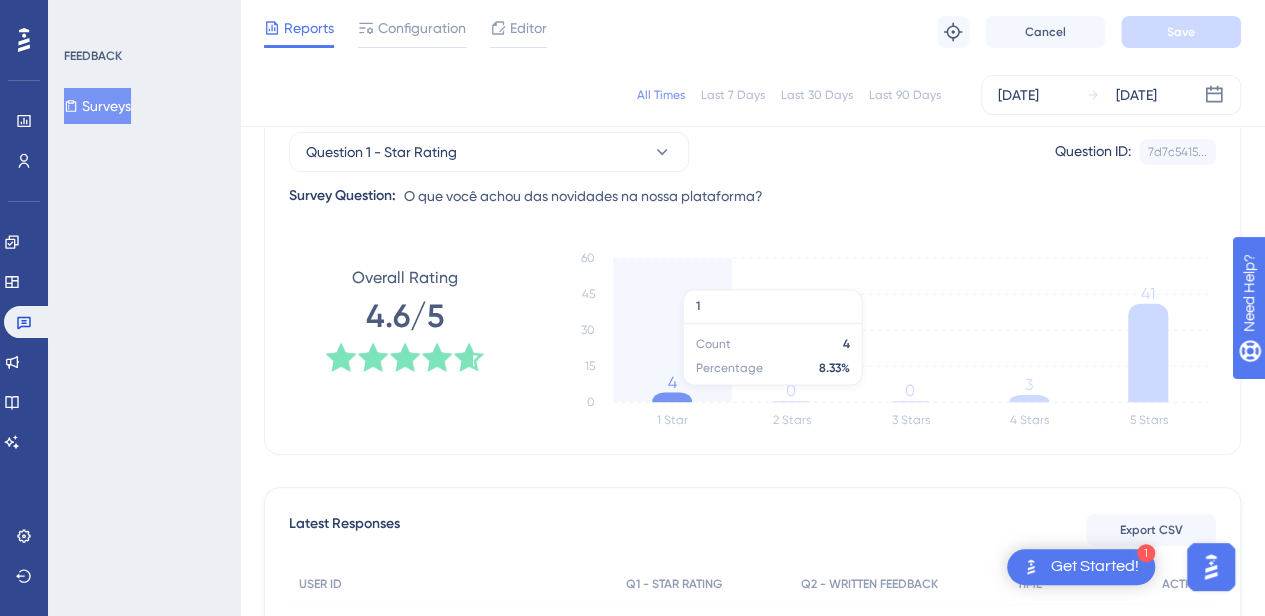 click 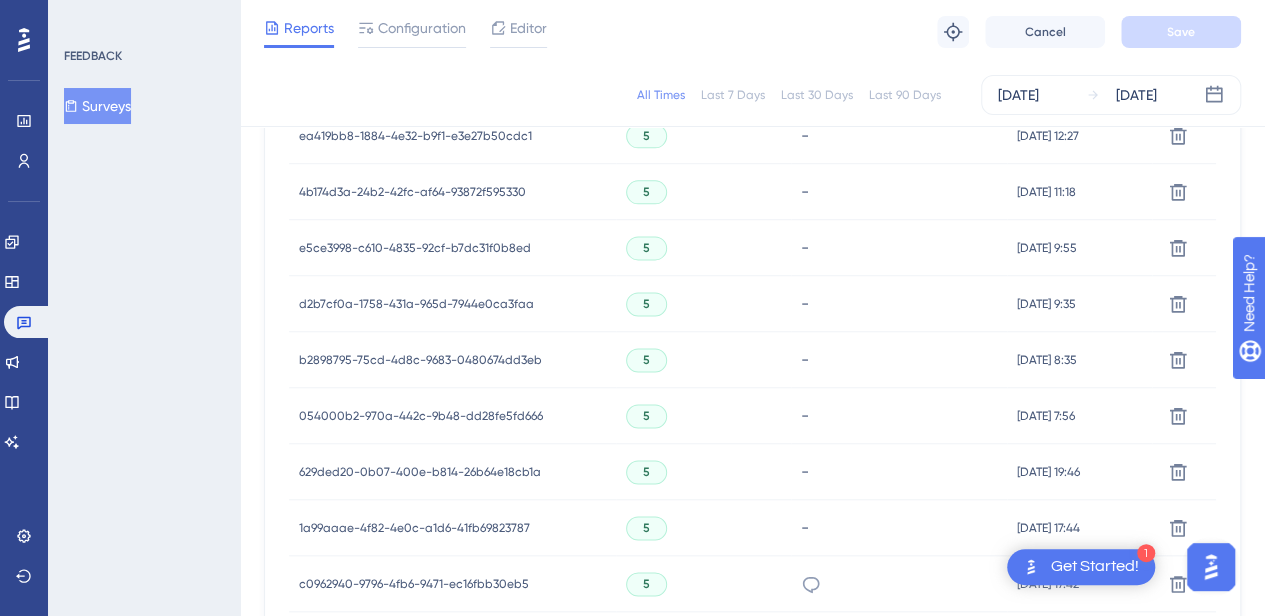 scroll, scrollTop: 1505, scrollLeft: 0, axis: vertical 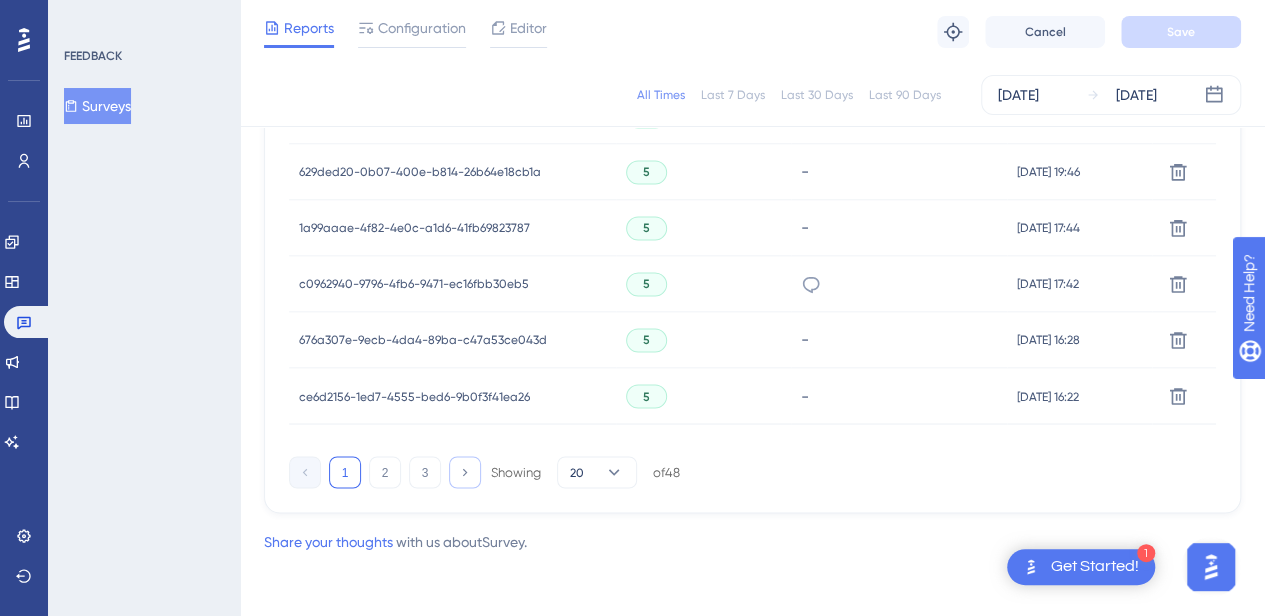 click 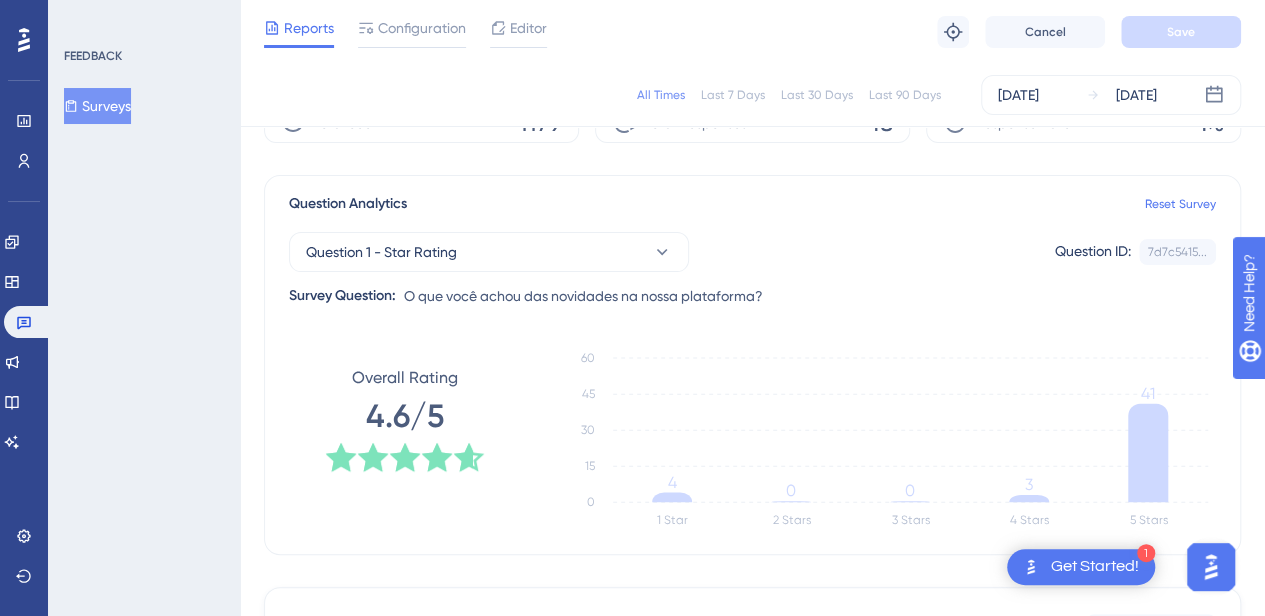 scroll, scrollTop: 0, scrollLeft: 0, axis: both 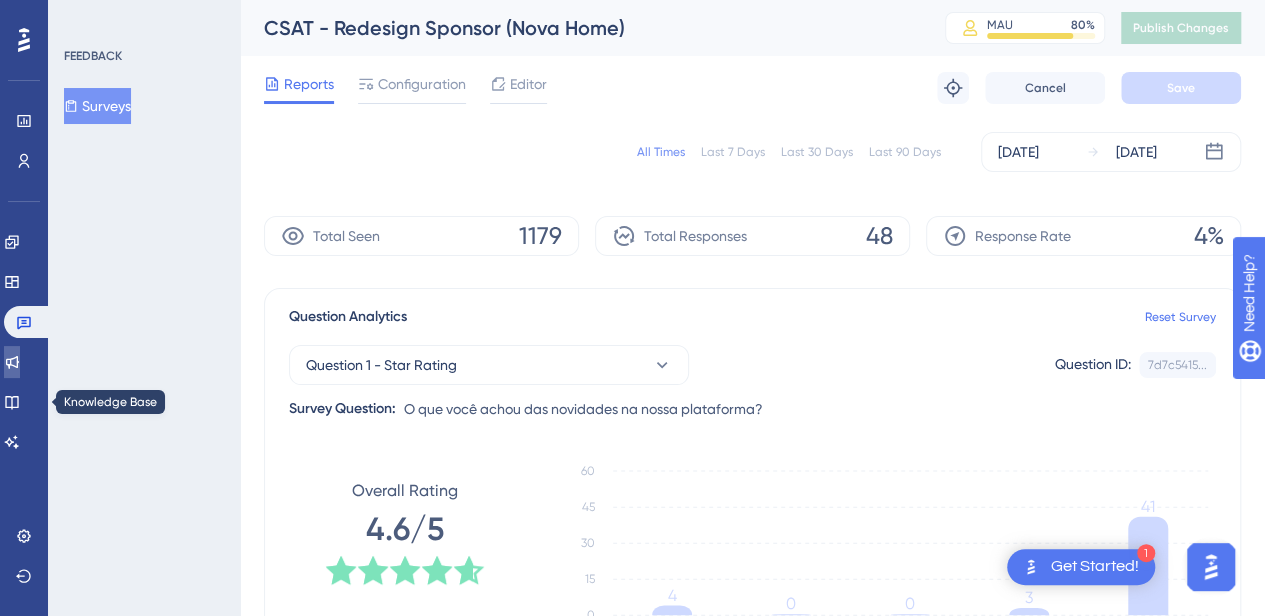 click 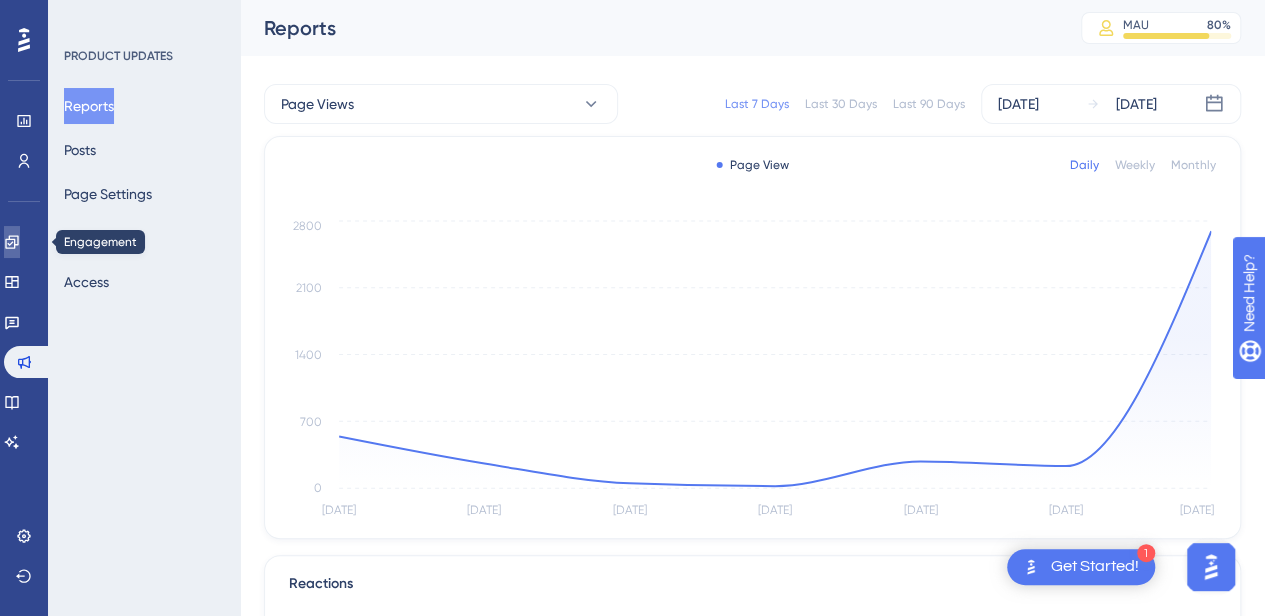 click 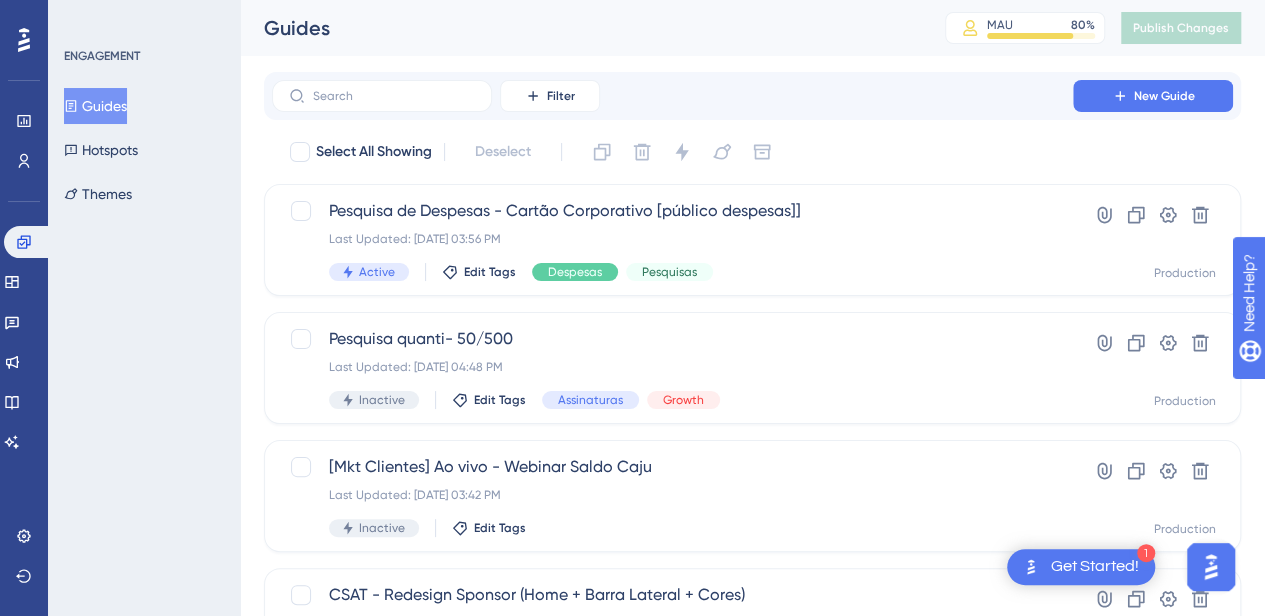 click on "Filter New Guide" at bounding box center (752, 96) 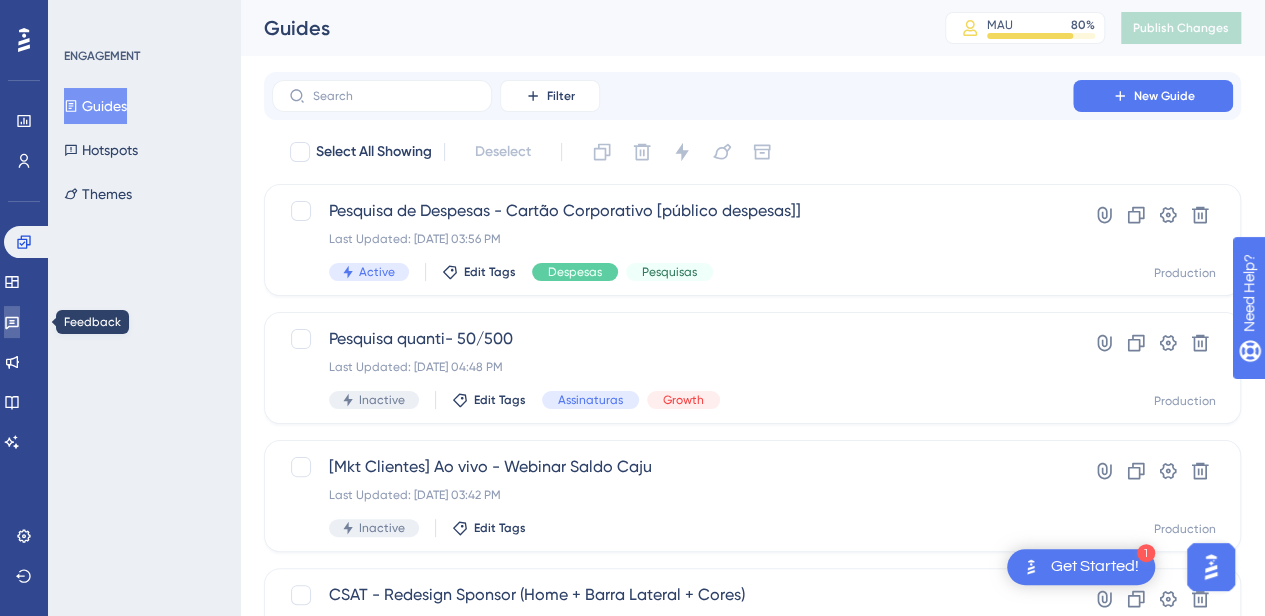 click 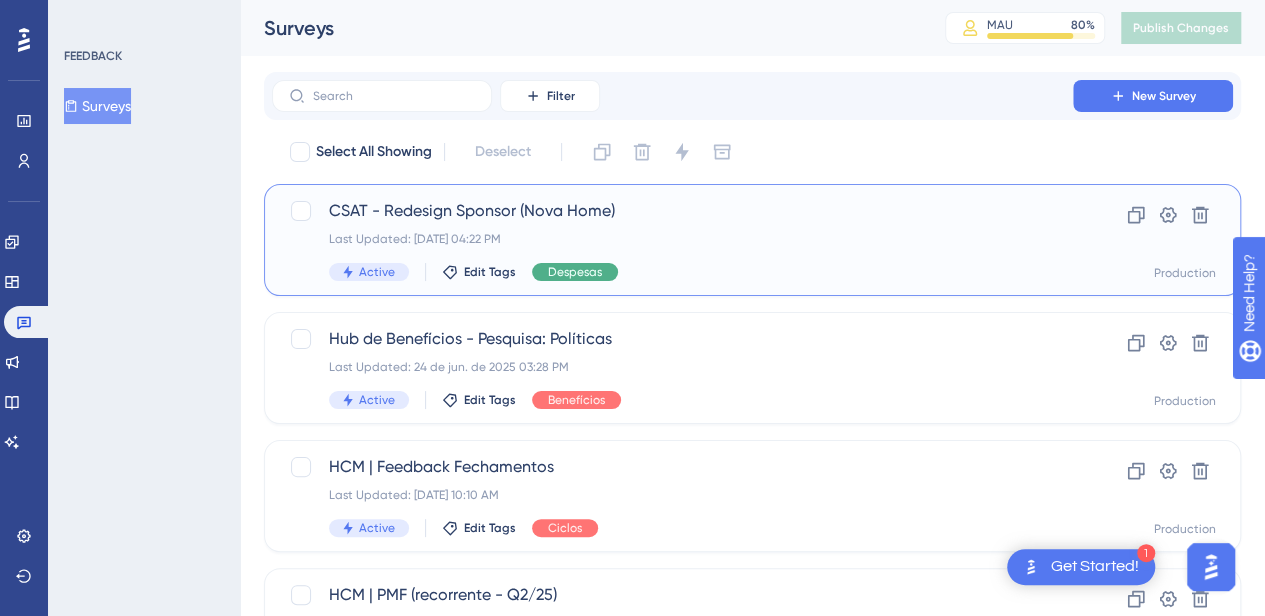 click on "Despesas" at bounding box center (575, 272) 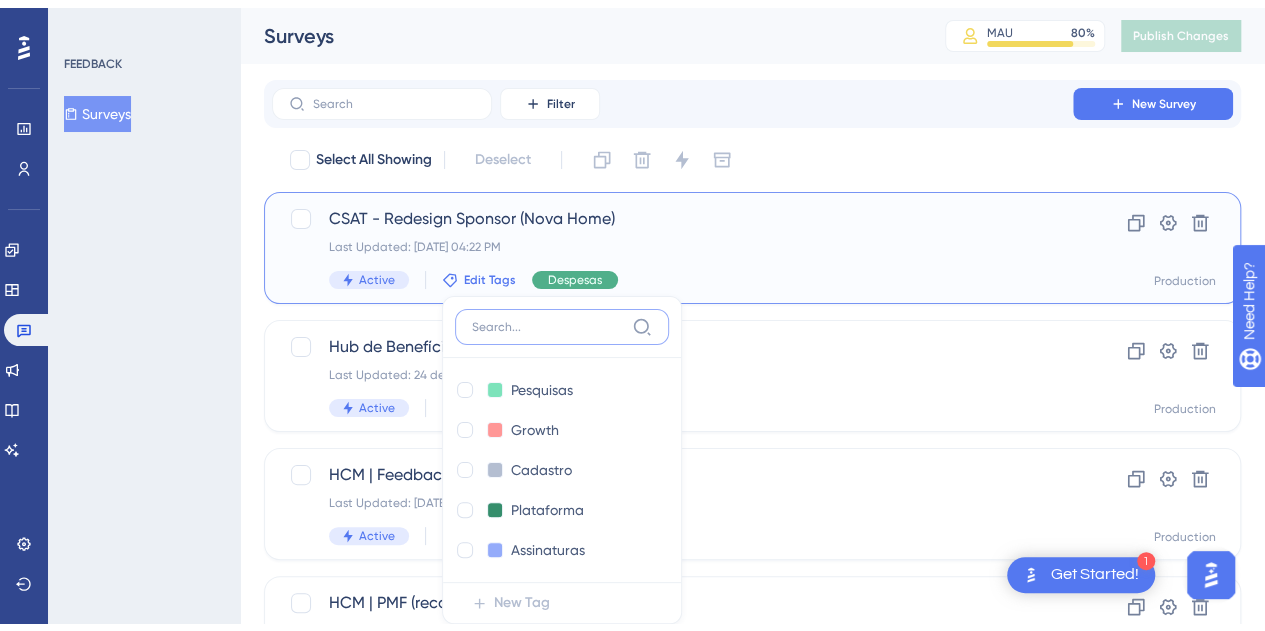 scroll, scrollTop: 144, scrollLeft: 0, axis: vertical 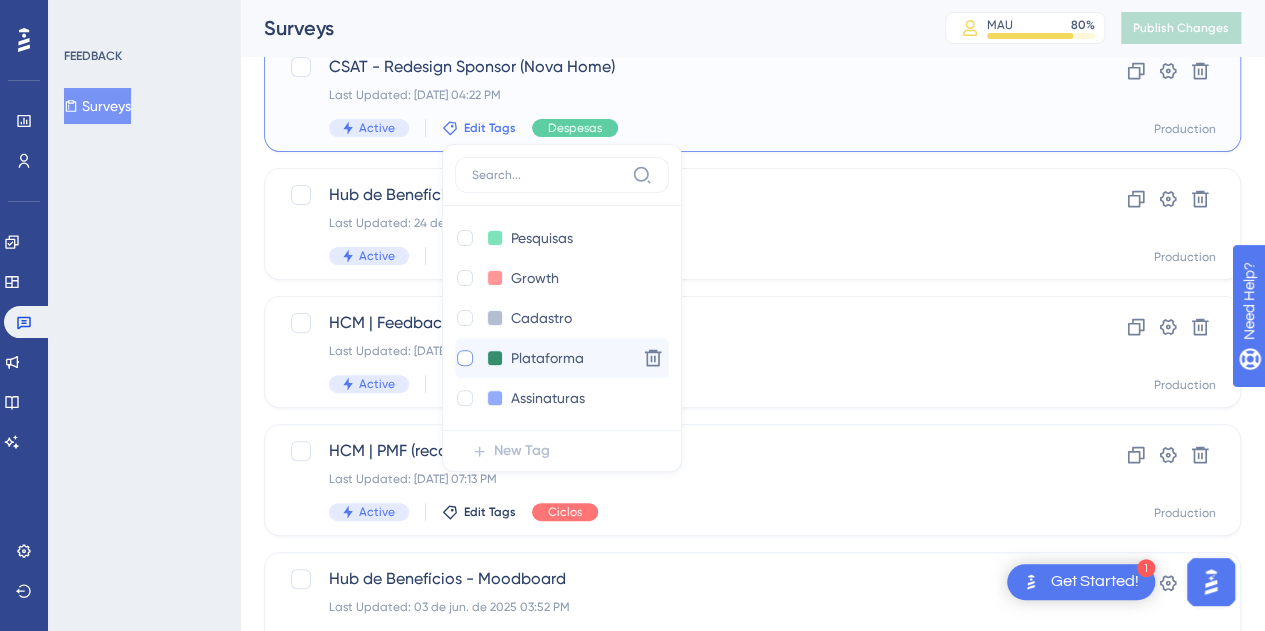 click at bounding box center (465, 358) 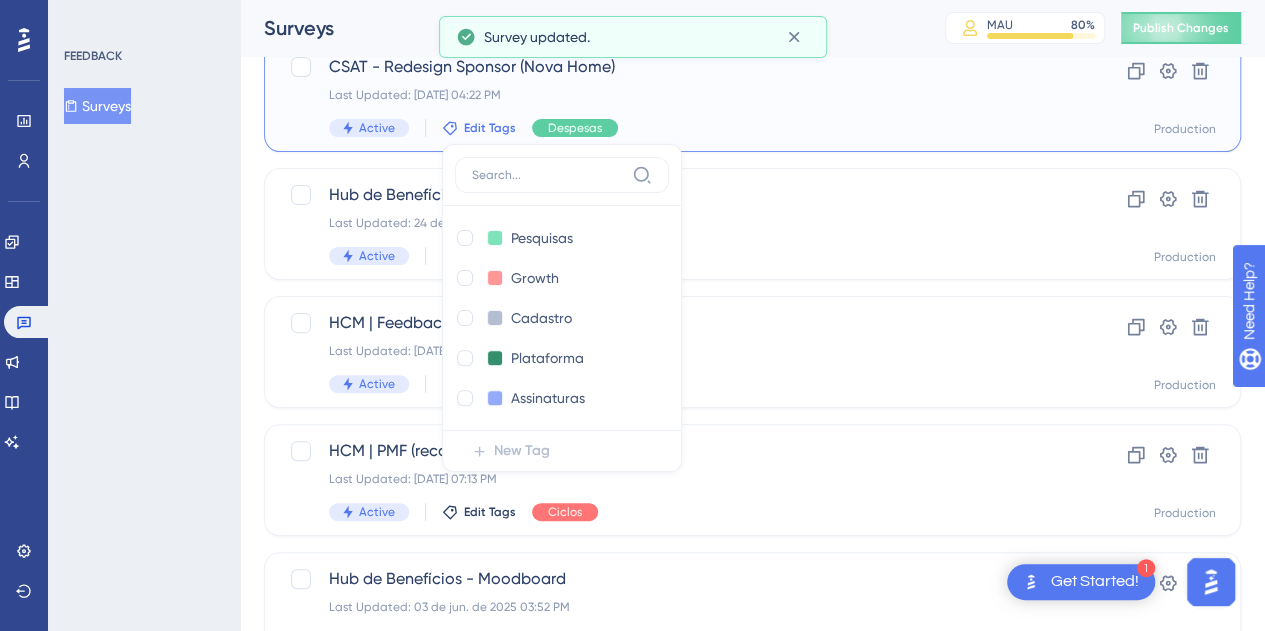 checkbox on "true" 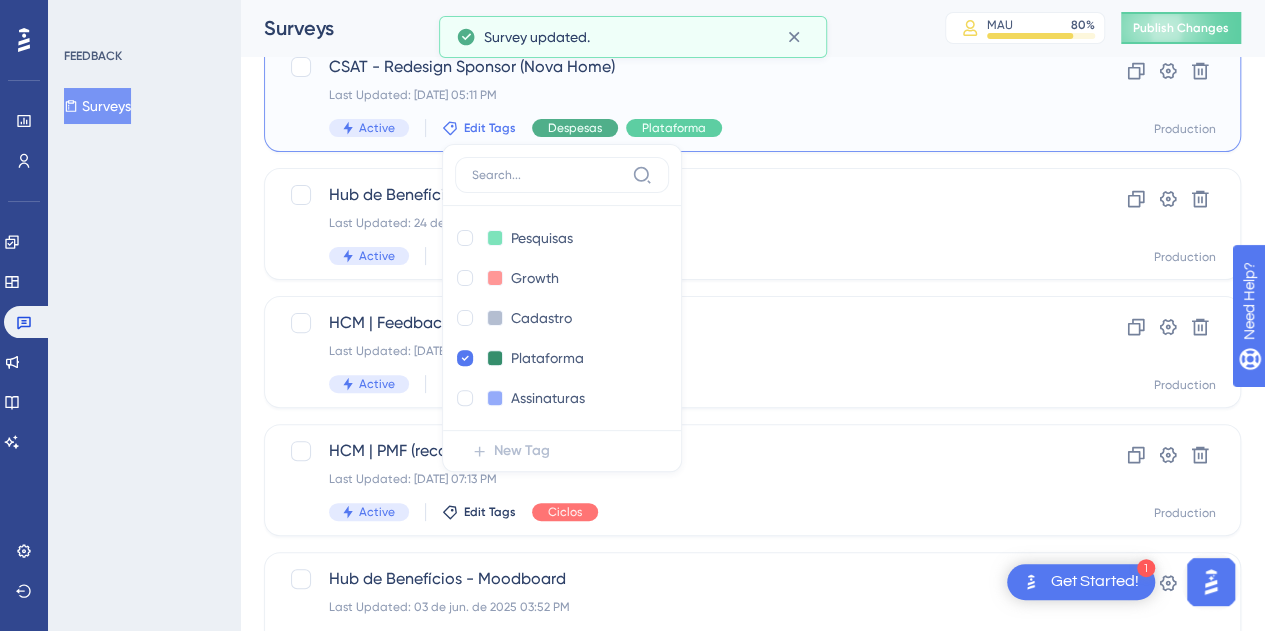 click on "Despesas" at bounding box center (575, 128) 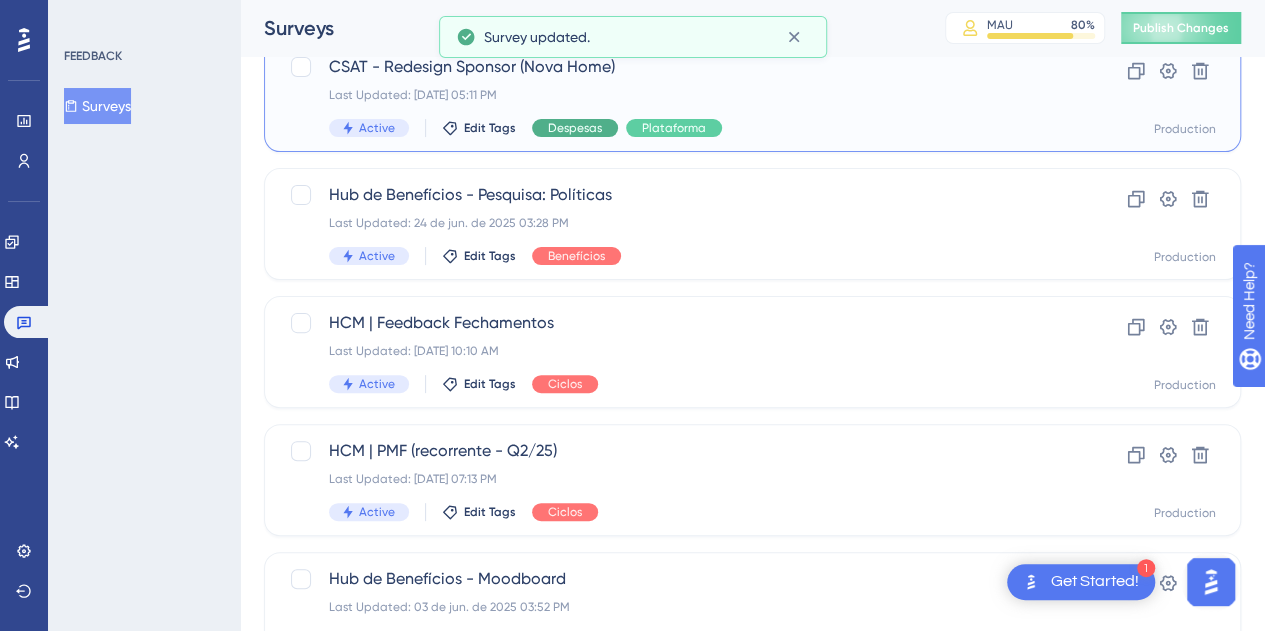 click on "Despesas" at bounding box center (575, 128) 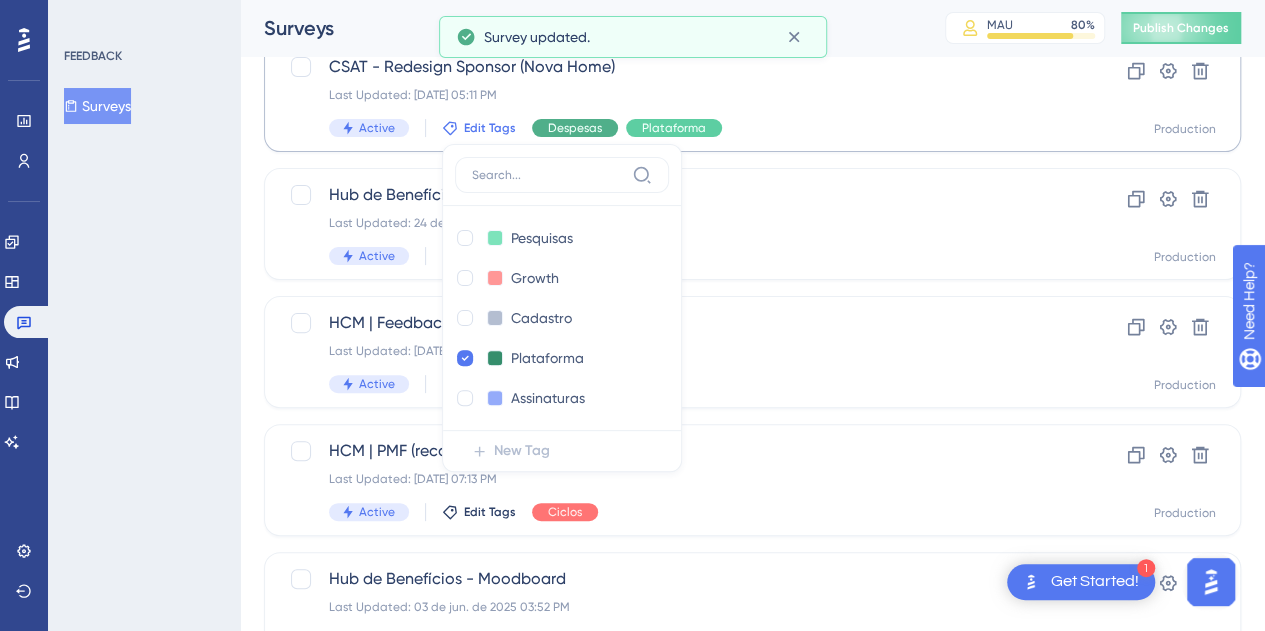 scroll, scrollTop: 136, scrollLeft: 0, axis: vertical 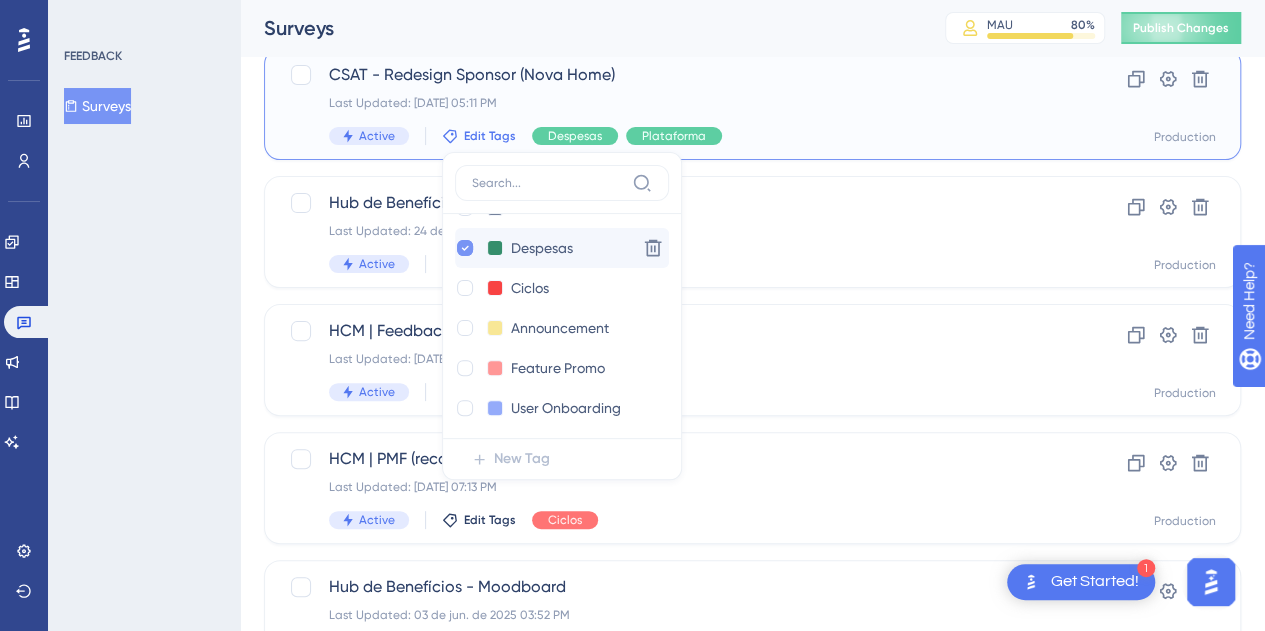click 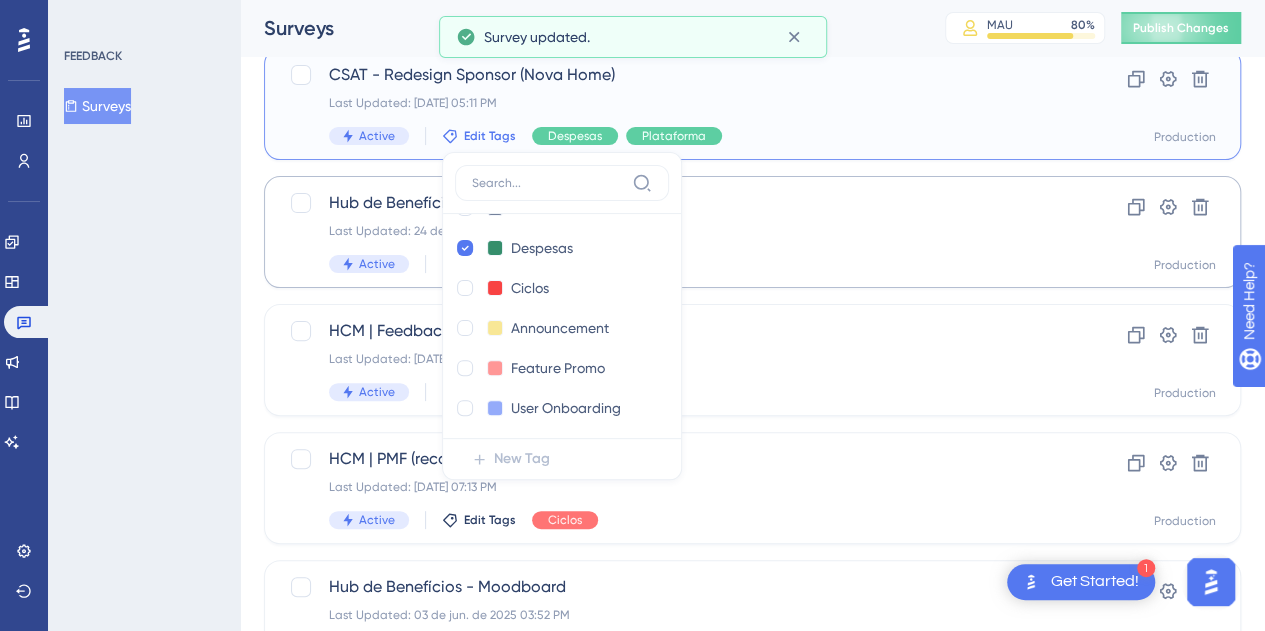 checkbox on "false" 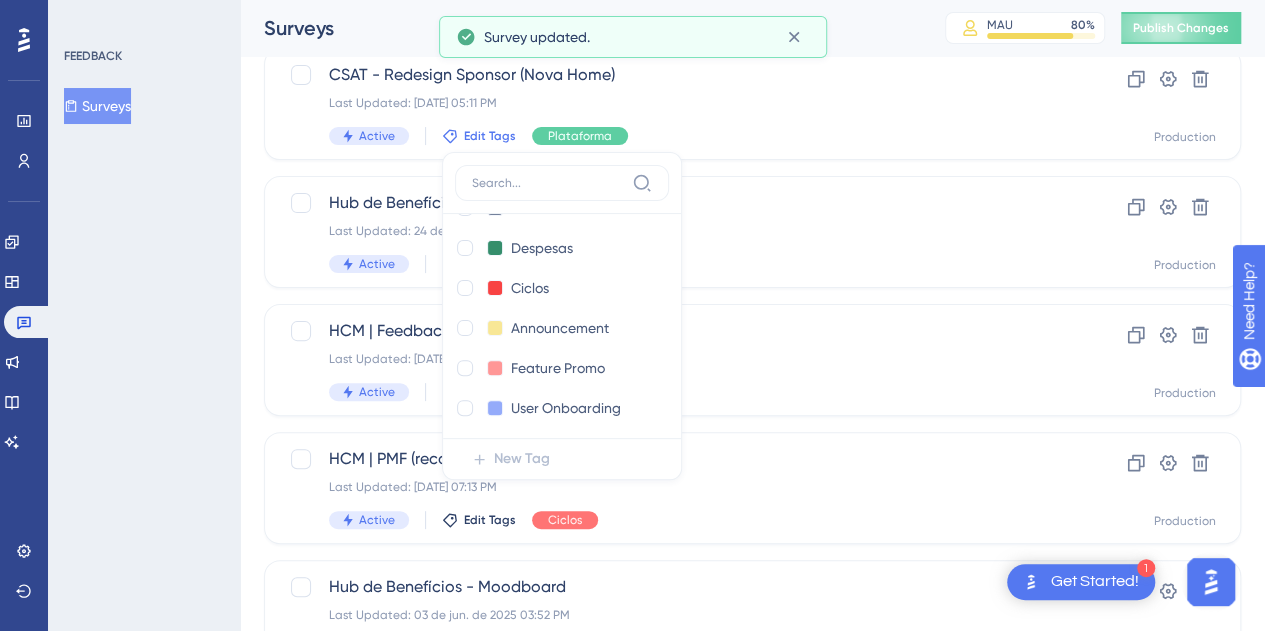 click on "Select All Showing Deselect CSAT - Redesign Sponsor (Nova Home) Last Updated: 16 de jul. de 2025 05:11 PM Active Edit Tags Pesquisas Pesquisas Delete Growth Growth Delete Cadastro Cadastro Delete Plataforma Plataforma Delete Assinaturas Assinaturas Delete Teste Teste Delete Serviços Serviços Delete Premiações Premiações Delete Marketing Marketing Delete Logística Logística Delete Caju Mais Caju Mais Delete Acesso Restrito Acesso Restrito Delete Institucional Institucional Delete Benefícios Benefícios Delete Anacardium Anacardium Delete Despesas Despesas Delete Ciclos Ciclos Delete Announcement Announcement Delete Feature Promo Feature Promo Delete User Onboarding User Onboarding Delete New Tag You can add maximum 20 tags Plataforma Clone Settings Delete Production Hub de Benefícios - Pesquisa: Políticas Last Updated: 24 de jun. de 2025 03:28 PM Active Edit Tags Benefícios Clone Settings Delete Production HCM | Feedback Fechamentos Last Updated: 11 de jul. de 2025 10:10 AM Active Edit Tags Ciclos" at bounding box center [752, 656] 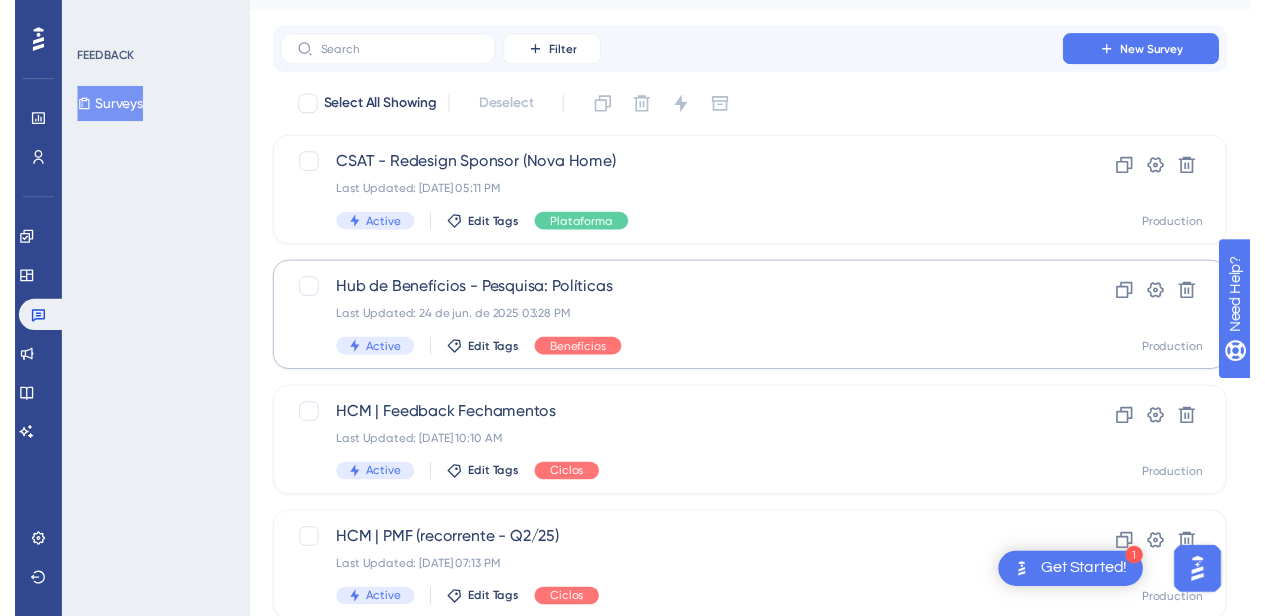 scroll, scrollTop: 0, scrollLeft: 0, axis: both 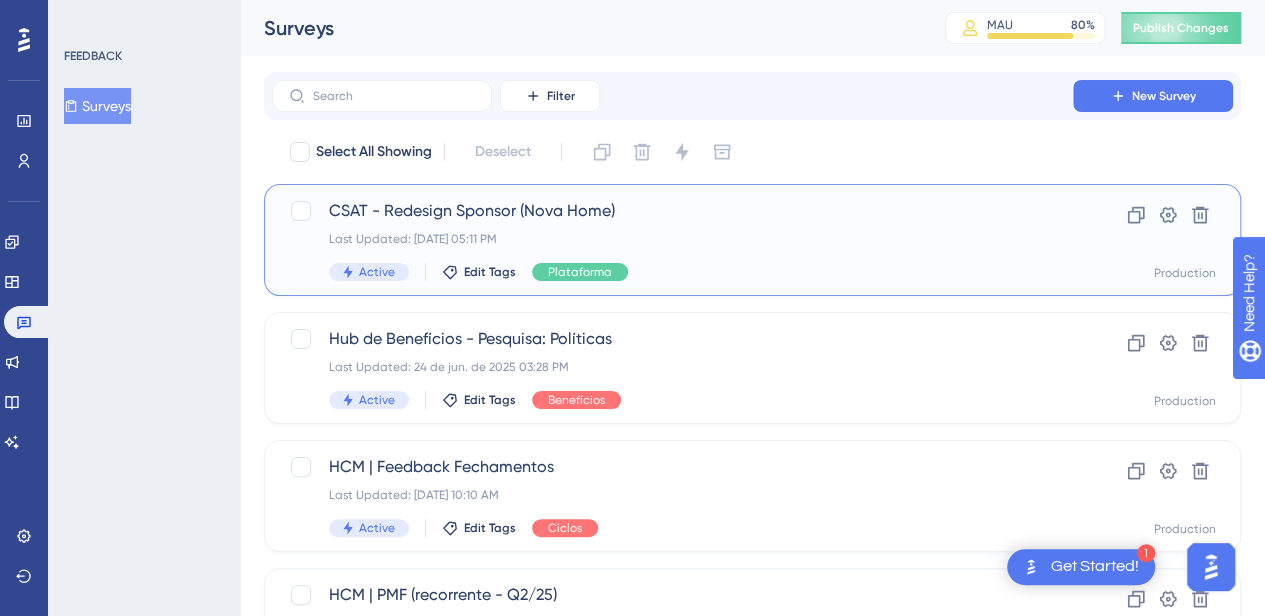 click on "CSAT - Redesign Sponsor (Nova Home) Last Updated: 16 de jul. de 2025 05:11 PM Active Edit Tags Plataforma" at bounding box center (672, 240) 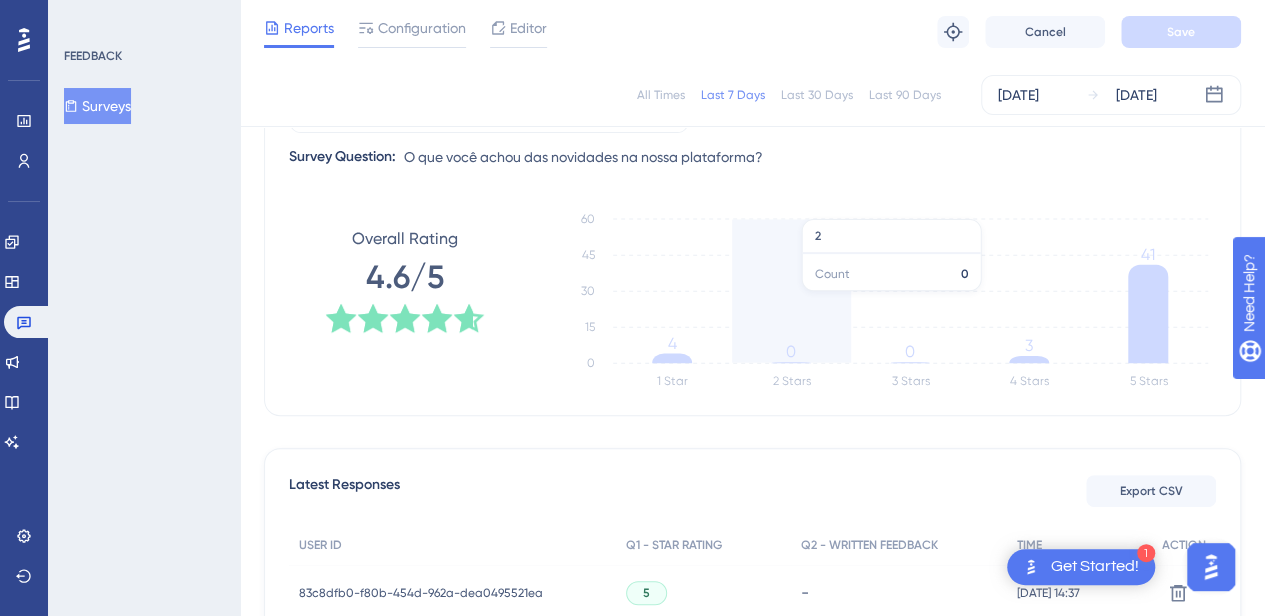 scroll, scrollTop: 300, scrollLeft: 0, axis: vertical 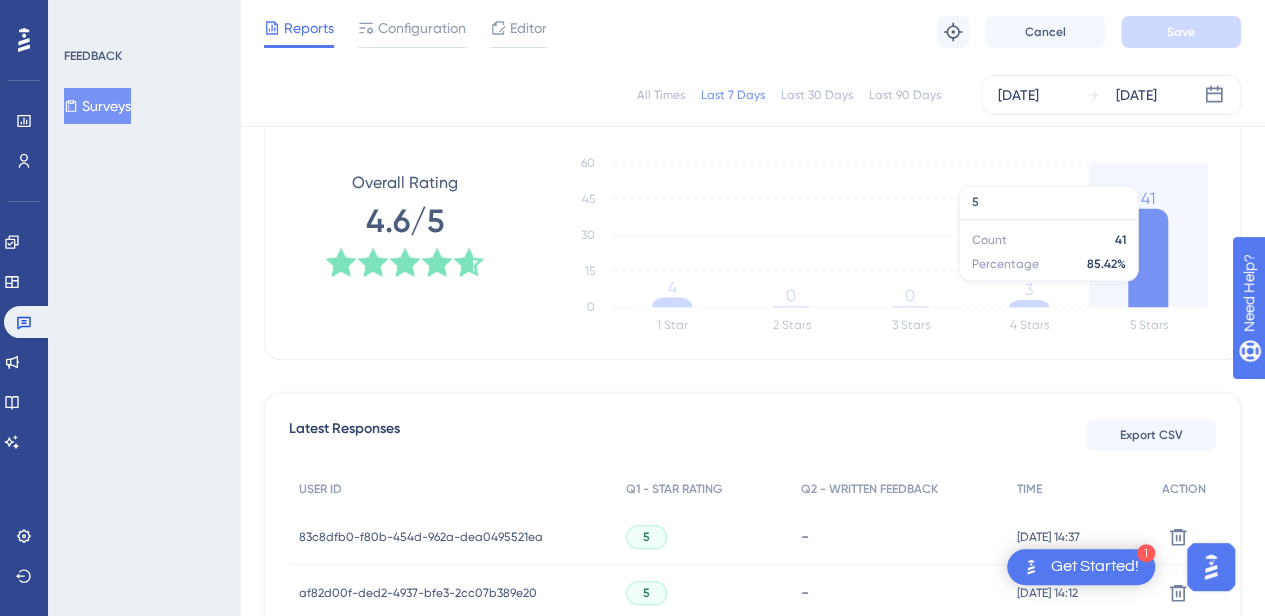 click on "1 Star 2 Stars 3 Stars 4 Stars 5 Stars 0 15 30 45 60 4 0 0 3 41" 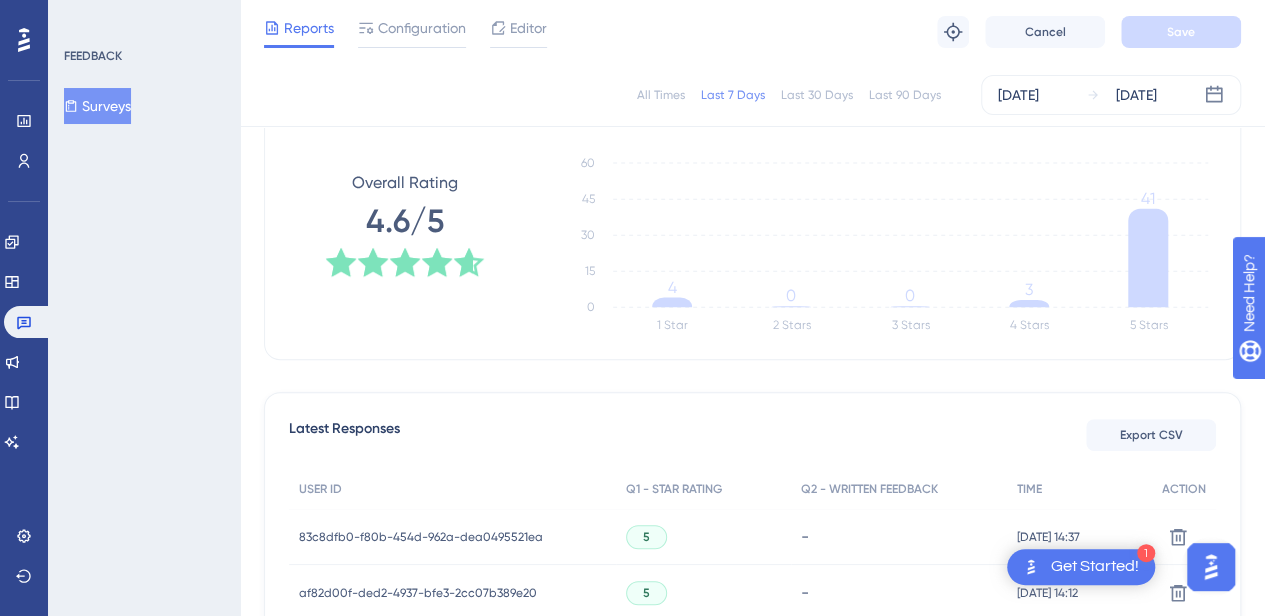 scroll, scrollTop: 0, scrollLeft: 0, axis: both 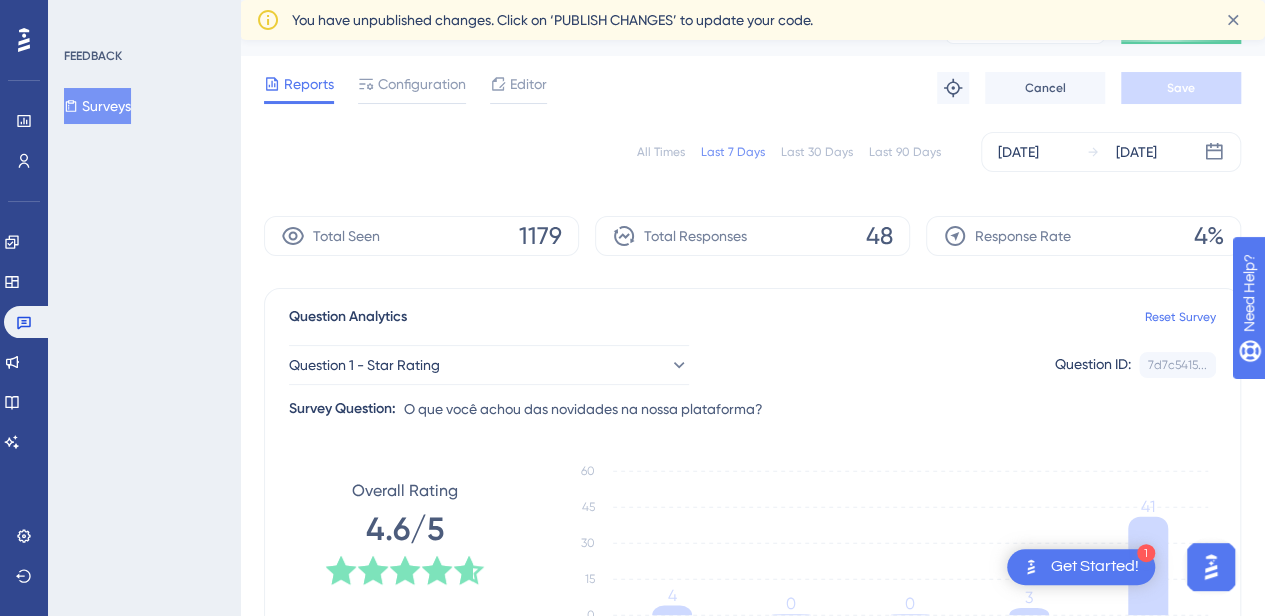 click on "Configuration" at bounding box center [422, 84] 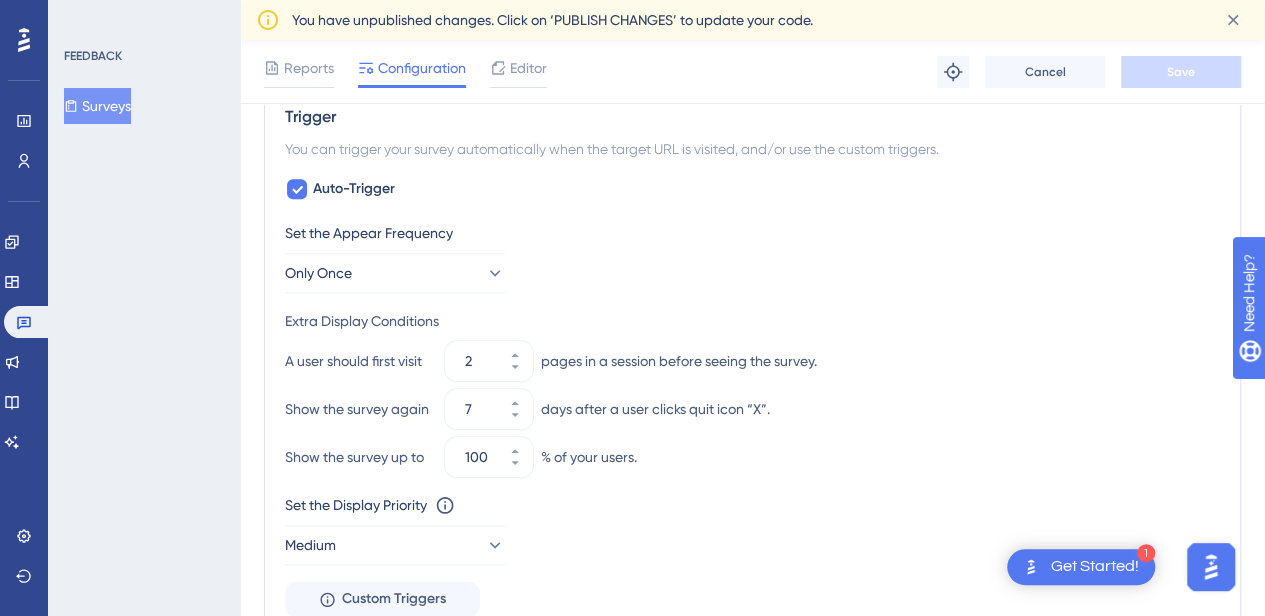 scroll, scrollTop: 900, scrollLeft: 0, axis: vertical 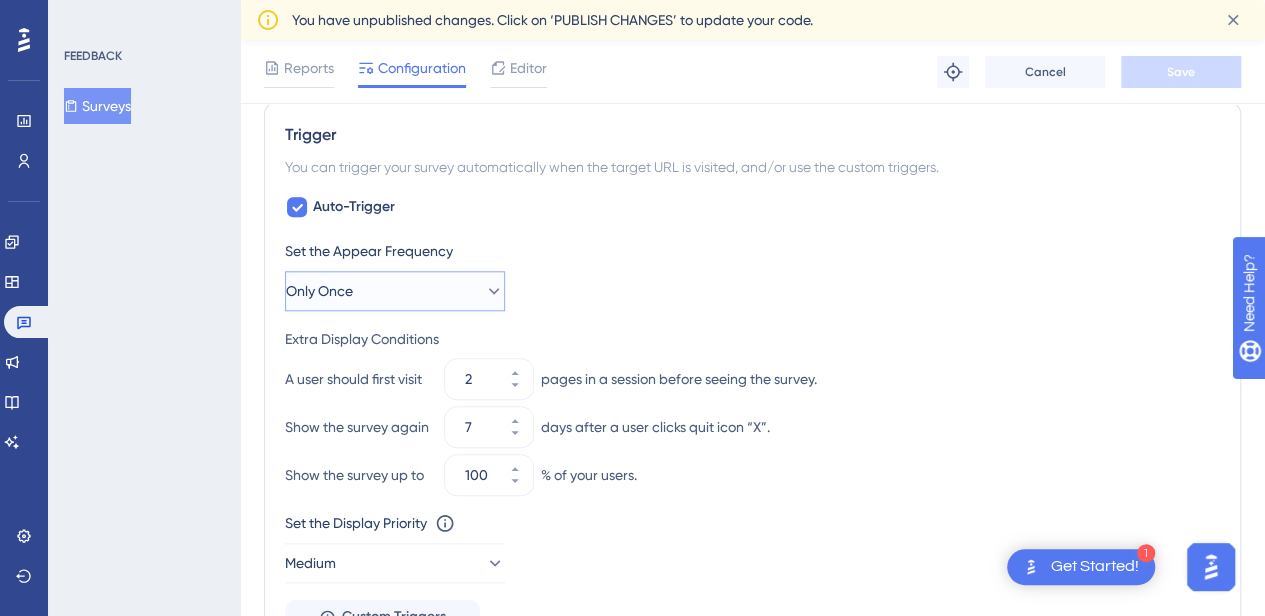 click on "Only Once" at bounding box center [395, 291] 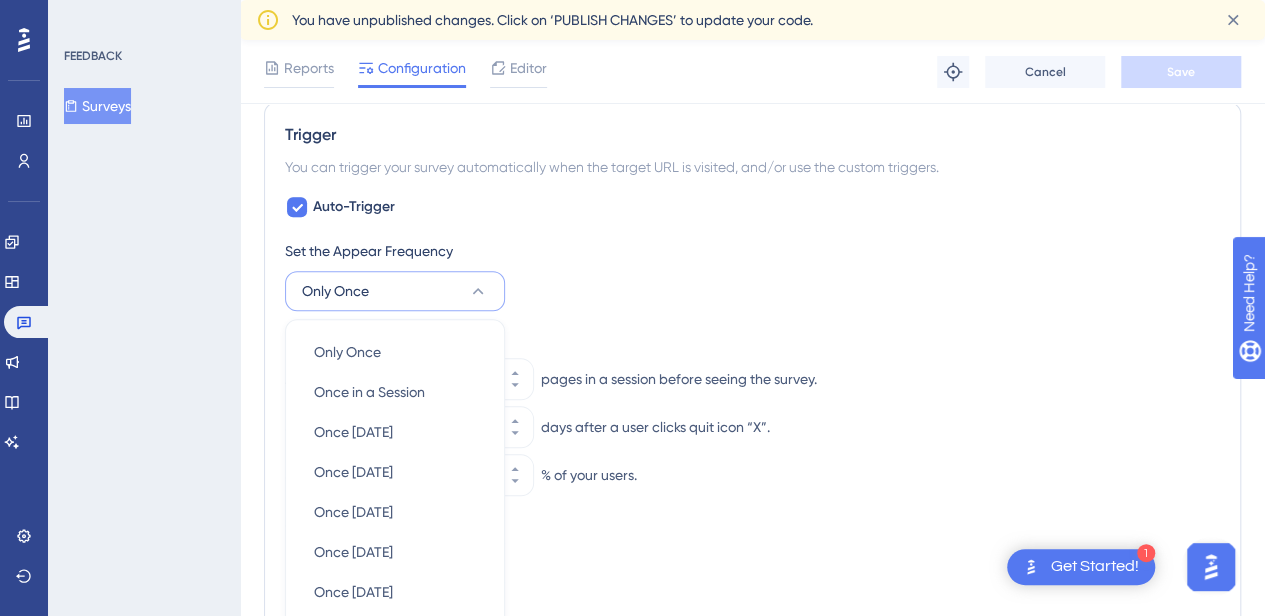 scroll, scrollTop: 1084, scrollLeft: 0, axis: vertical 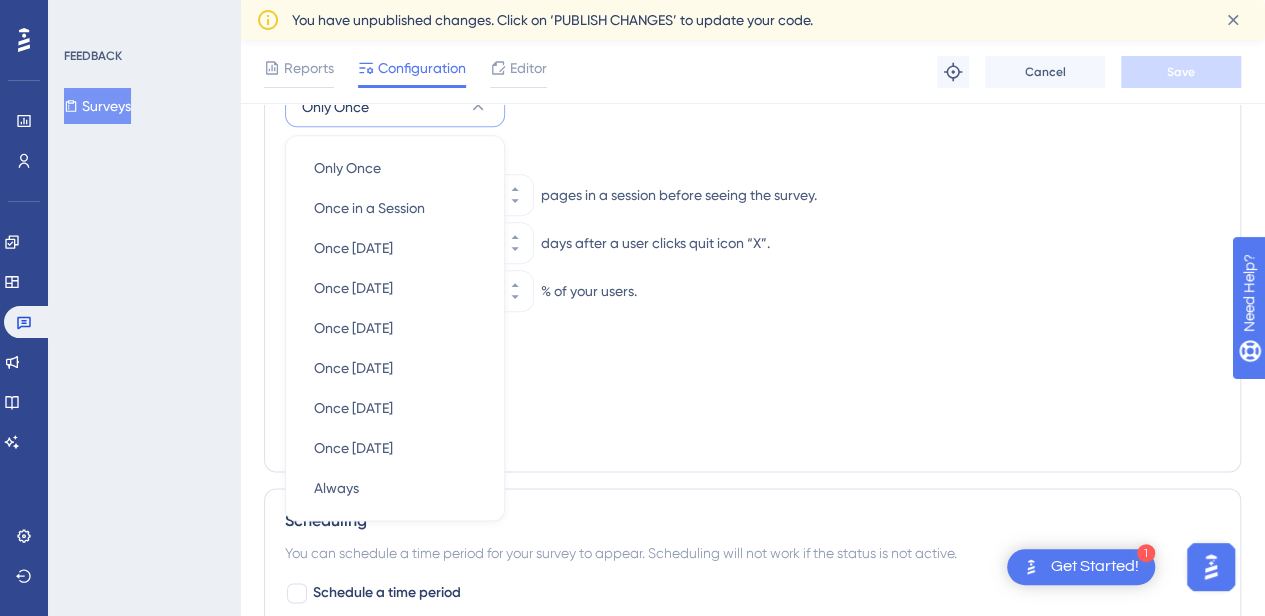 click on "Extra Display Conditions" at bounding box center (752, 155) 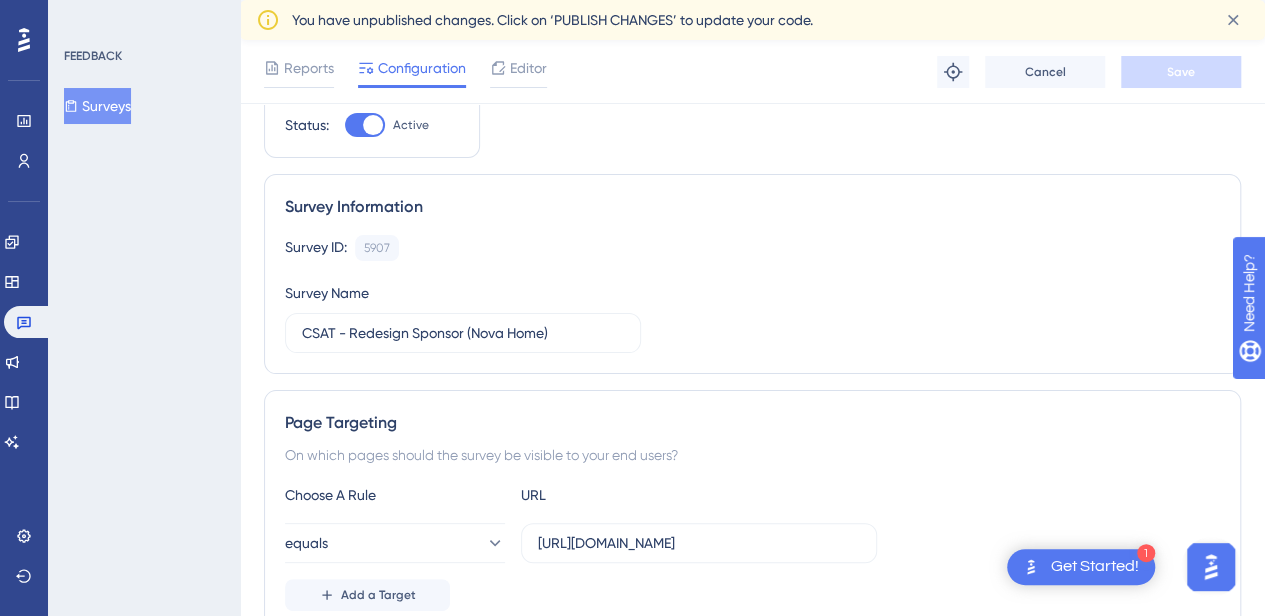 scroll, scrollTop: 0, scrollLeft: 0, axis: both 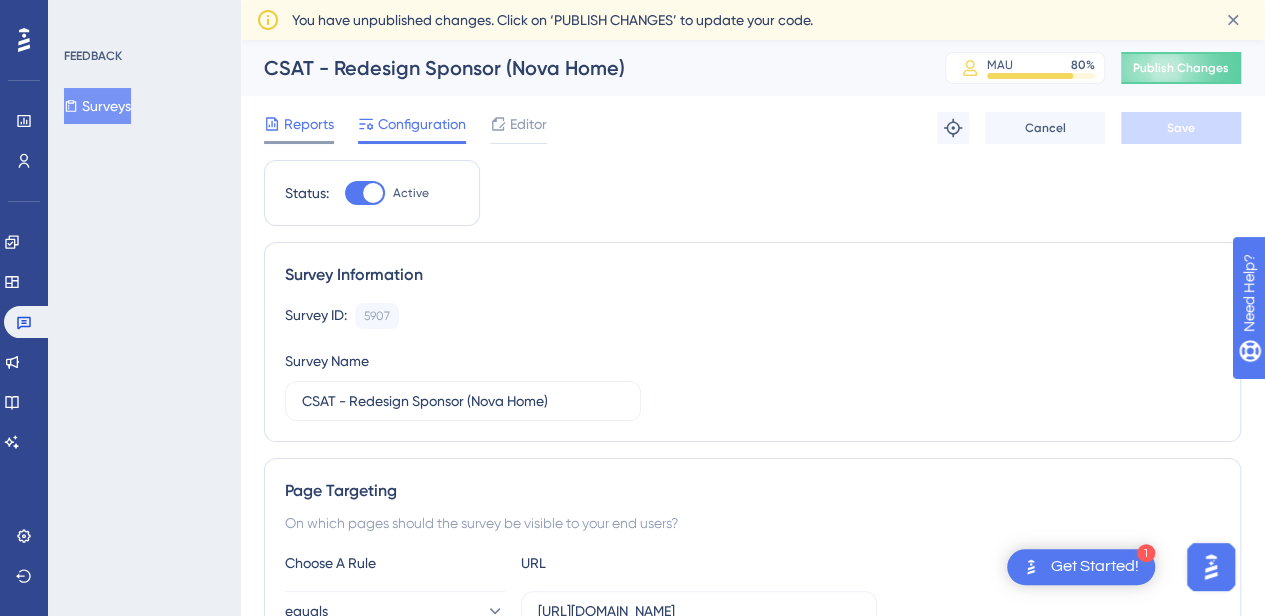 click on "Reports" at bounding box center (309, 124) 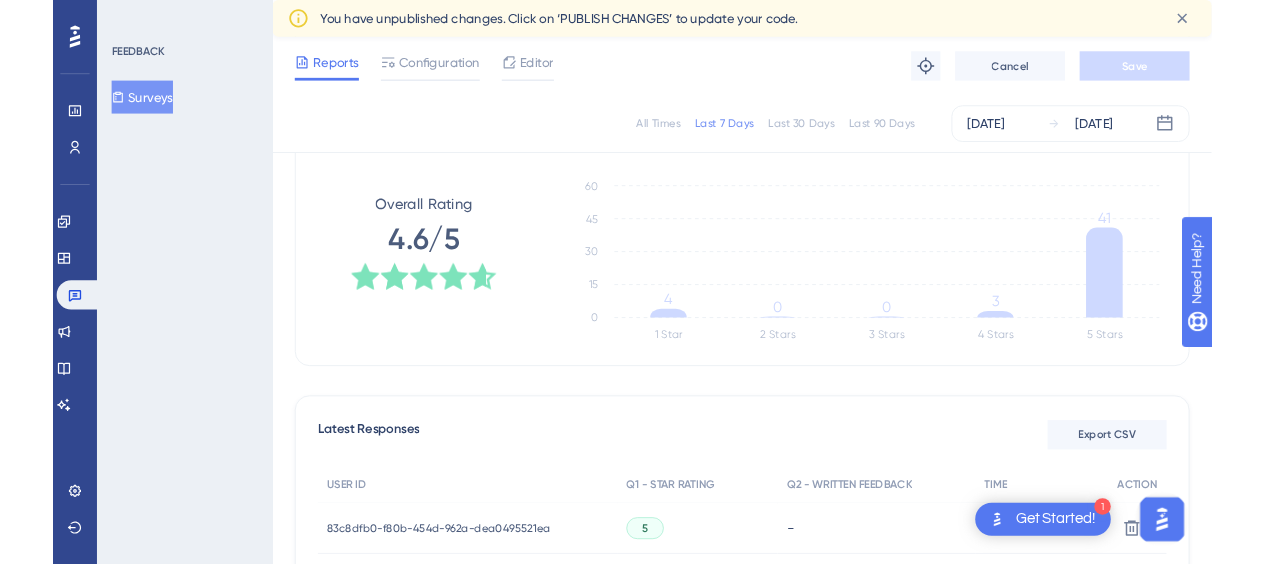 scroll, scrollTop: 0, scrollLeft: 0, axis: both 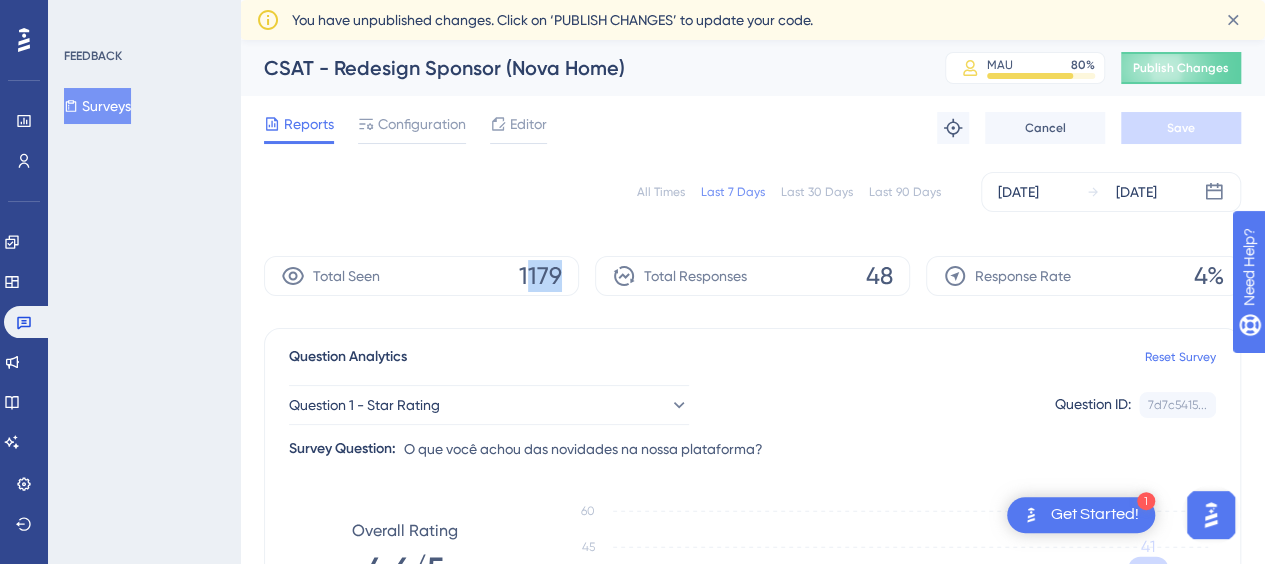 drag, startPoint x: 527, startPoint y: 272, endPoint x: 633, endPoint y: 277, distance: 106.11786 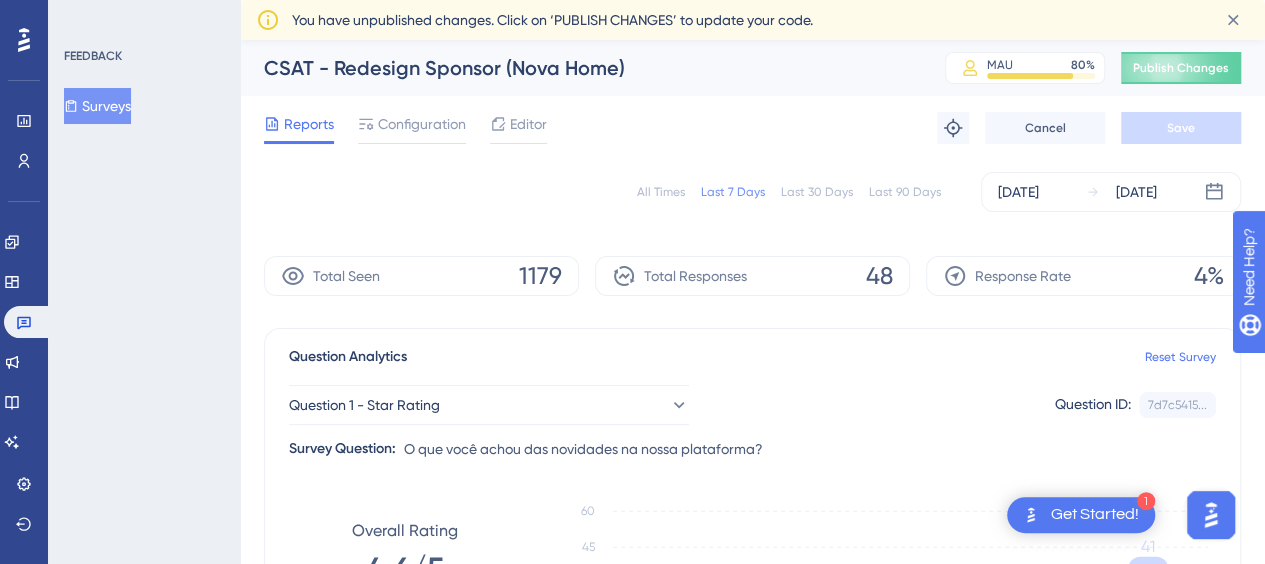 click on "Total Responses 48" at bounding box center [752, 276] 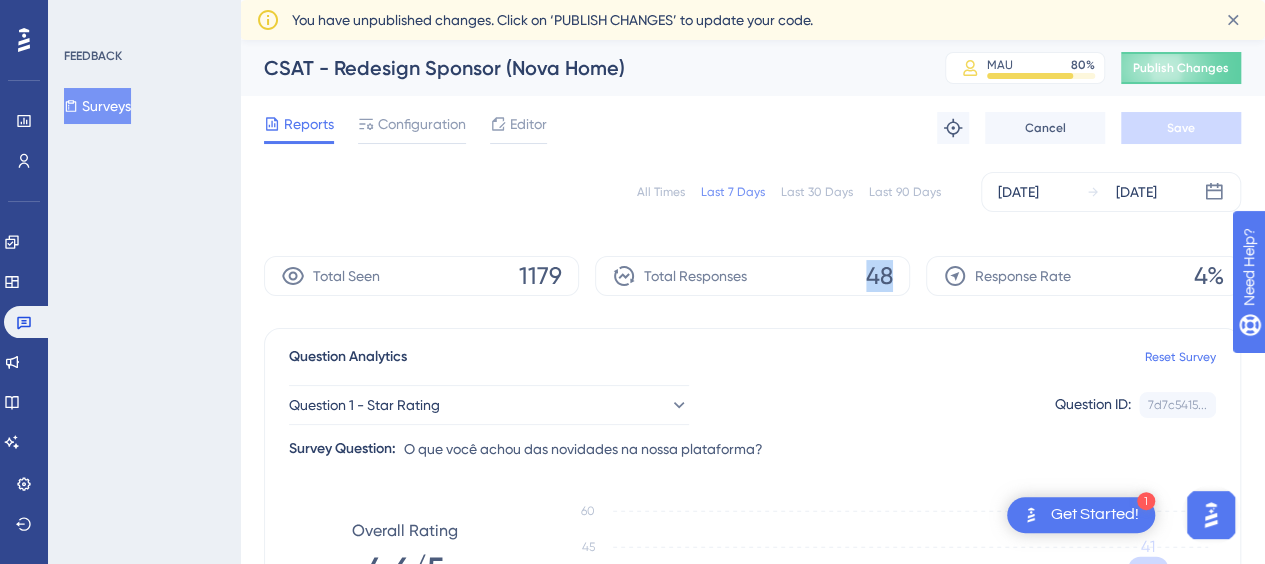drag, startPoint x: 830, startPoint y: 275, endPoint x: 895, endPoint y: 285, distance: 65.76473 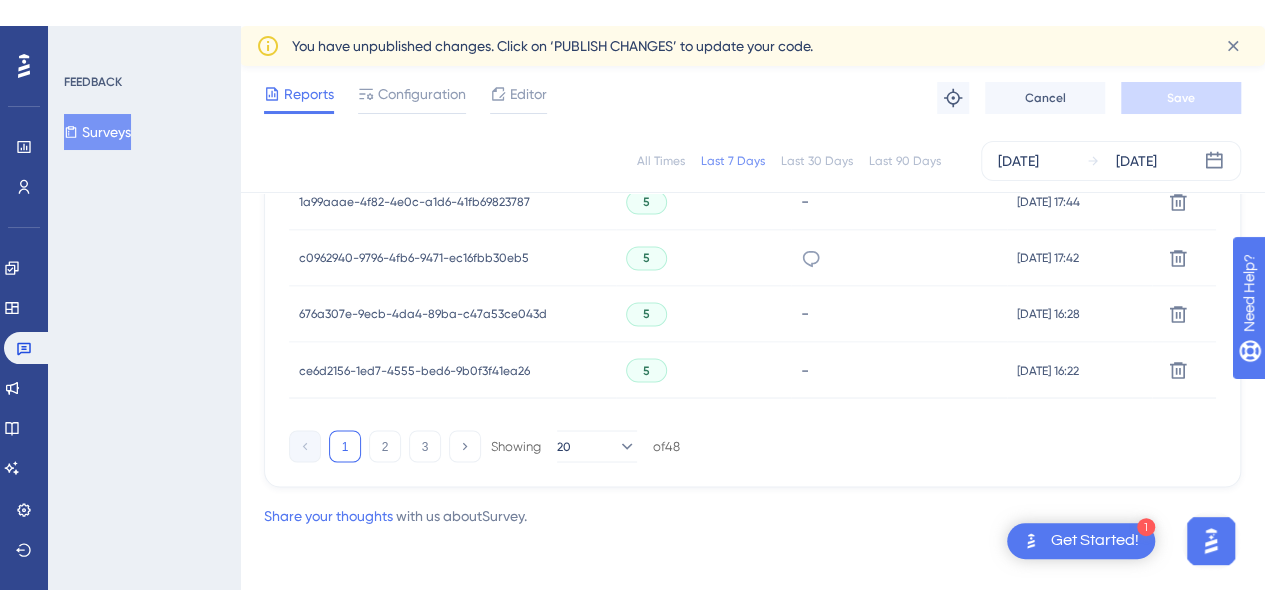 scroll, scrollTop: 1545, scrollLeft: 0, axis: vertical 